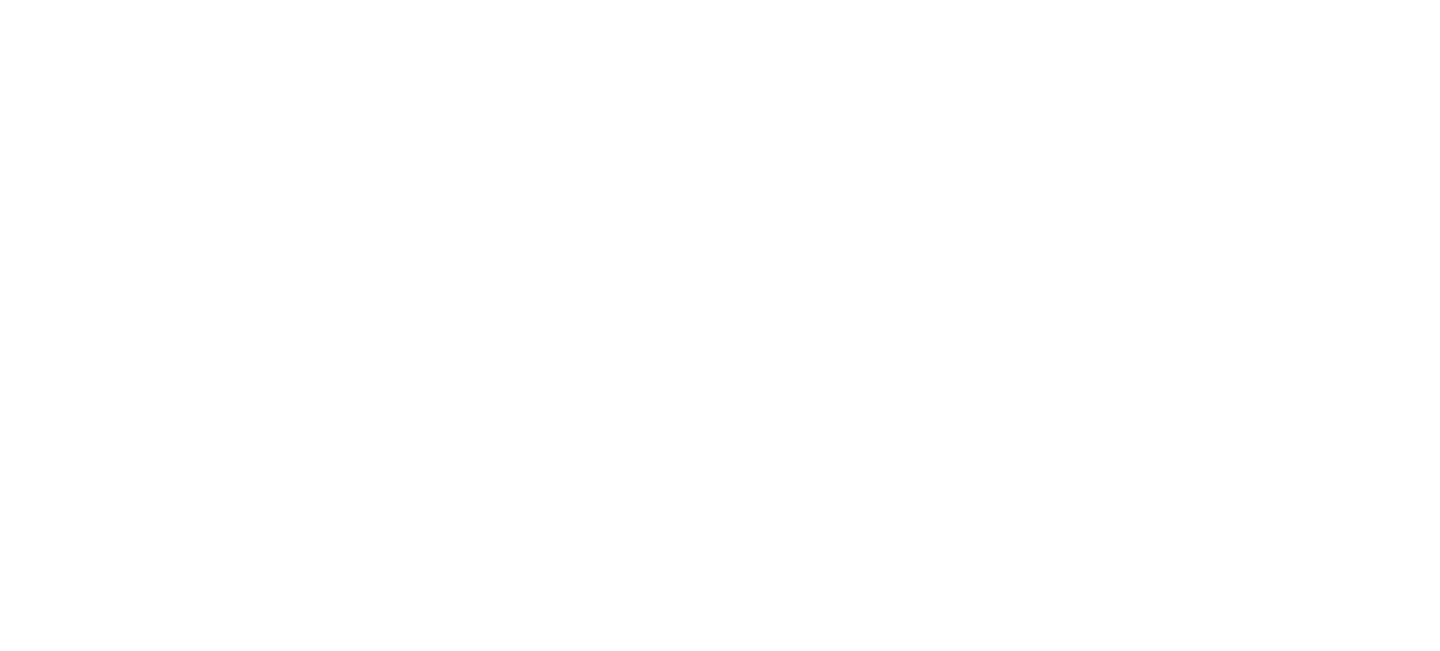 scroll, scrollTop: 0, scrollLeft: 0, axis: both 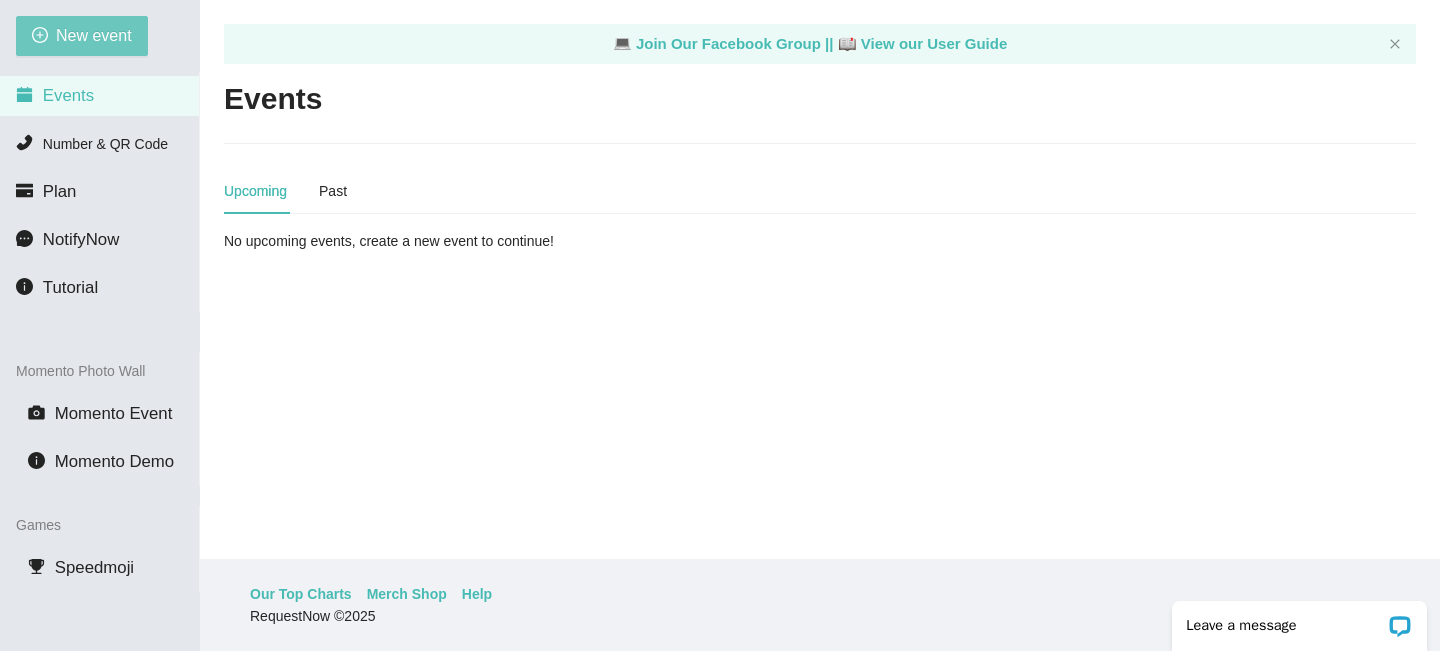 click on "New event" at bounding box center [94, 35] 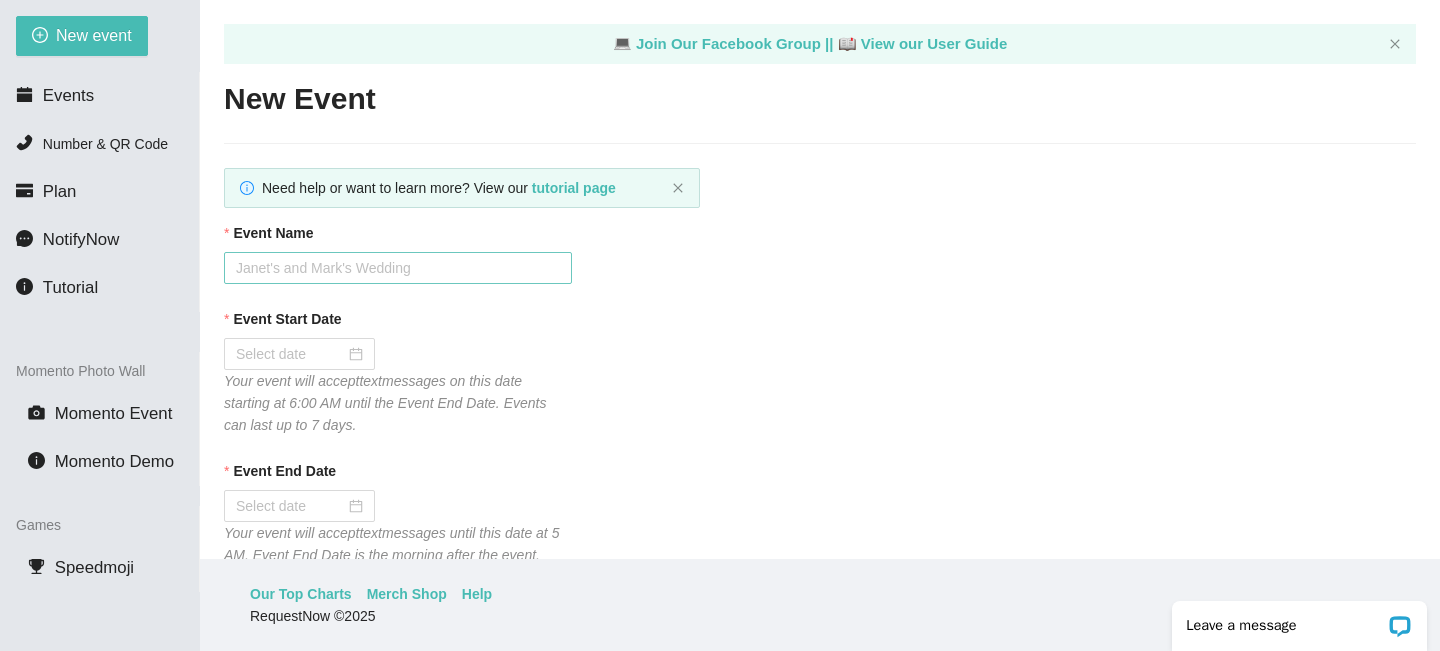 scroll, scrollTop: 0, scrollLeft: 0, axis: both 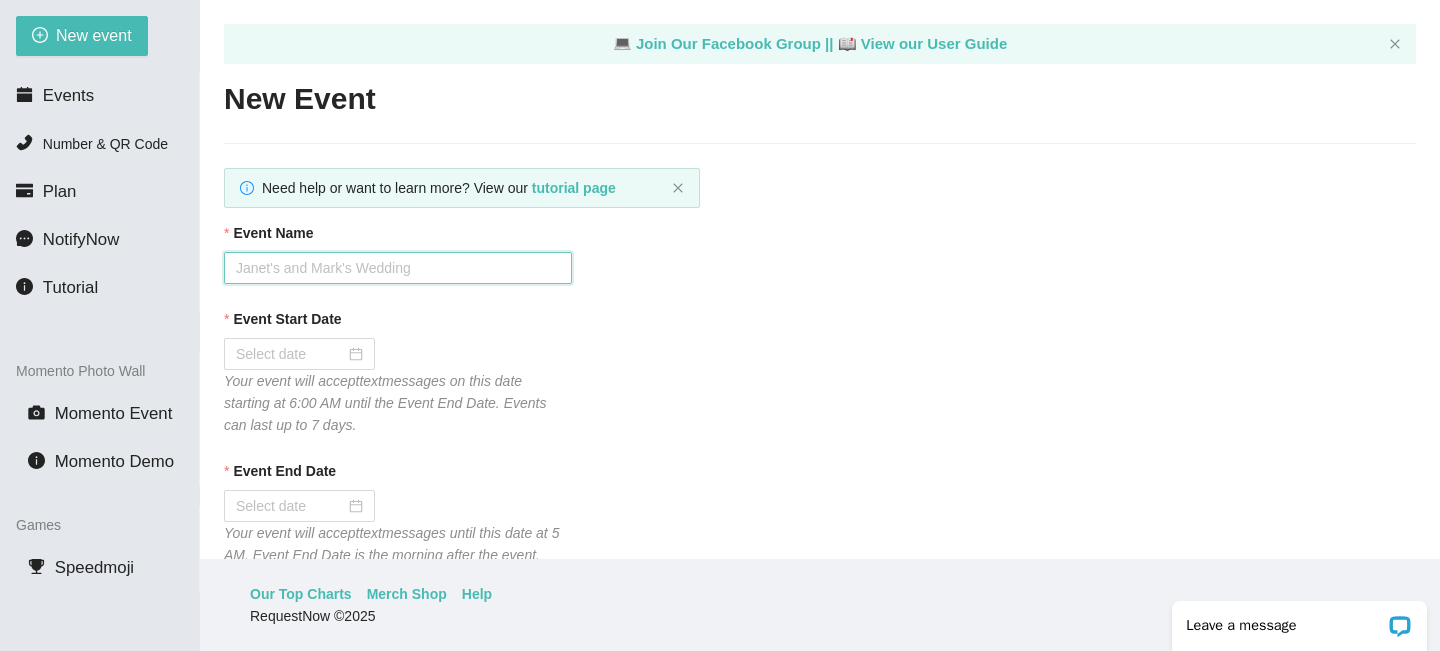 click on "Event Name" at bounding box center [398, 268] 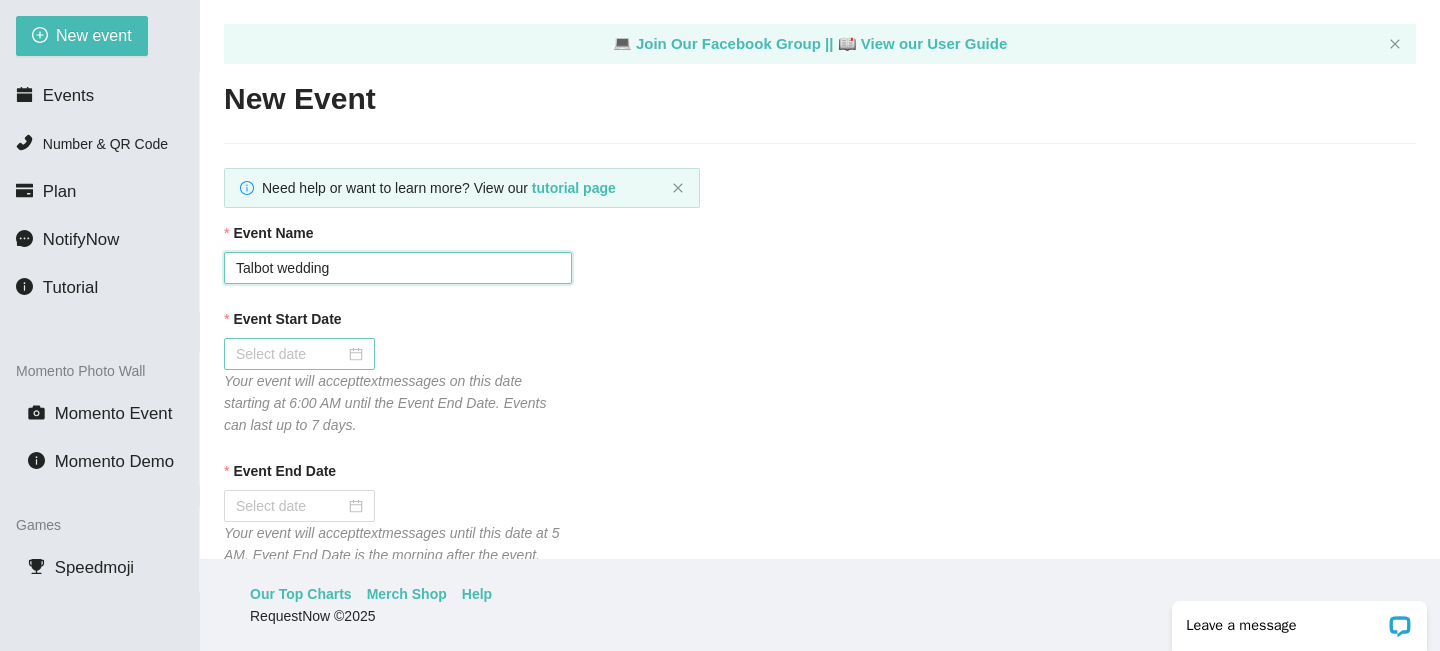 type on "Talbot wedding" 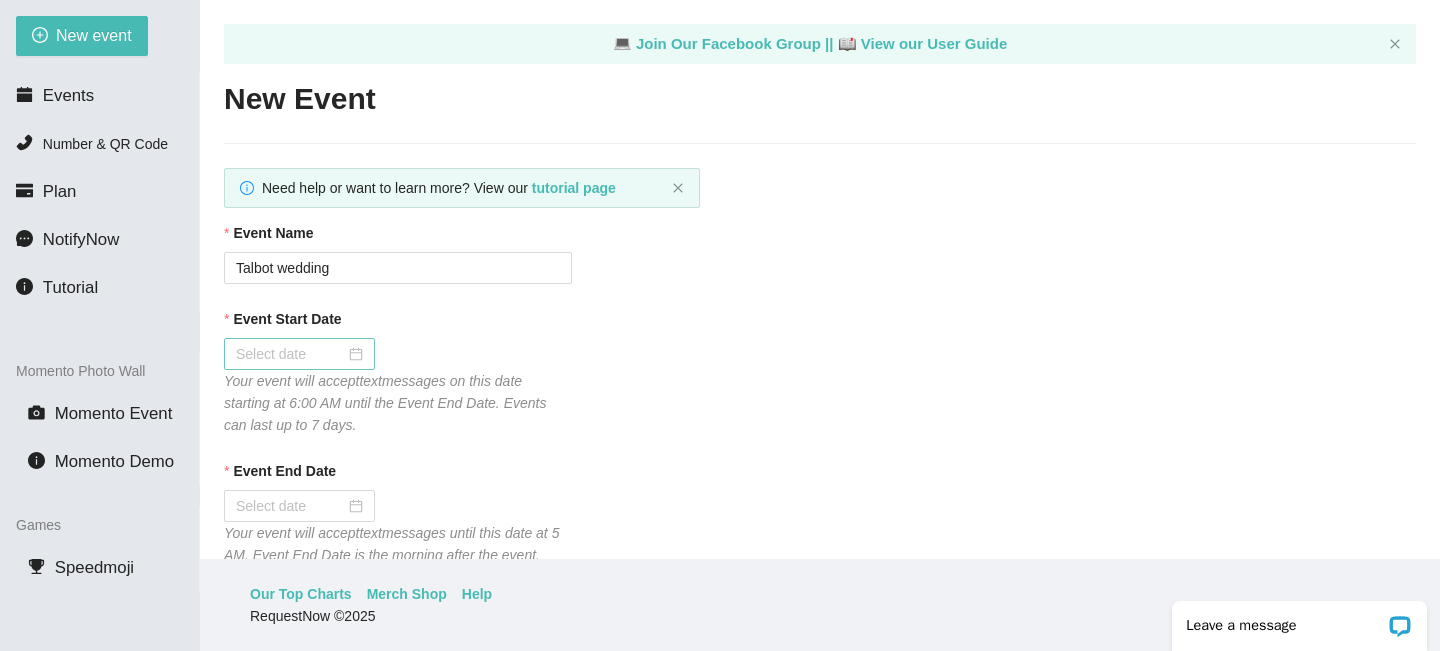 click at bounding box center [299, 354] 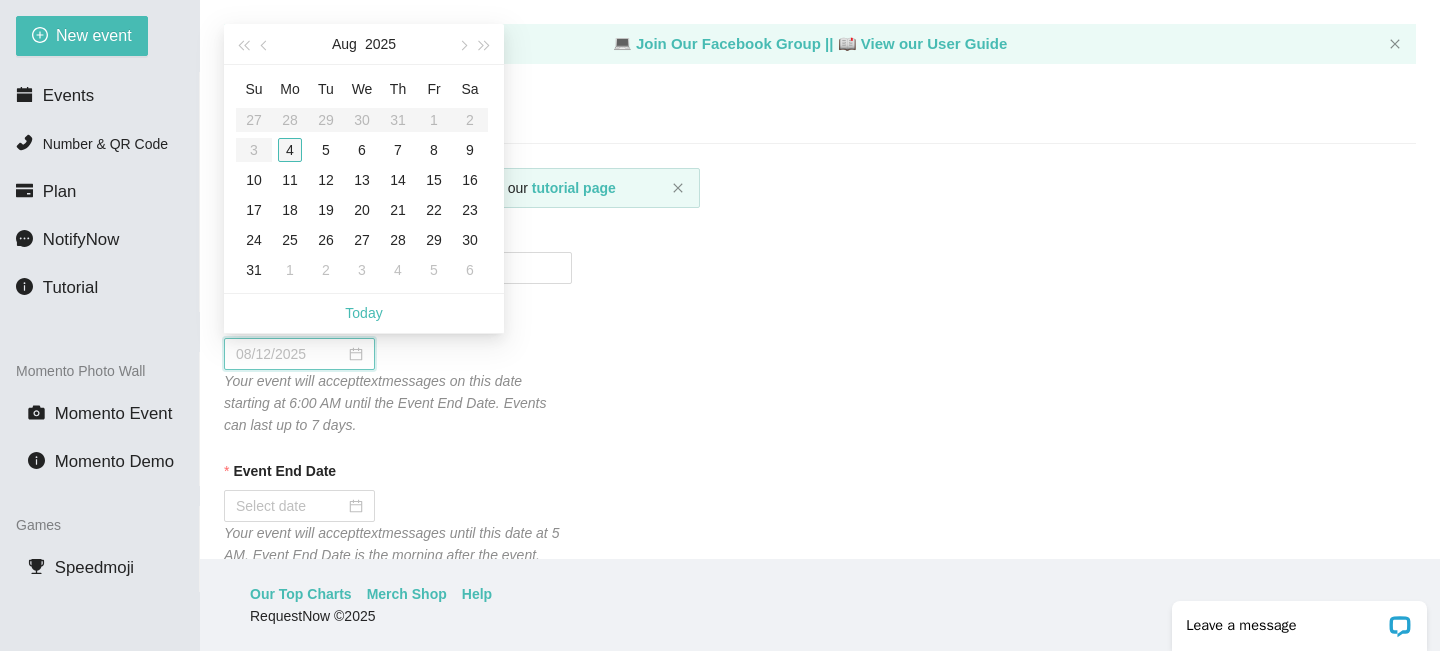 type on "08/04/2025" 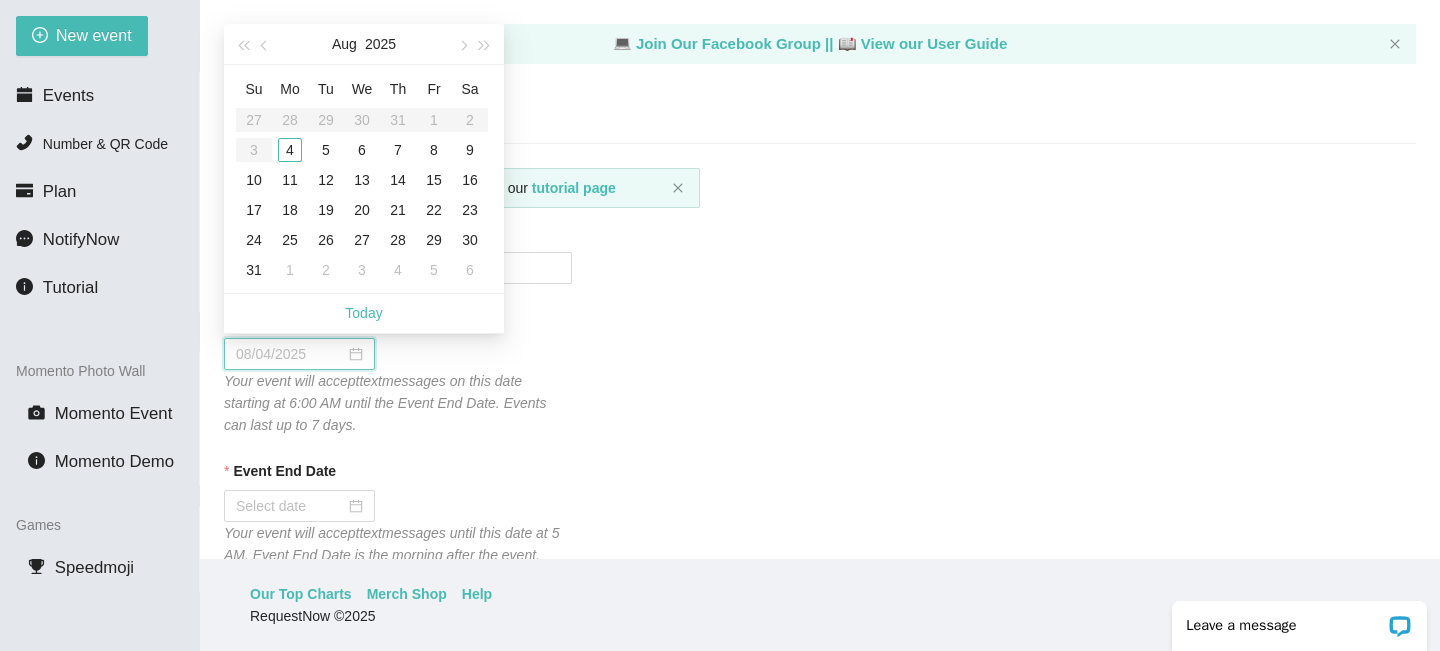 click on "4" at bounding box center [290, 150] 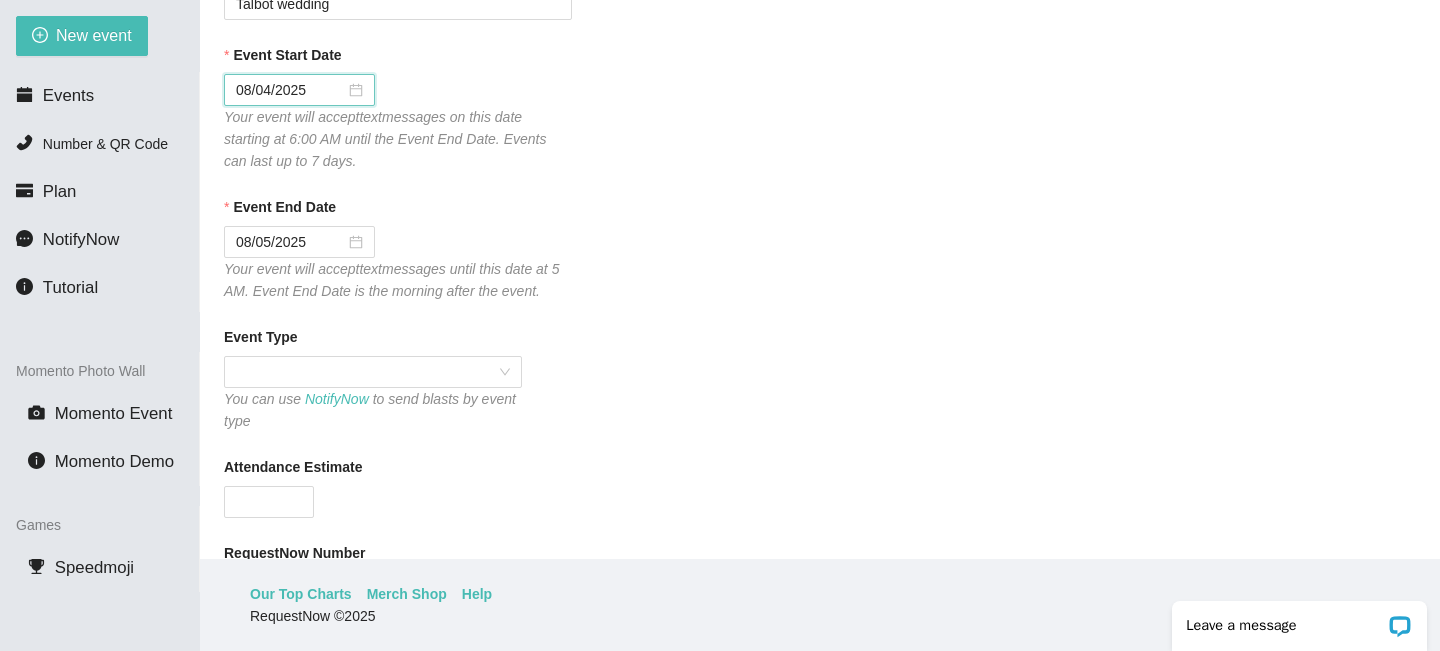 scroll, scrollTop: 308, scrollLeft: 0, axis: vertical 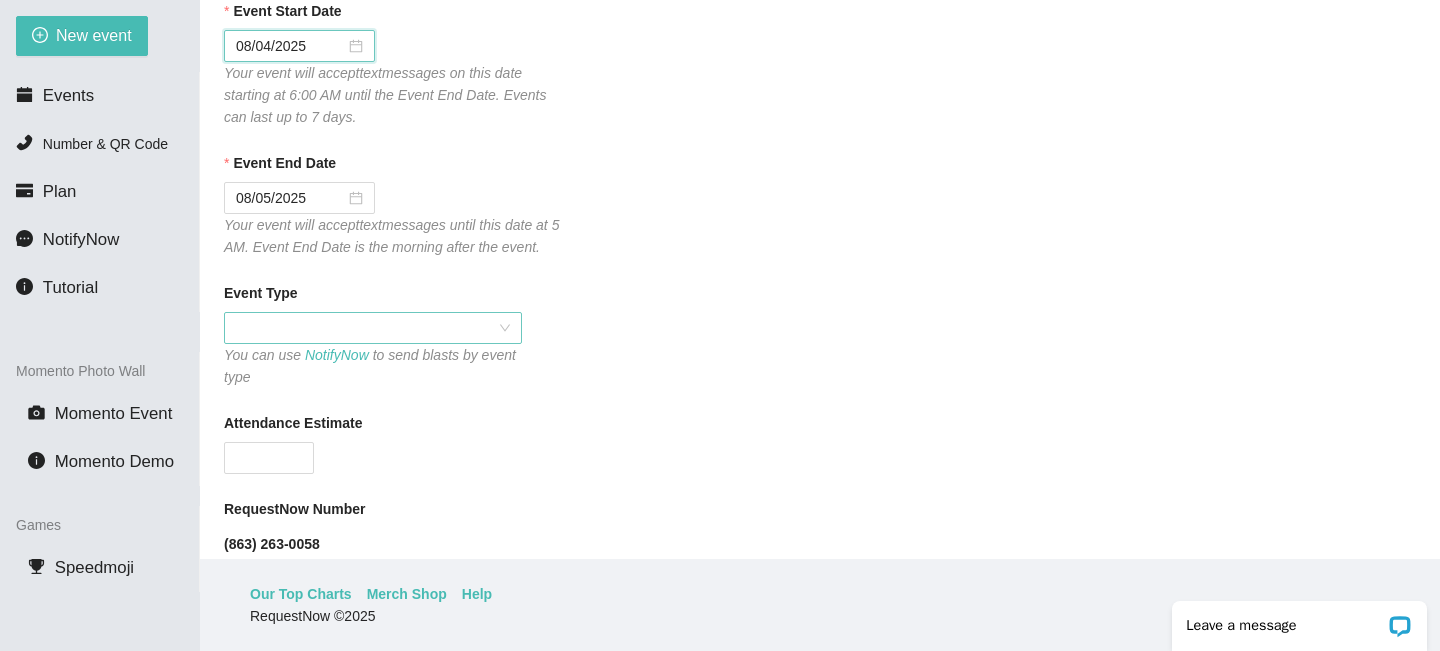 click at bounding box center [373, 328] 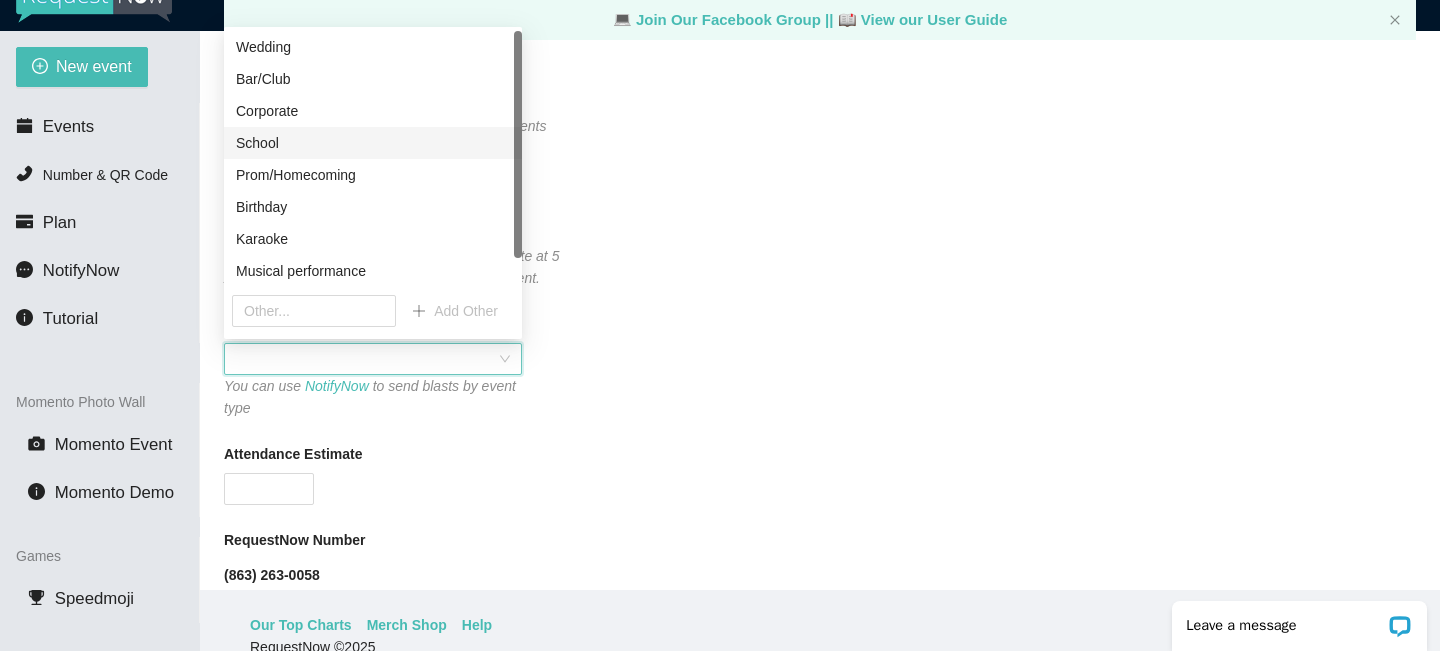 scroll, scrollTop: 29, scrollLeft: 0, axis: vertical 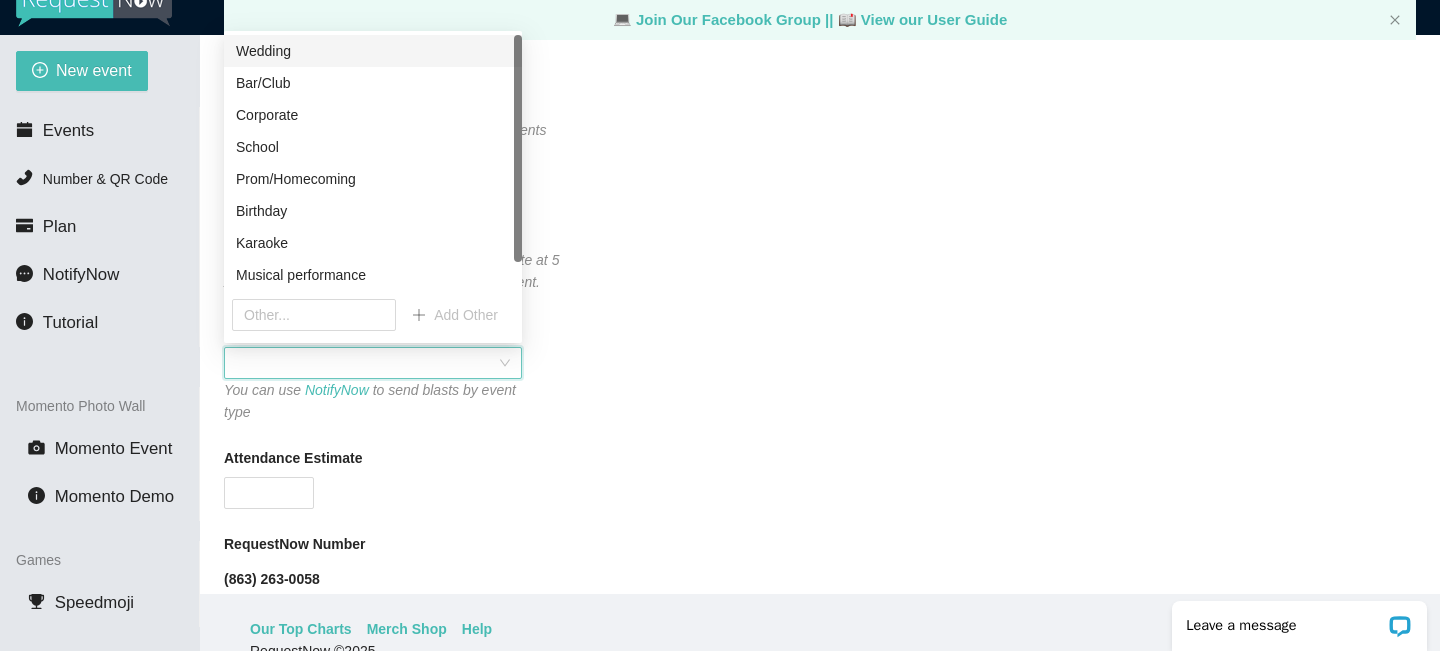 click on "Wedding" at bounding box center (373, 51) 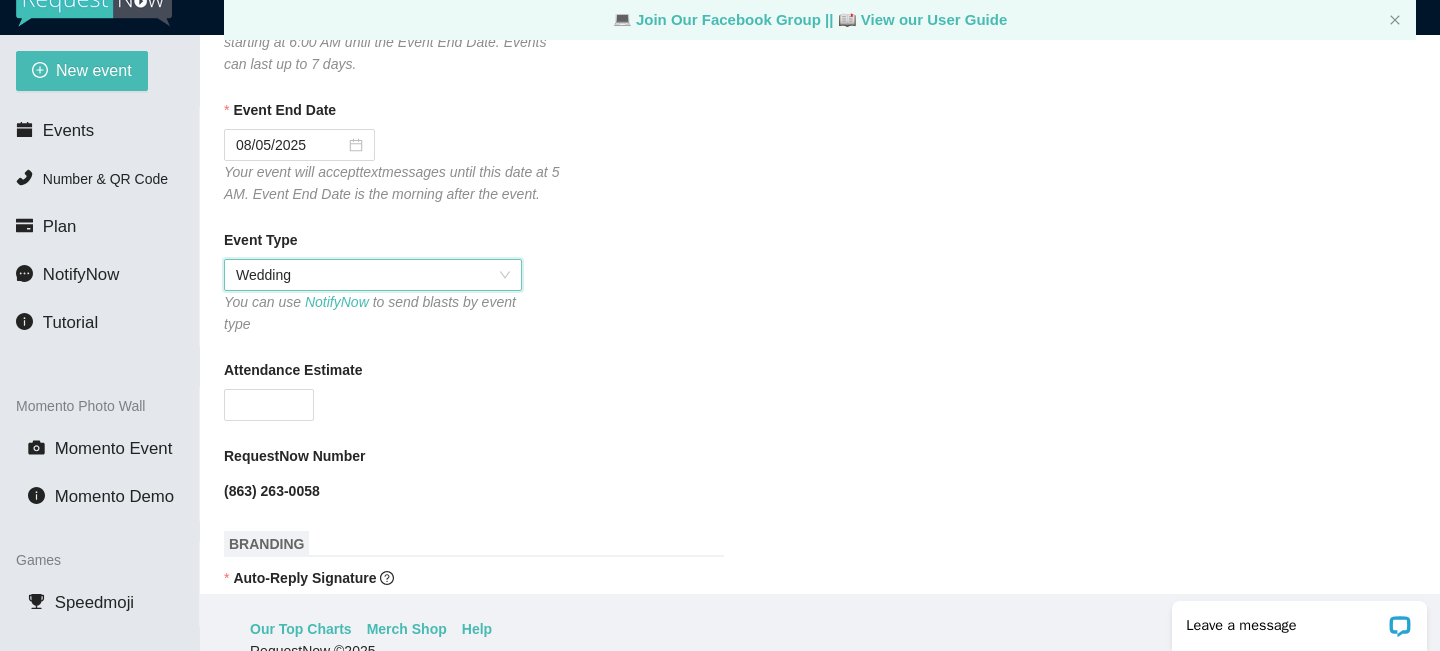 scroll, scrollTop: 476, scrollLeft: 0, axis: vertical 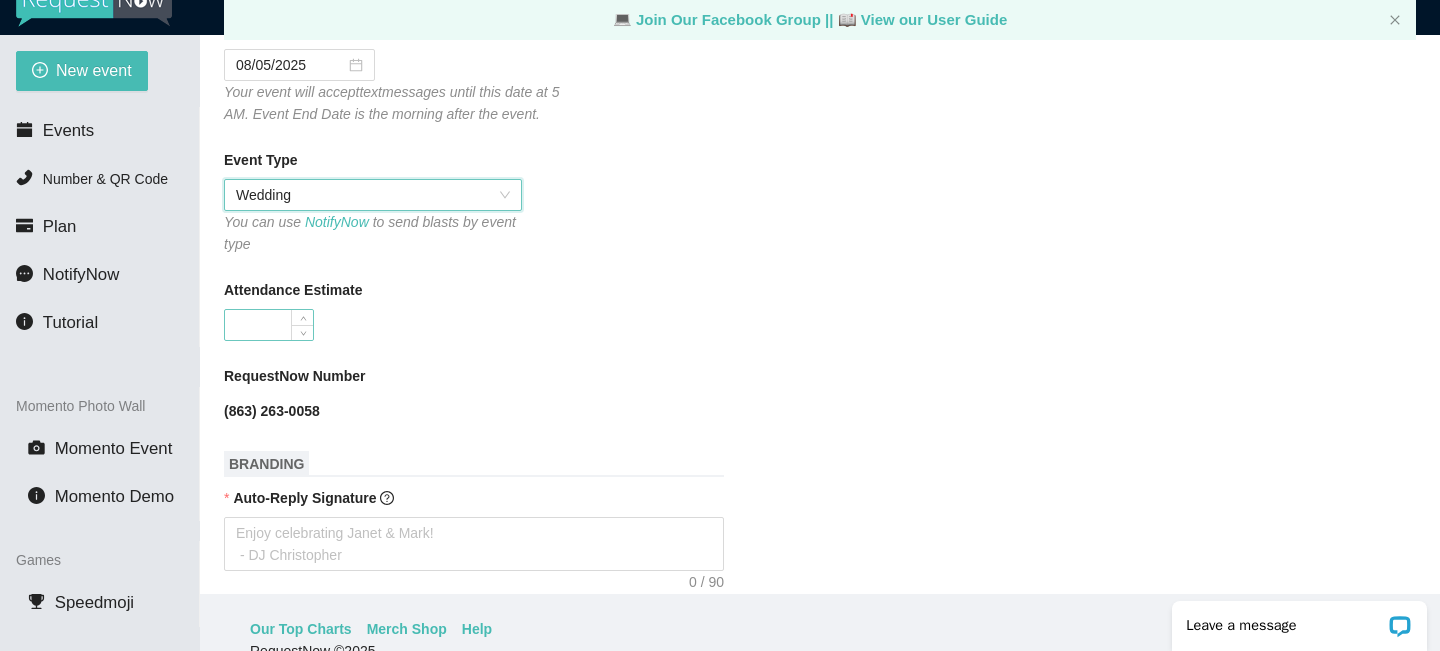 click on "Attendance Estimate" at bounding box center [269, 325] 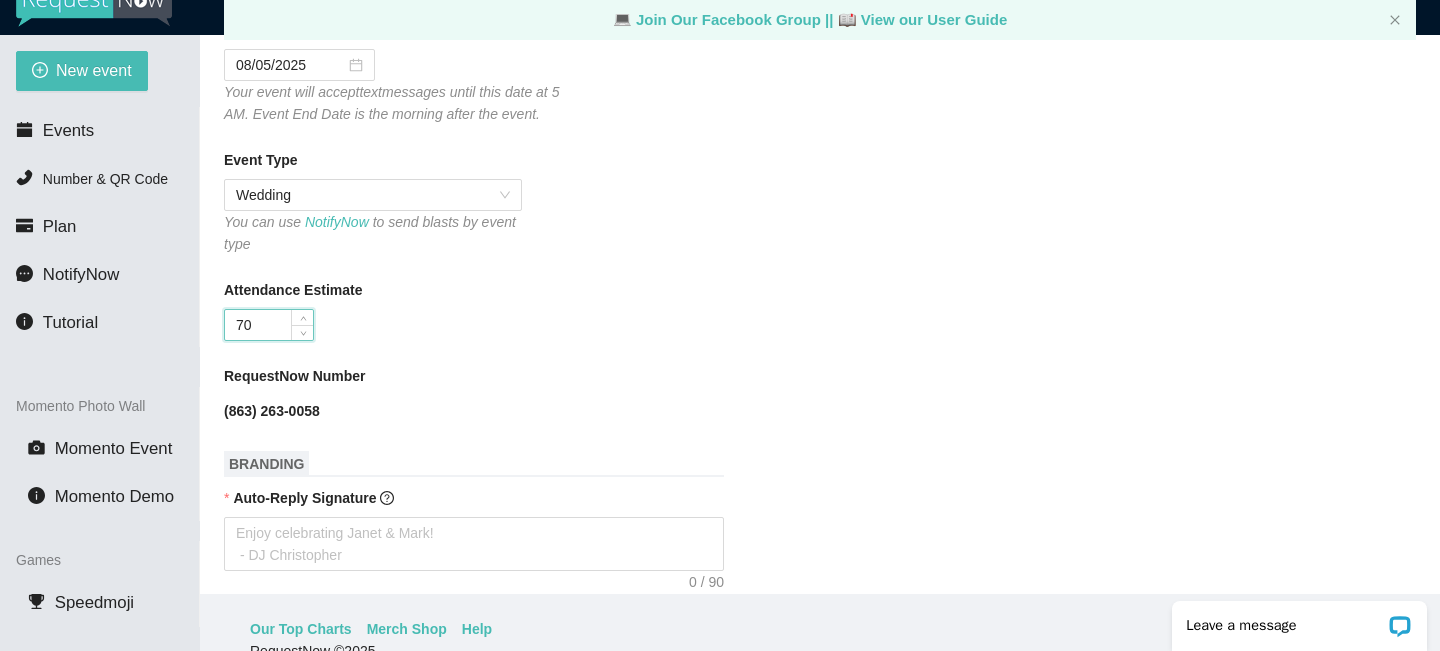 type on "70" 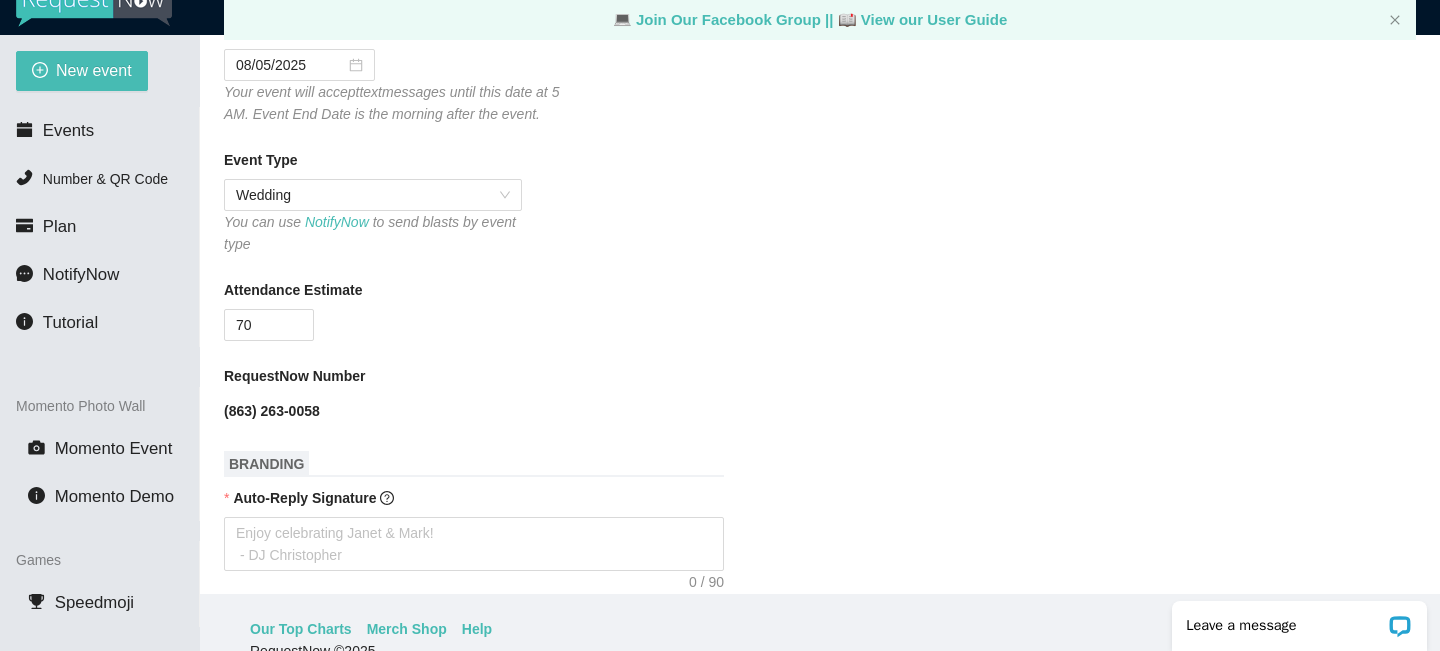 click on "RequestNow Number" at bounding box center (820, 380) 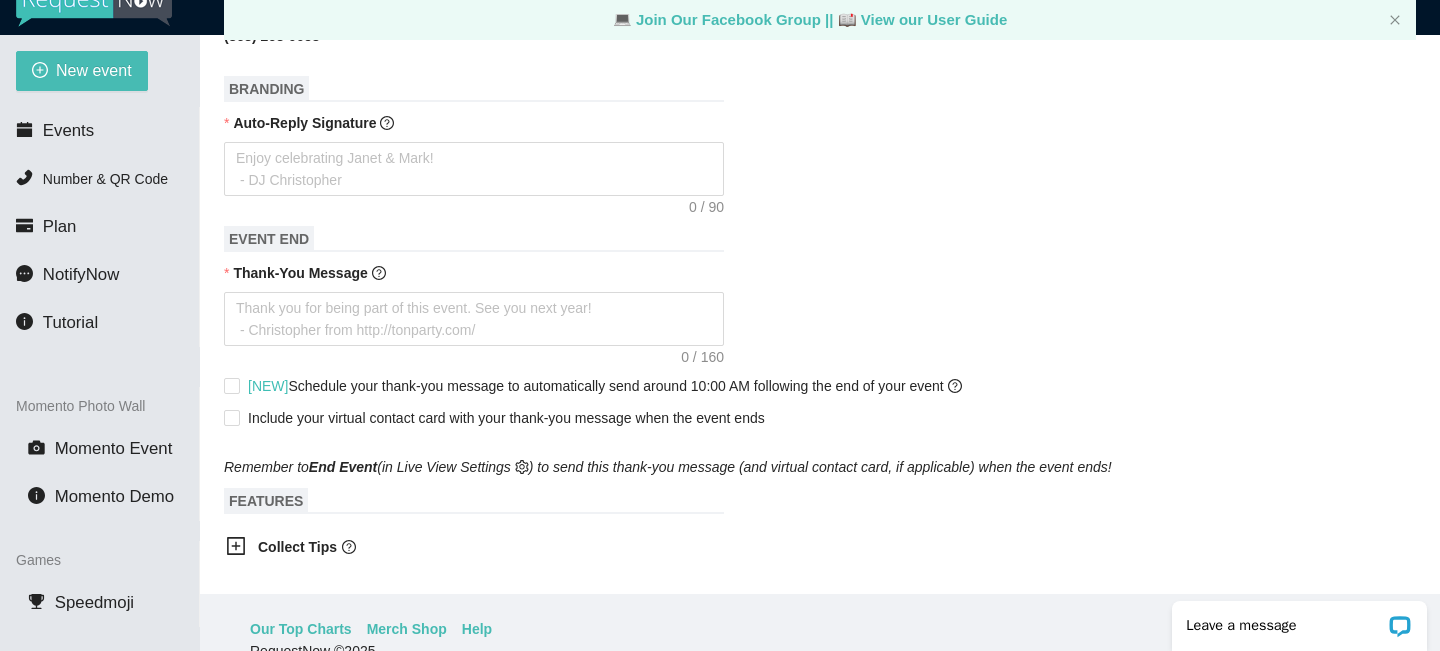 scroll, scrollTop: 856, scrollLeft: 0, axis: vertical 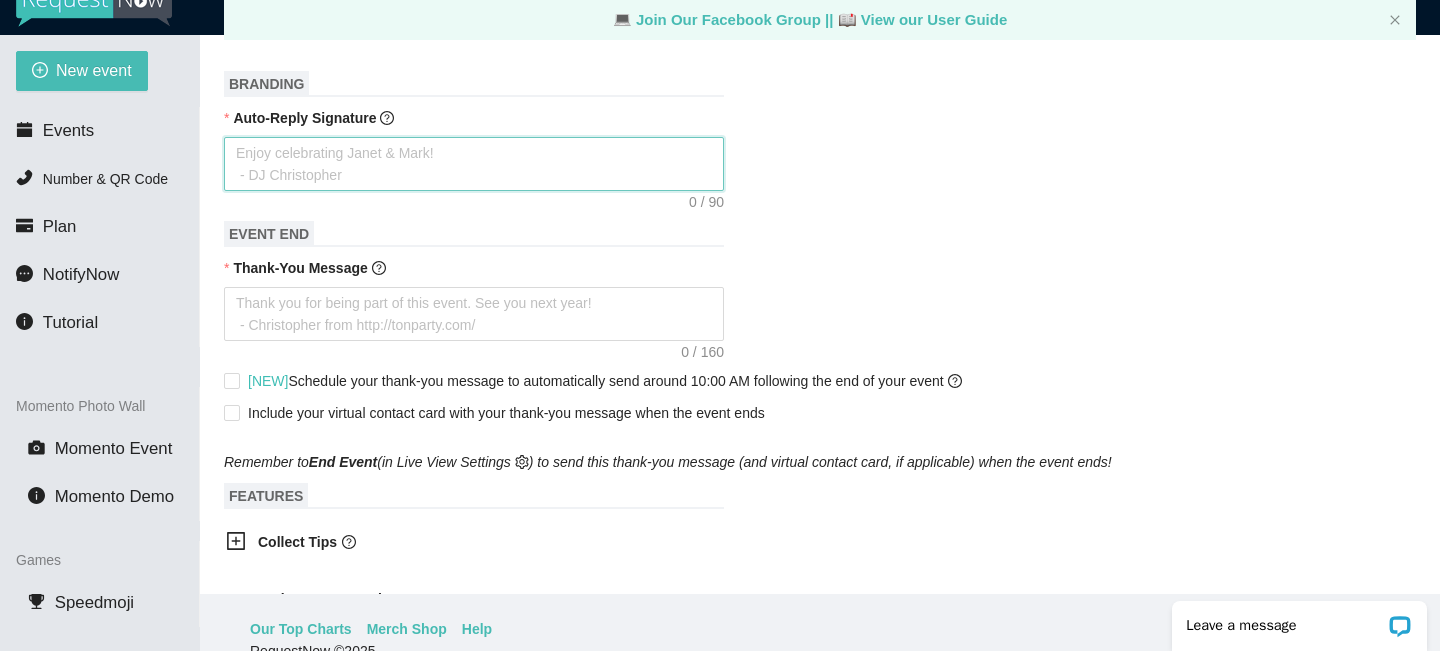 click on "Auto-Reply Signature" at bounding box center (474, 164) 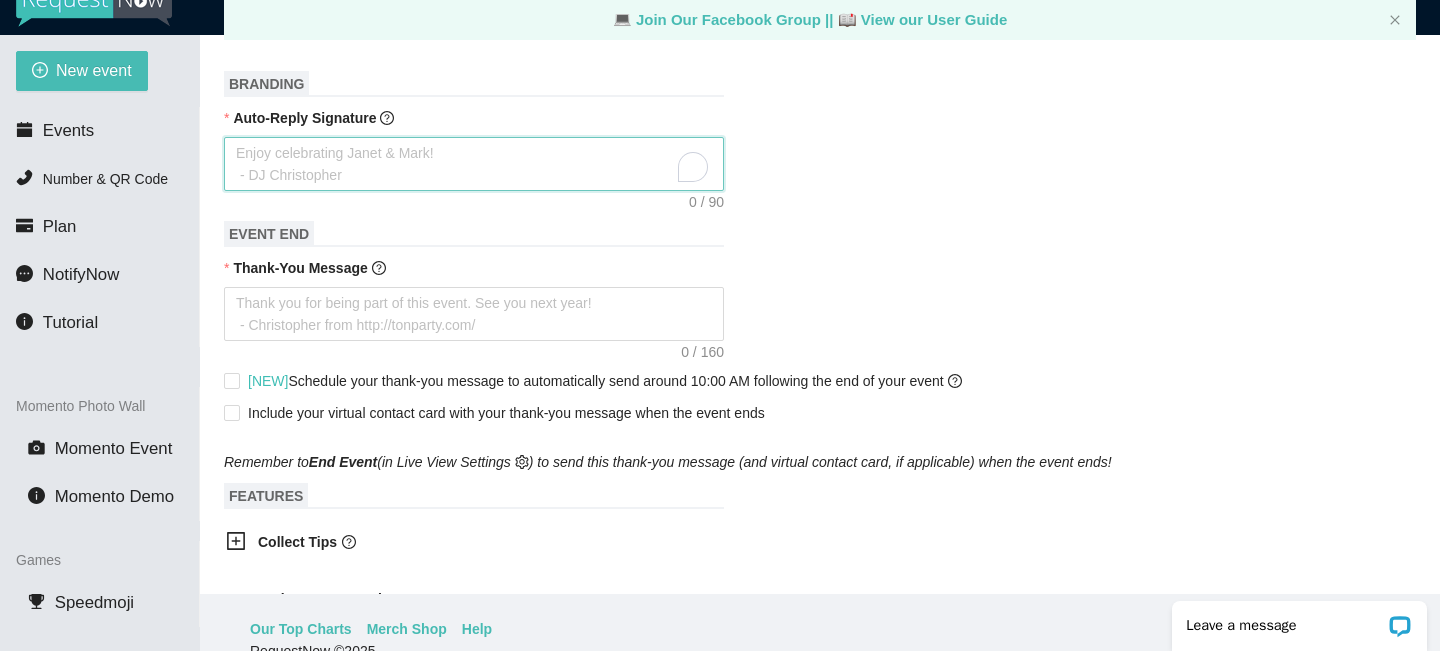 type on "E" 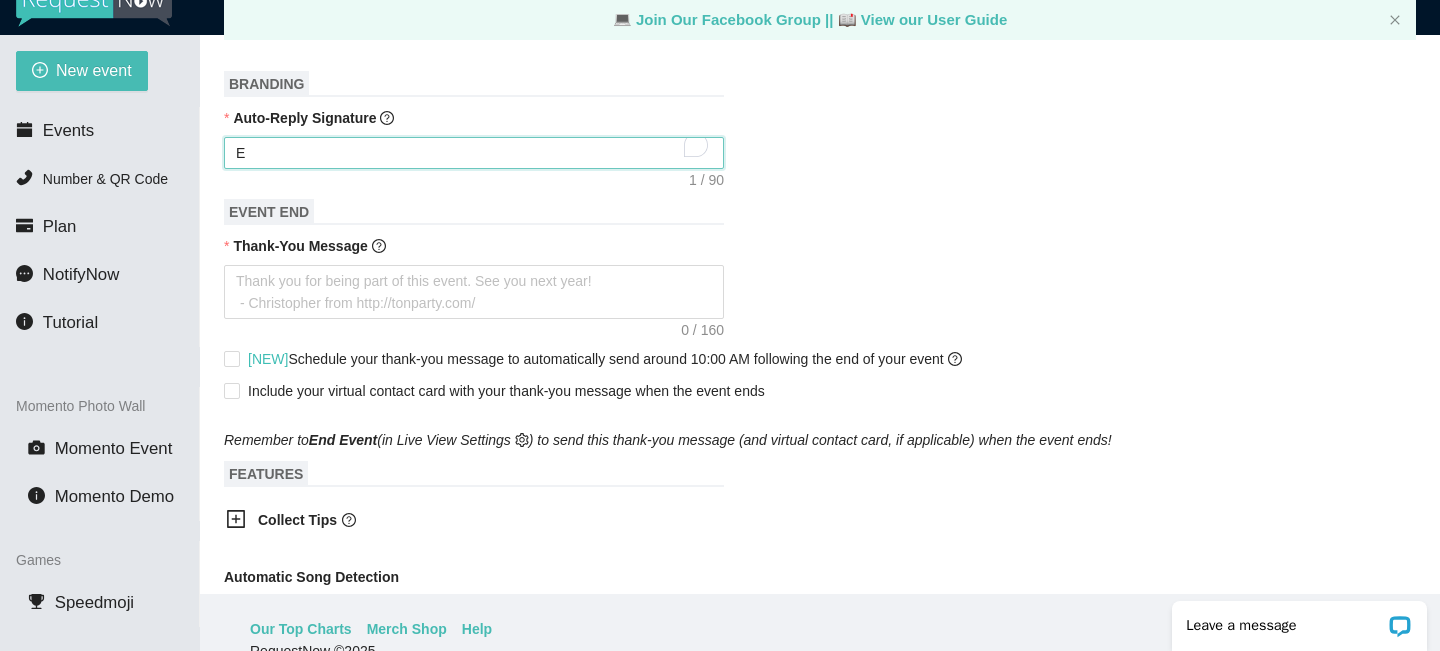 type on "En" 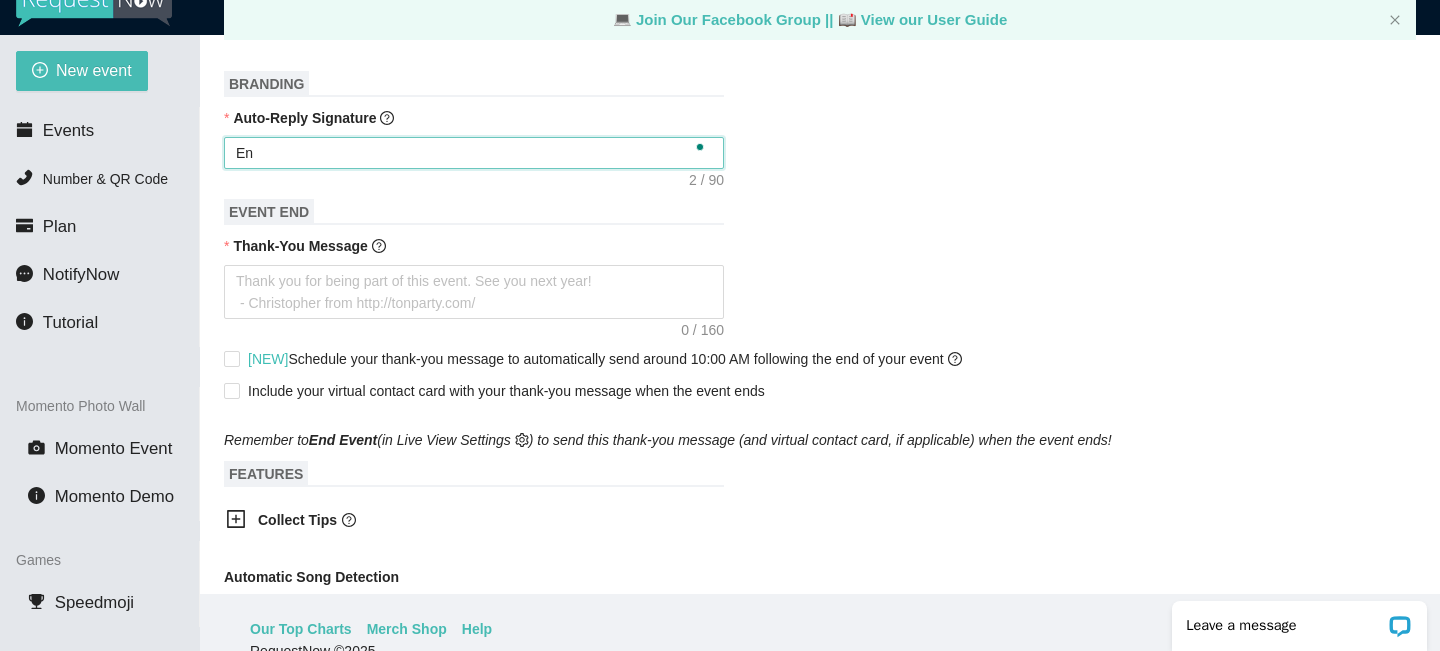 type on "Enj" 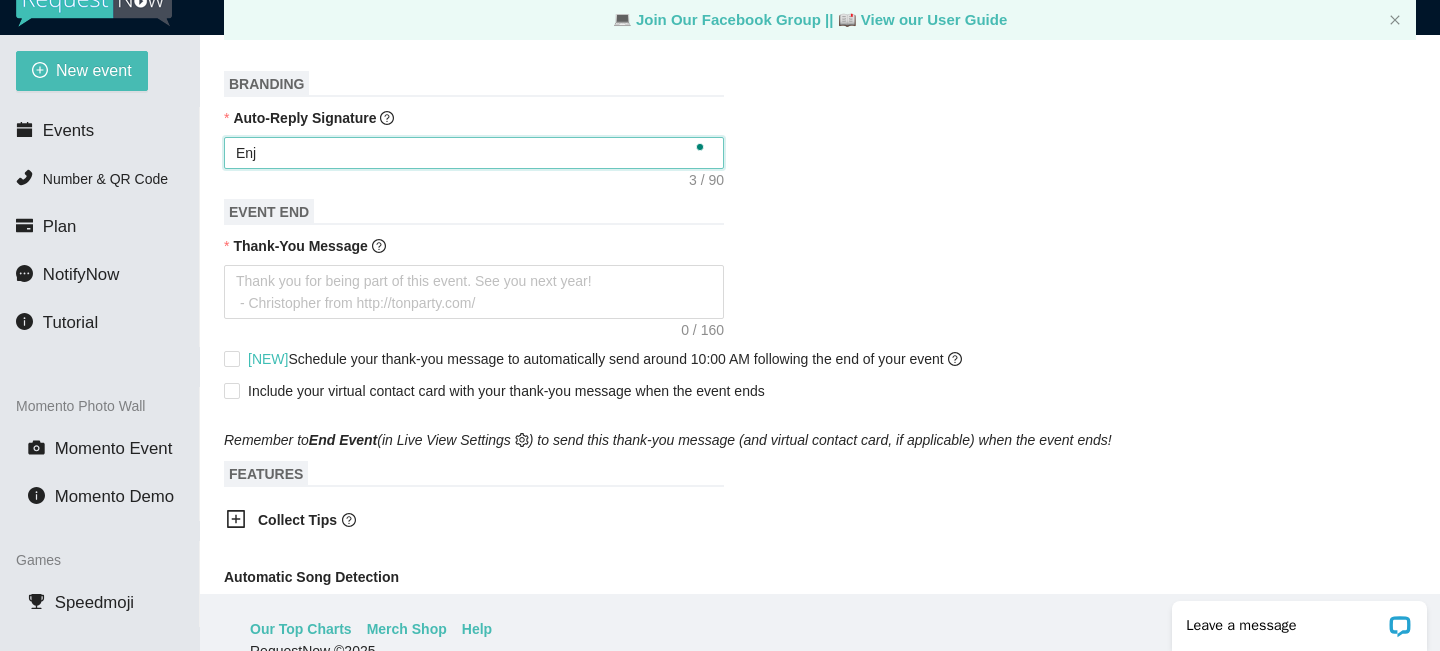 type on "Enjo" 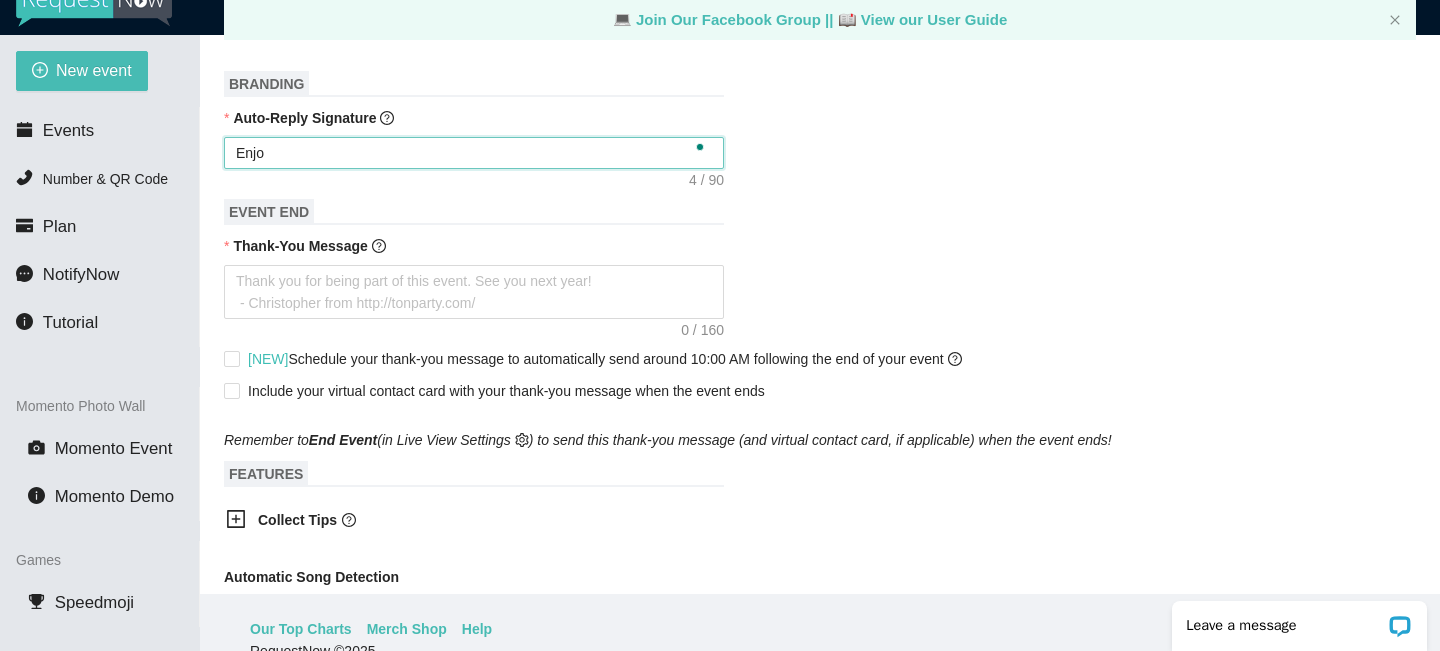type on "Enjoy" 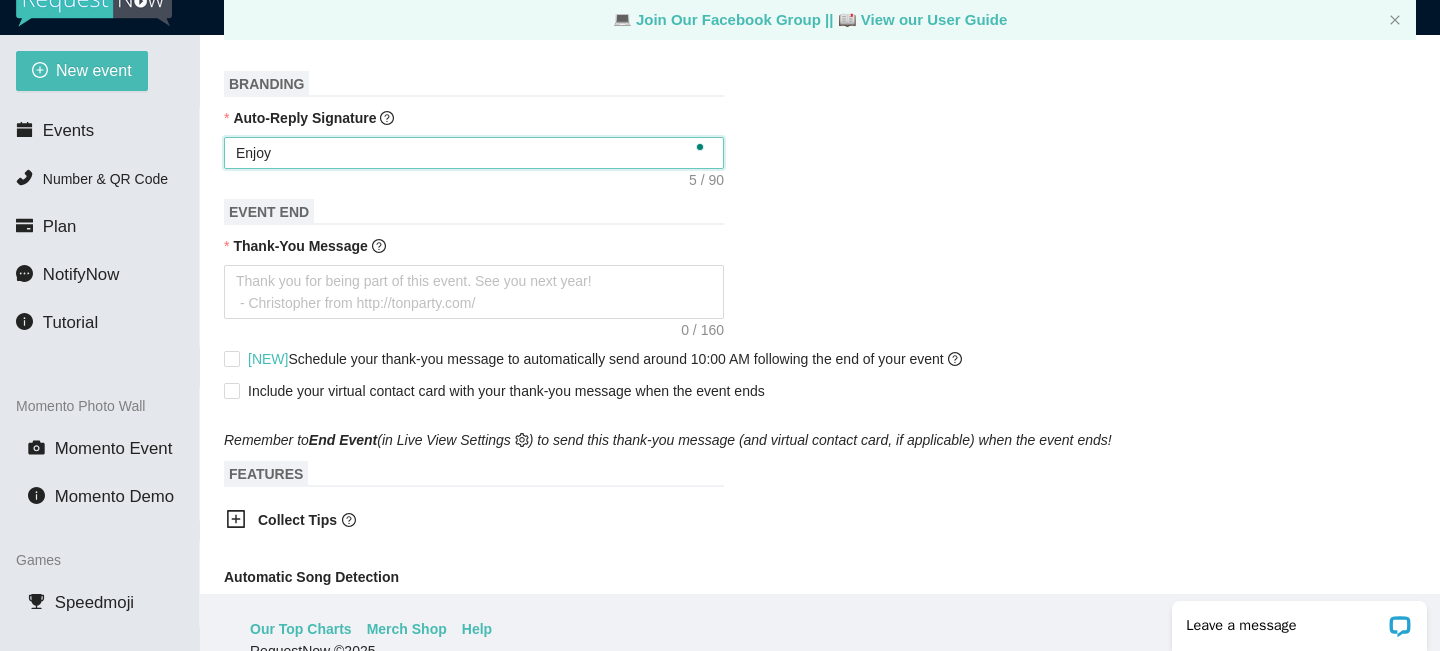 type on "Enjoy" 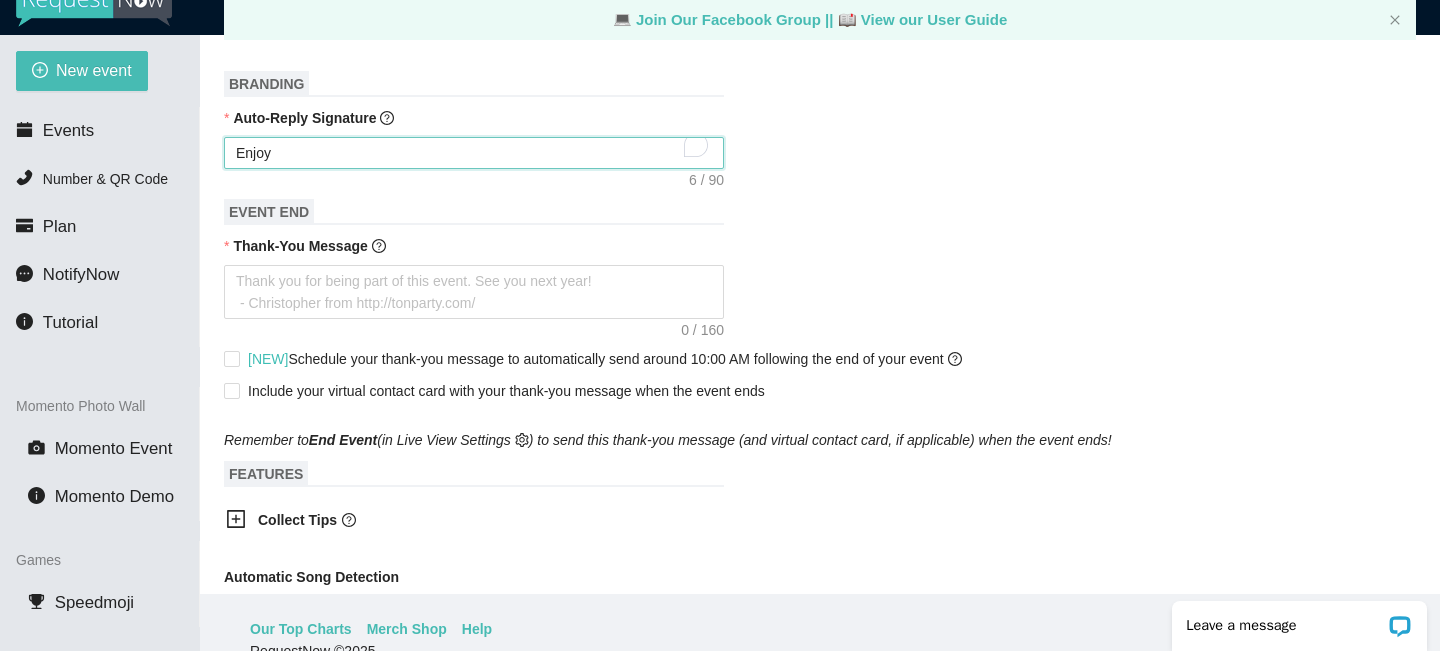 type on "Enjoy C" 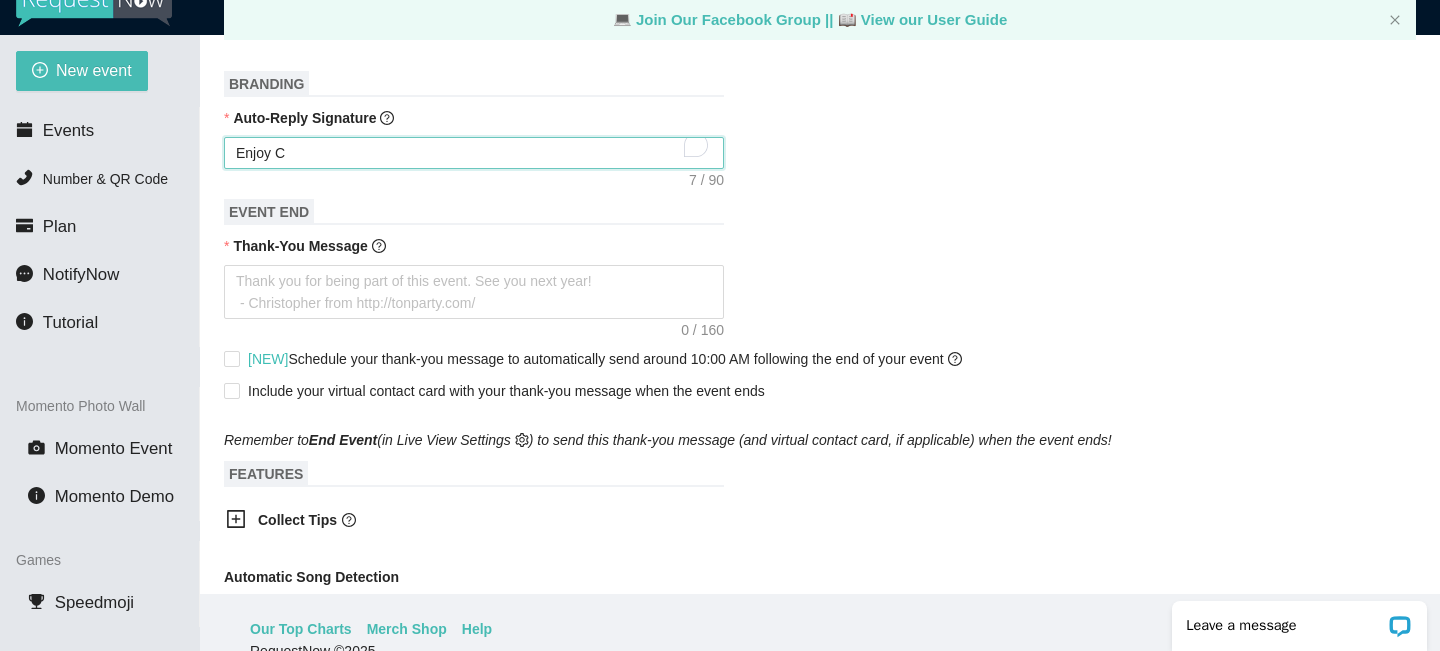 type on "Enjoy Ce" 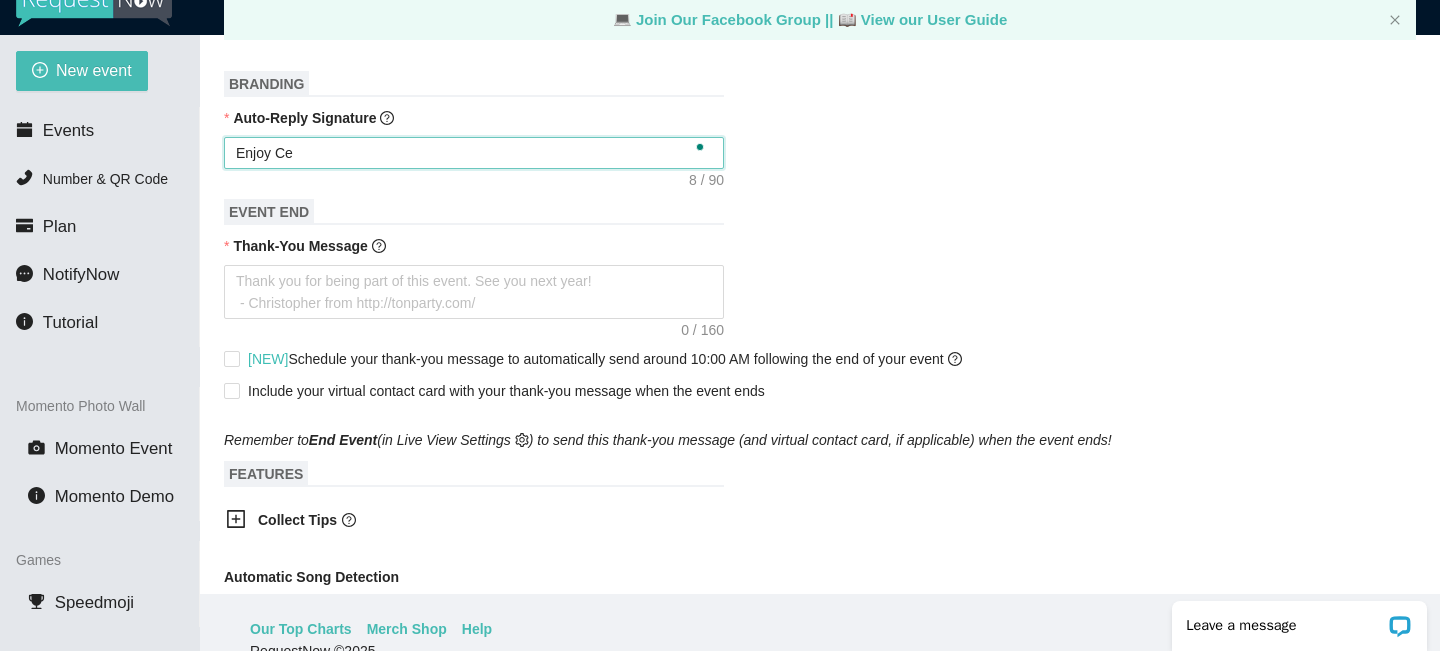type on "Enjoy Cel" 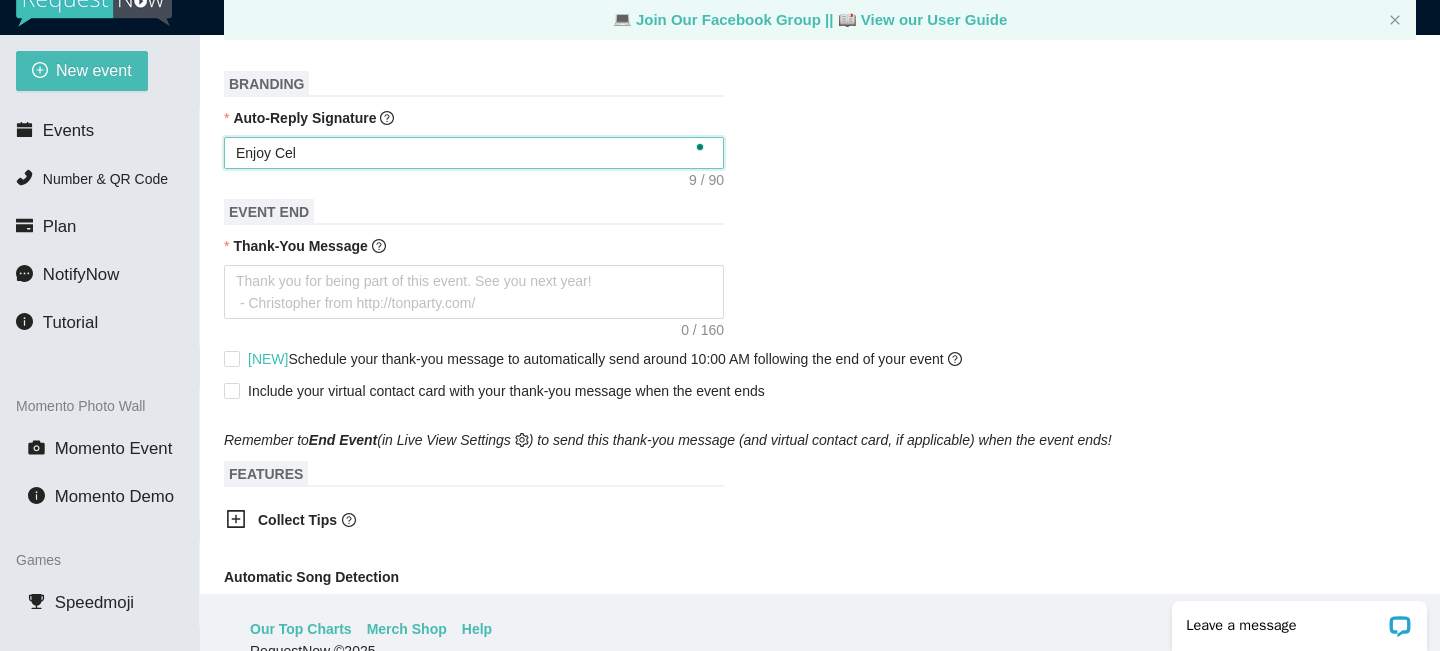 type on "Enjoy Cele" 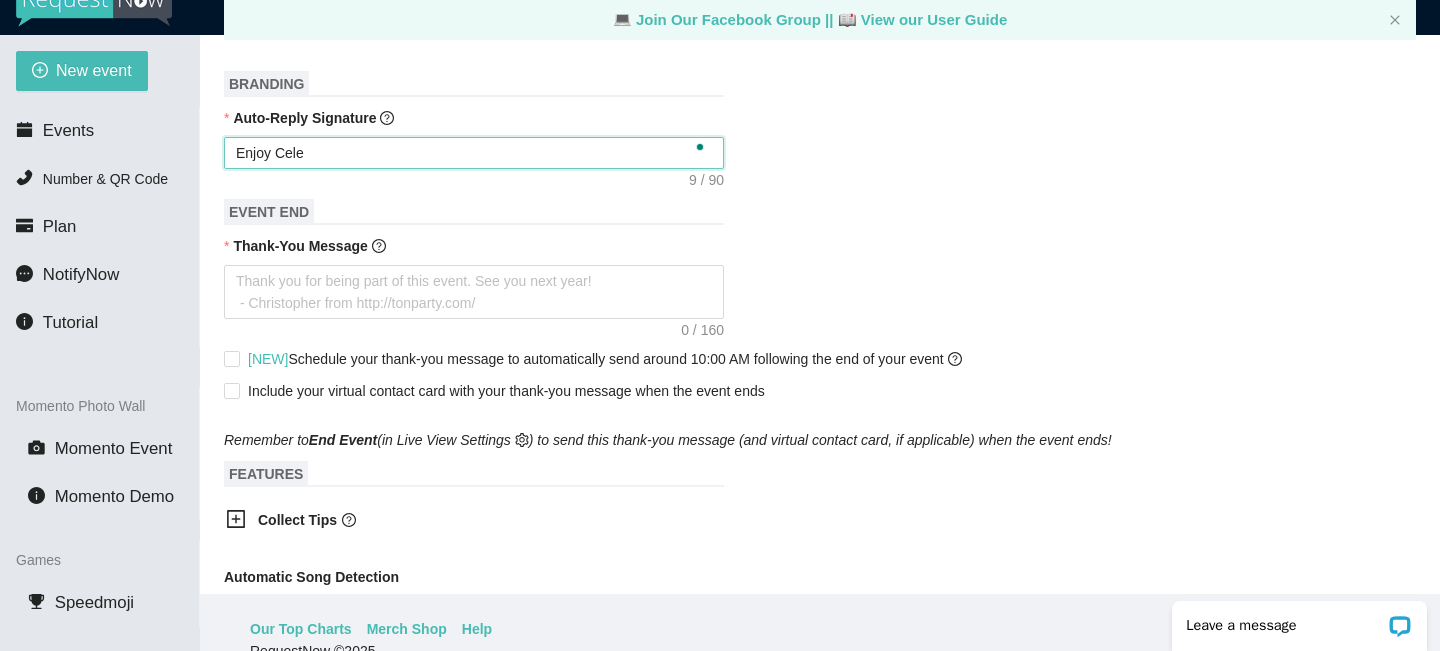 type on "Enjoy Celeb" 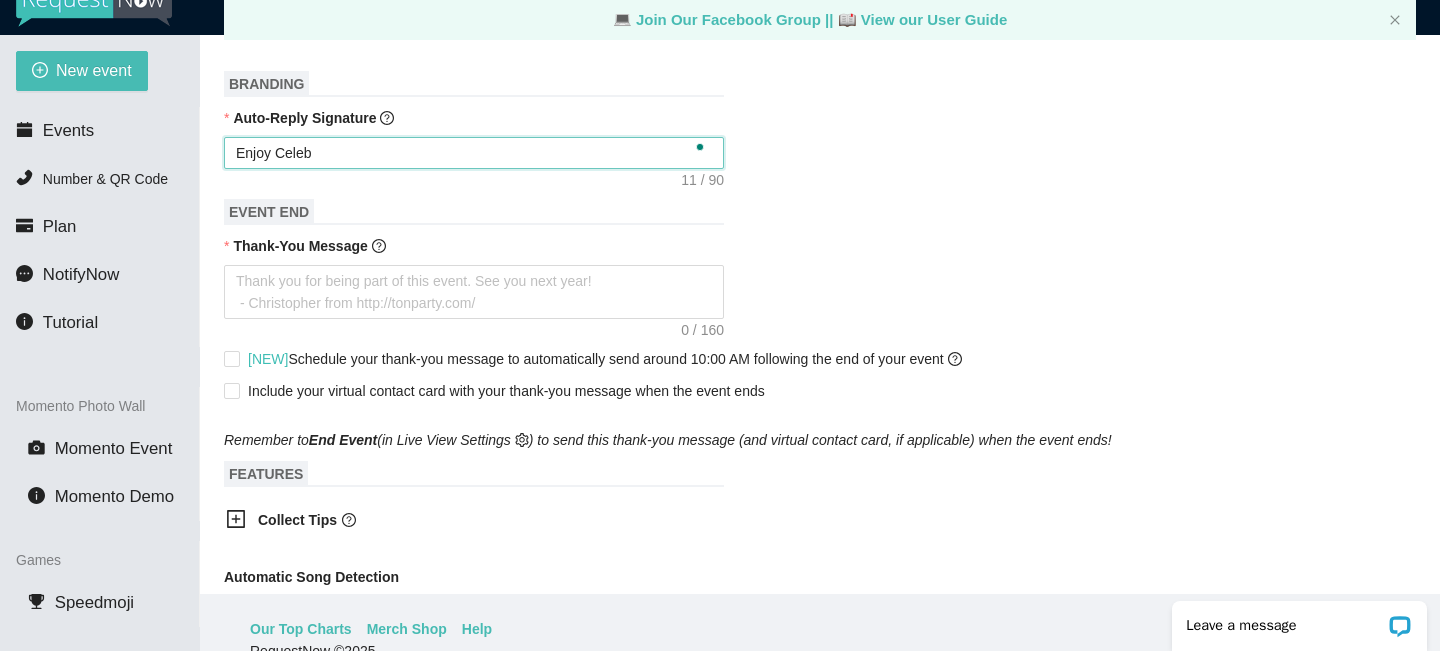 type on "Enjoy Celebr" 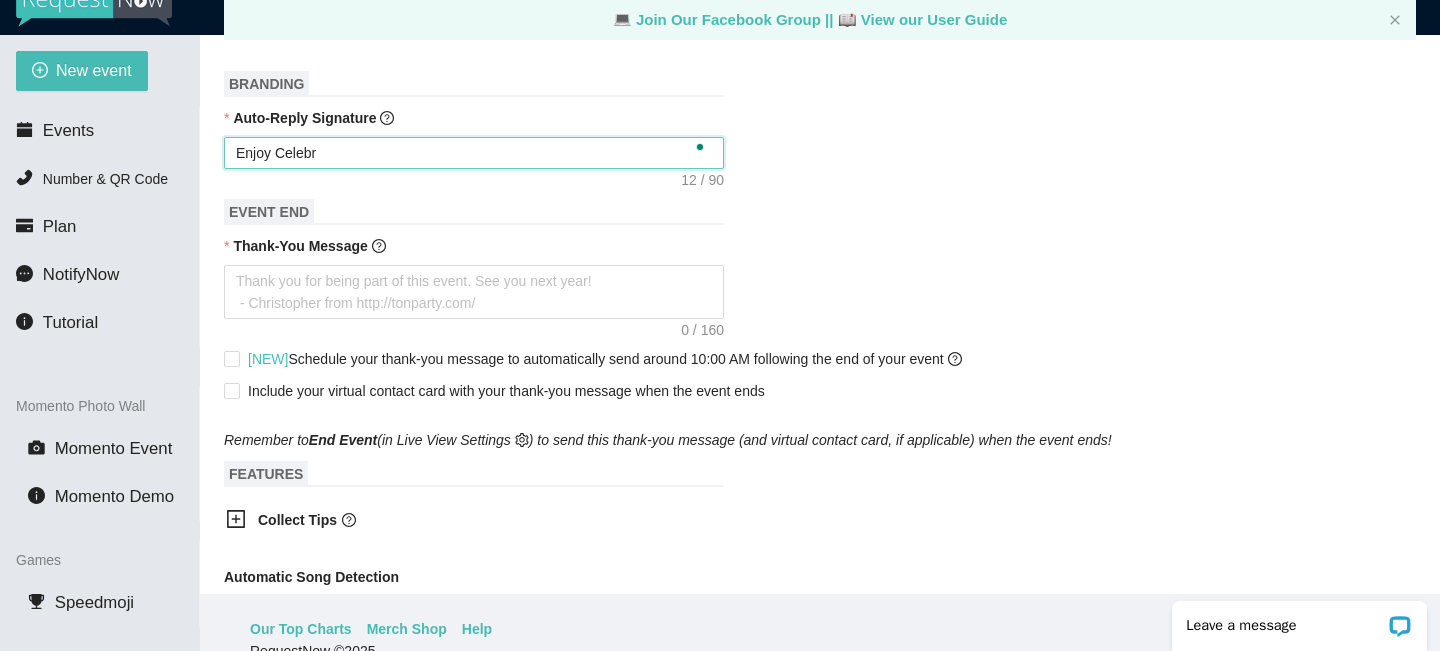 type on "Enjoy Celebra" 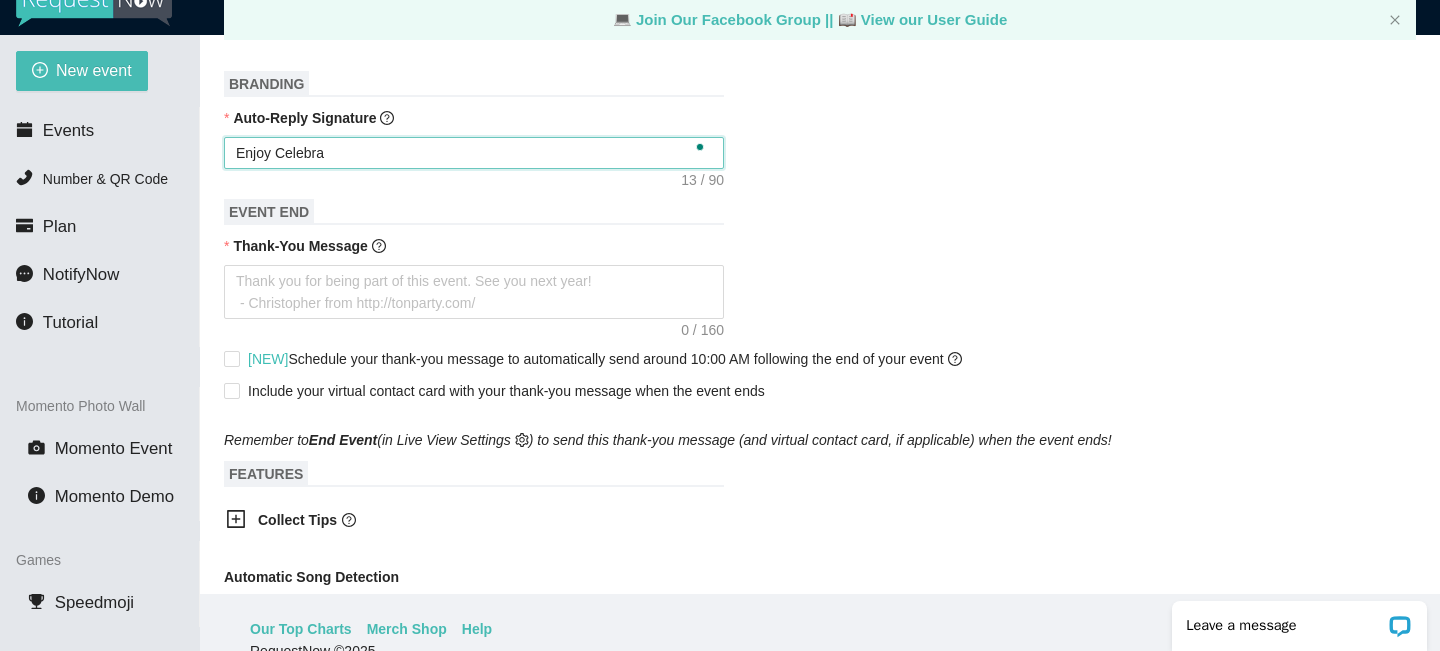 type on "Enjoy Celebrat" 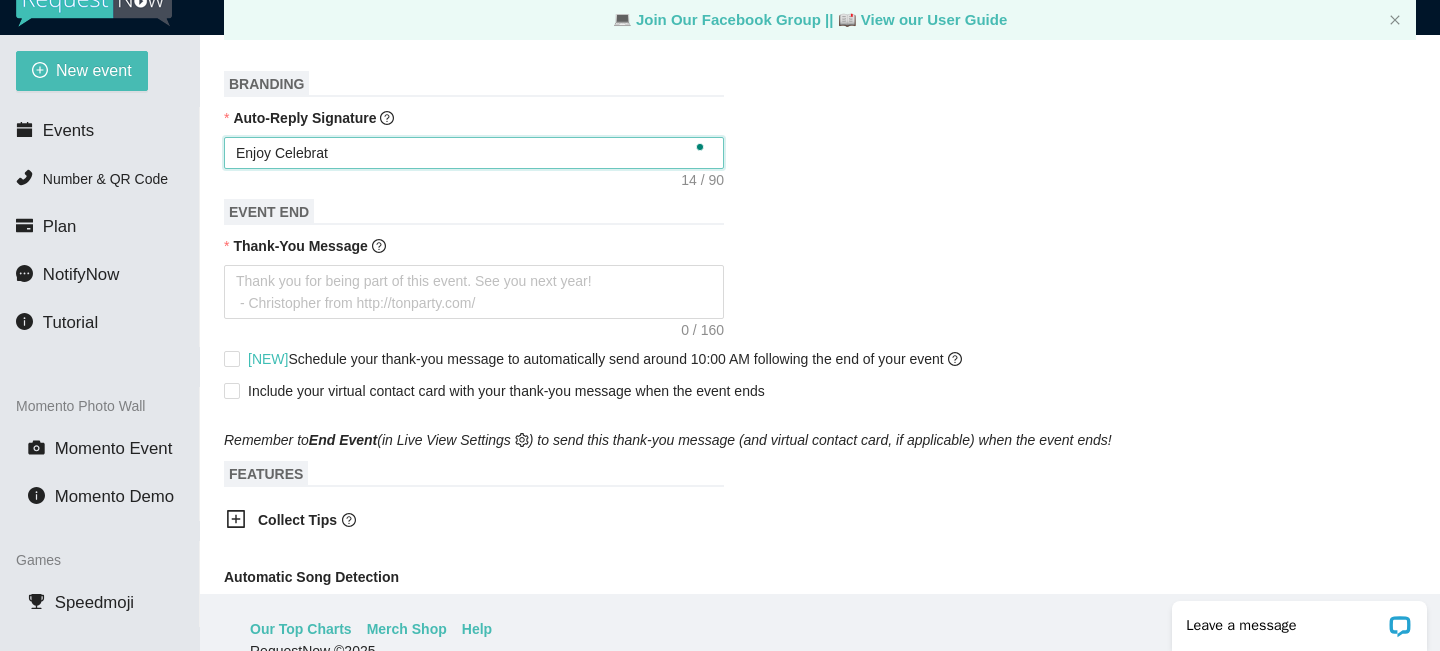 type on "Enjoy Celebrati" 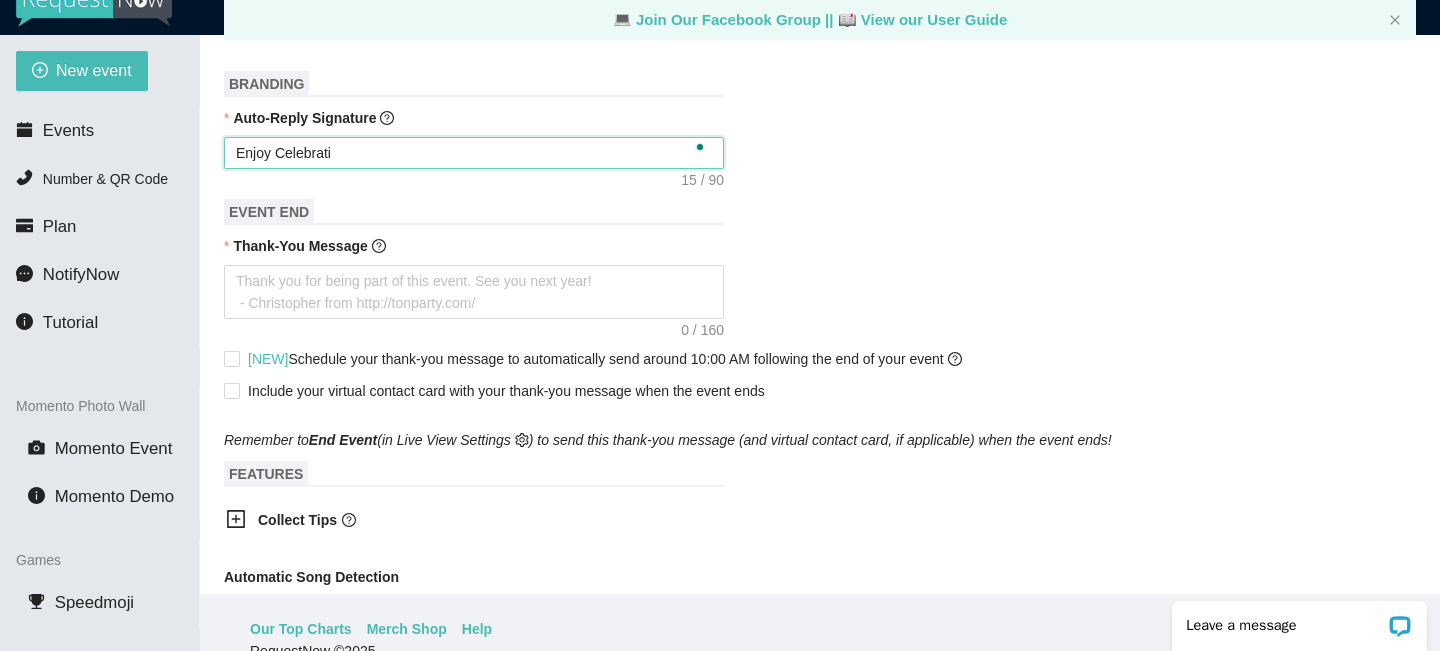 type on "Enjoy Celebratin" 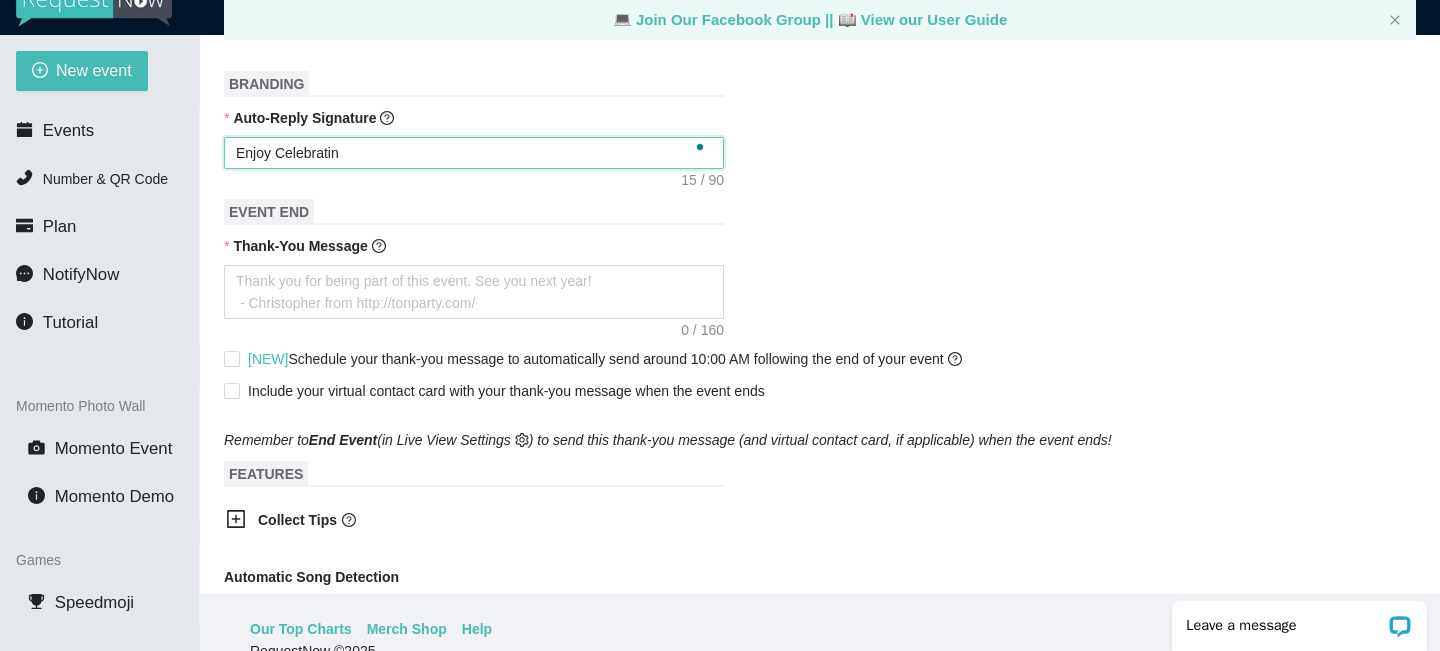 type on "Enjoy Celebrating" 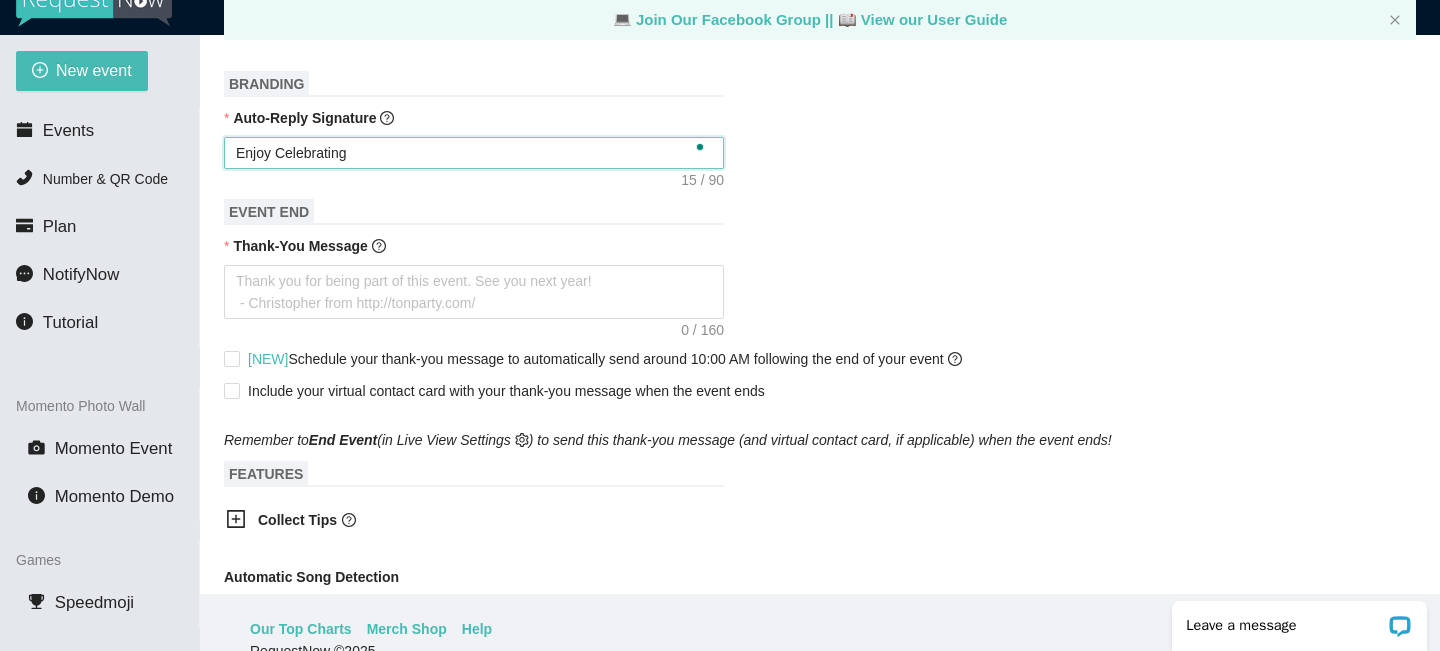 type on "Enjoy Celebrating" 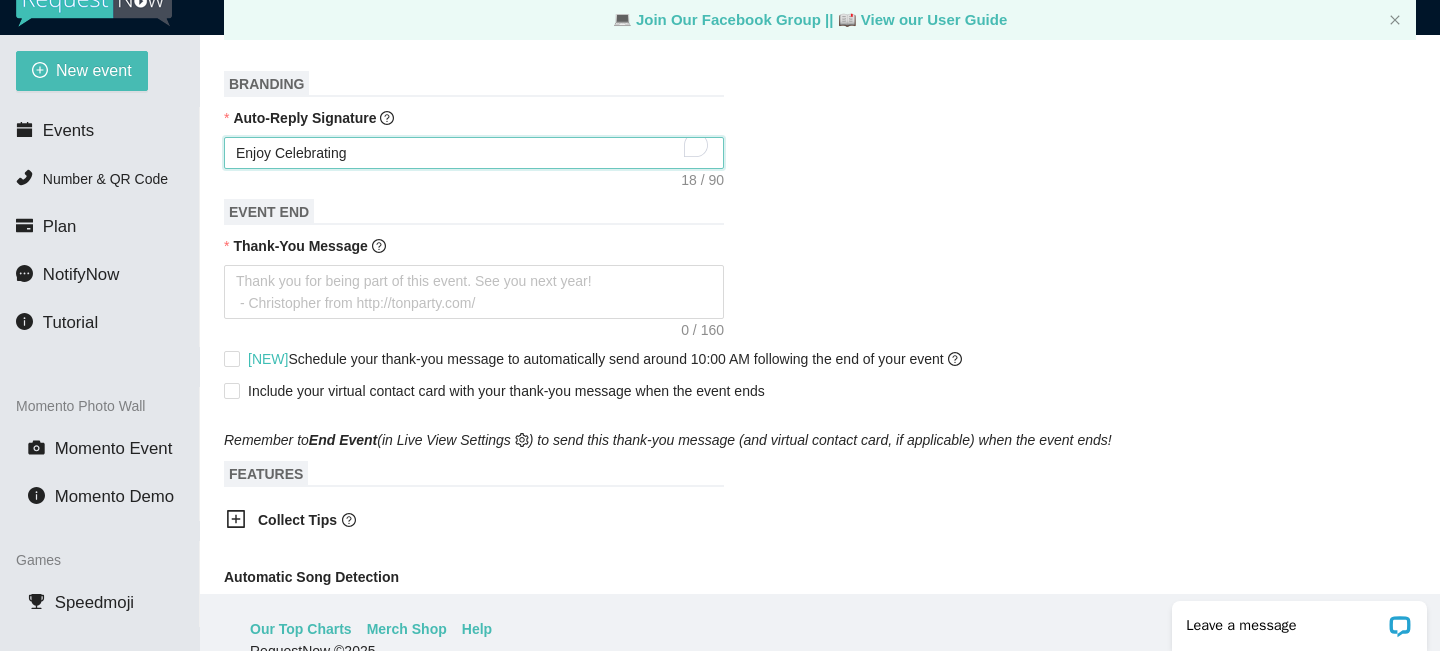 type on "Enjoy Celebrating A" 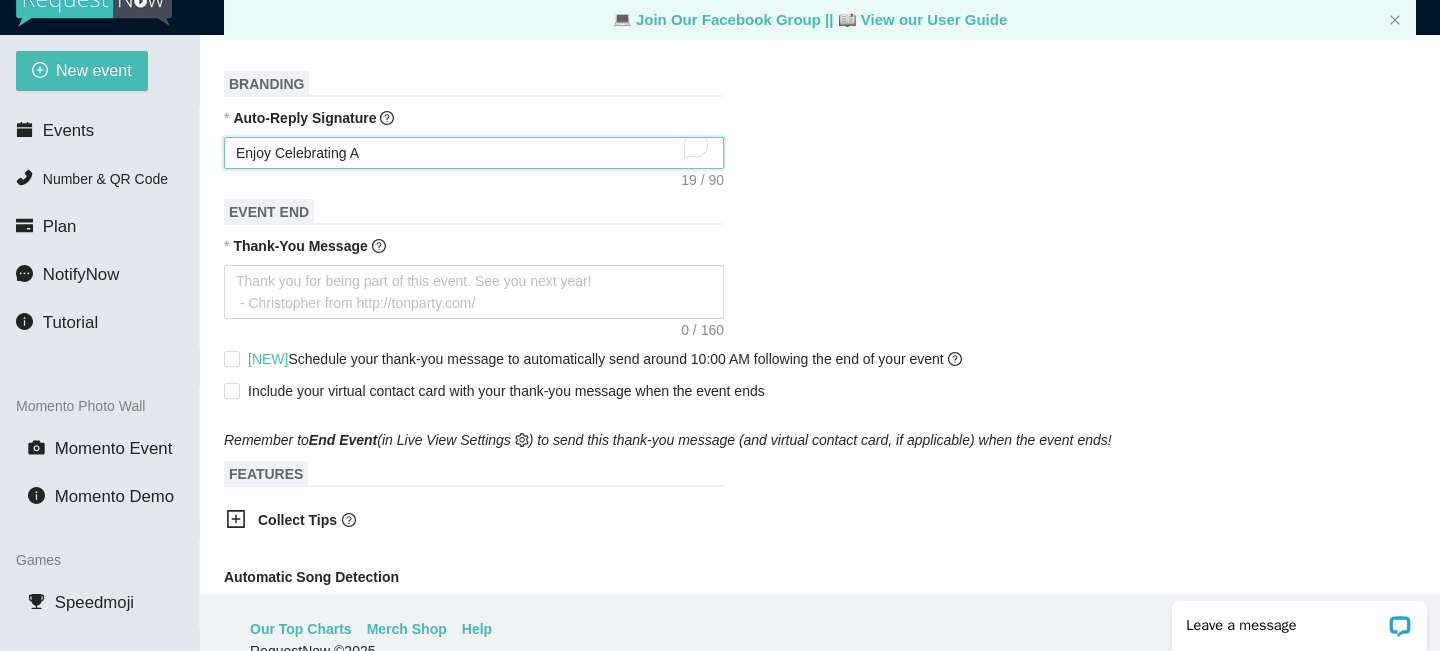 type on "Enjoy Celebrating An" 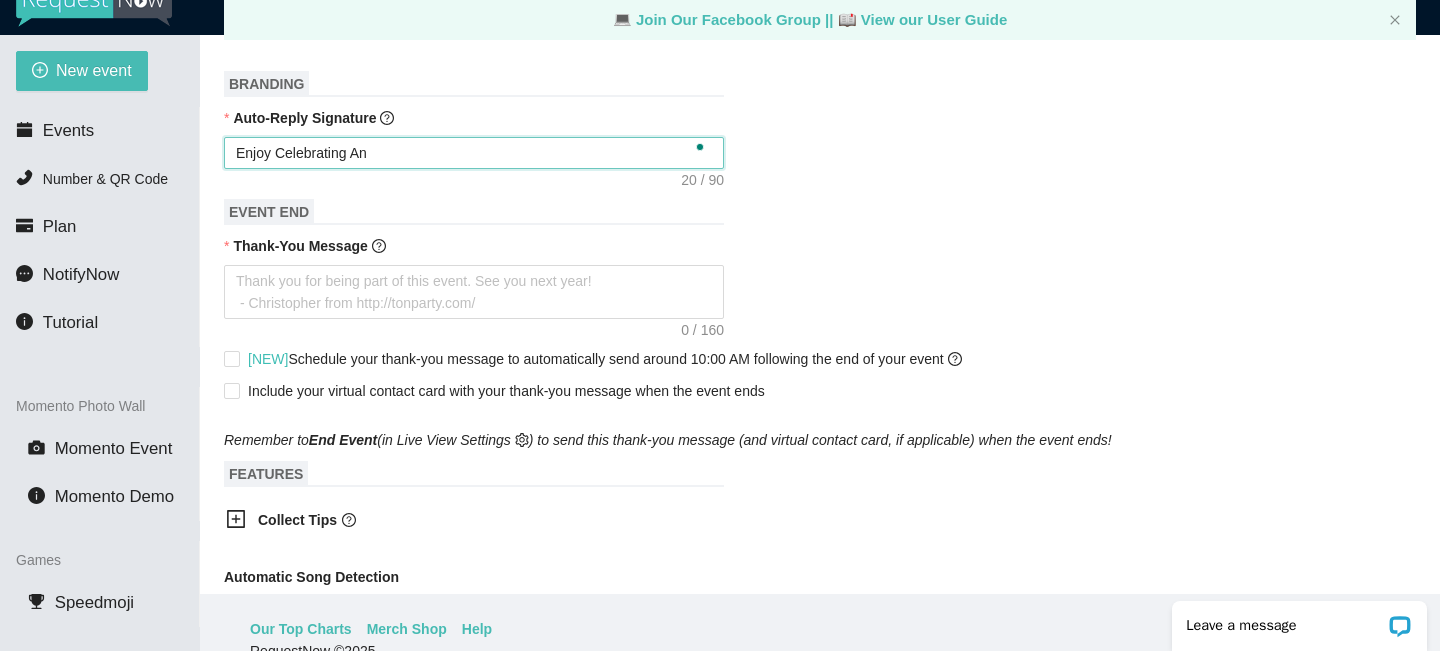 type on "Enjoy Celebrating Ani" 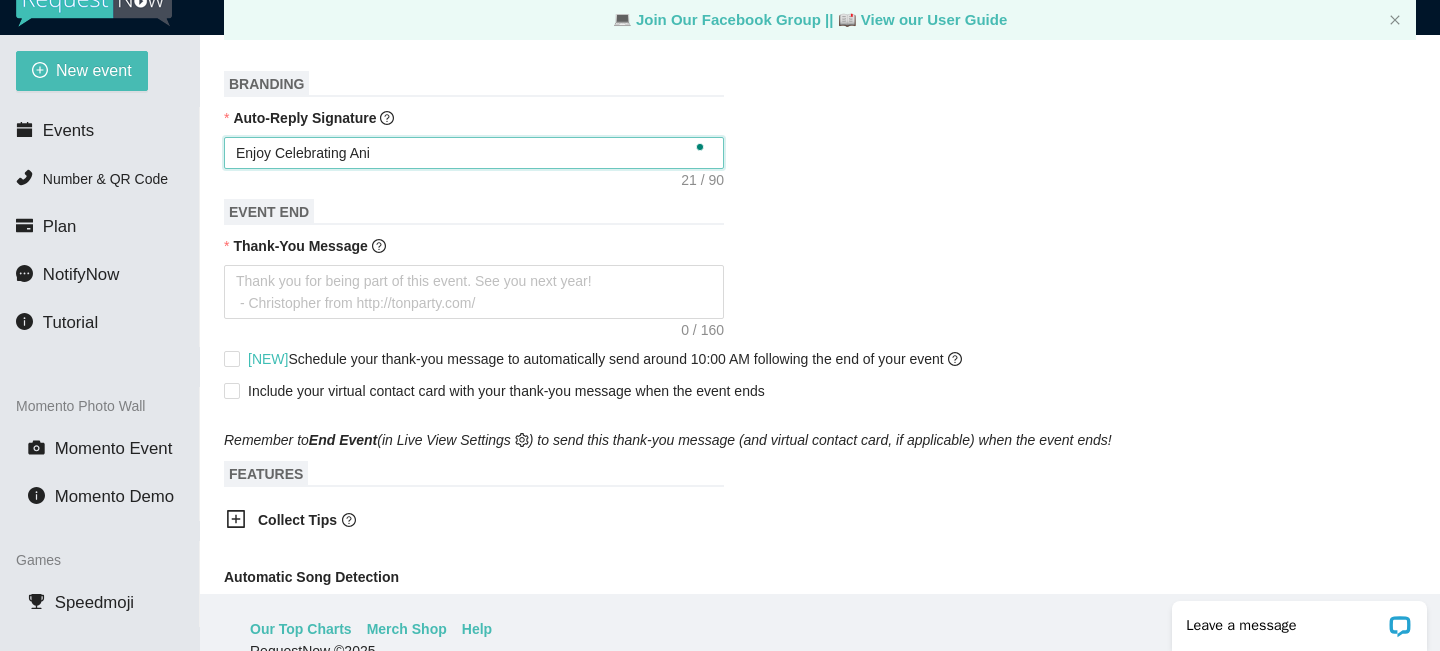 type on "Enjoy Celebrating Aniy" 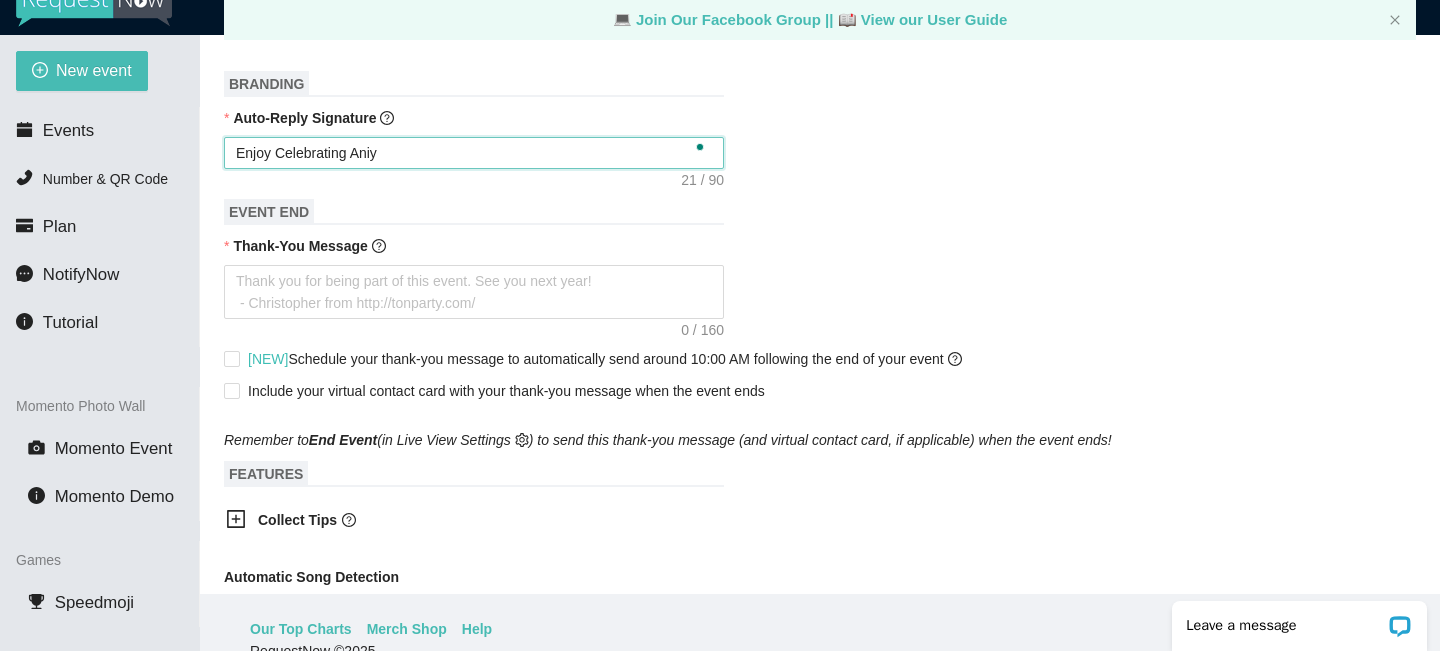 type on "Enjoy Celebrating Aniya" 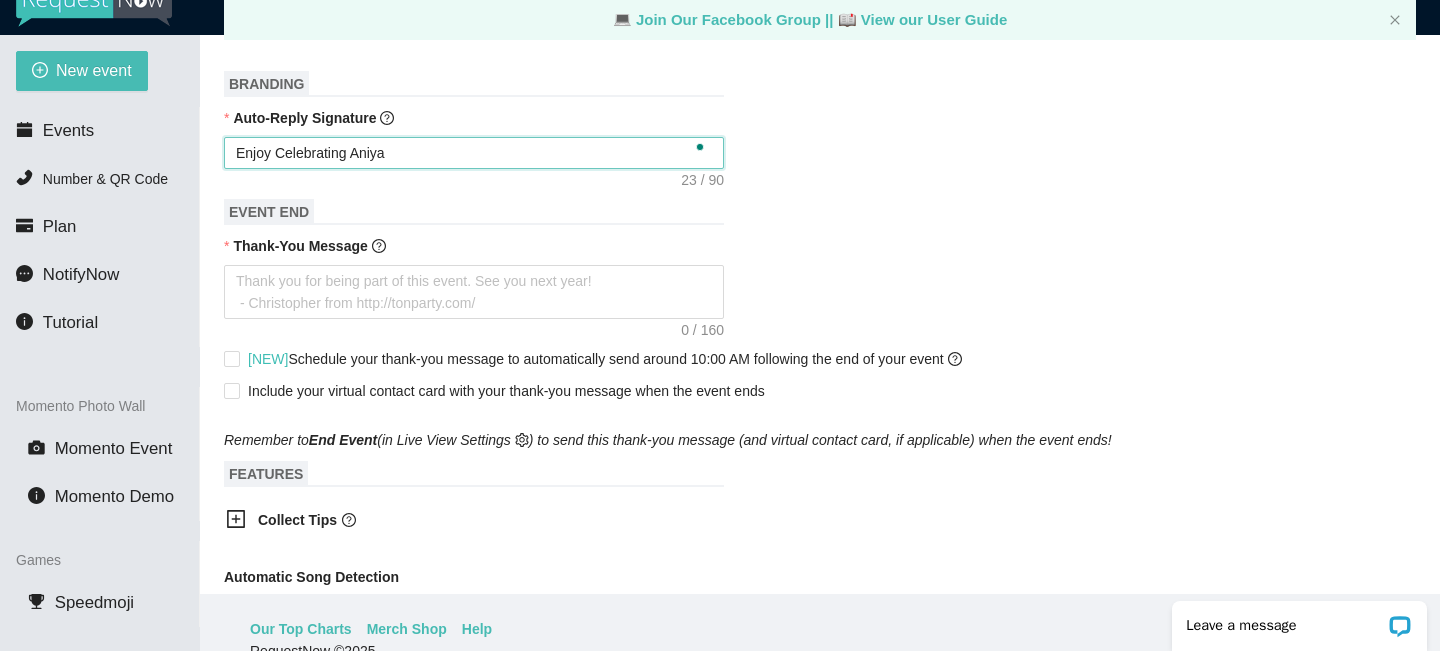 type on "Enjoy Celebrating Aniyah" 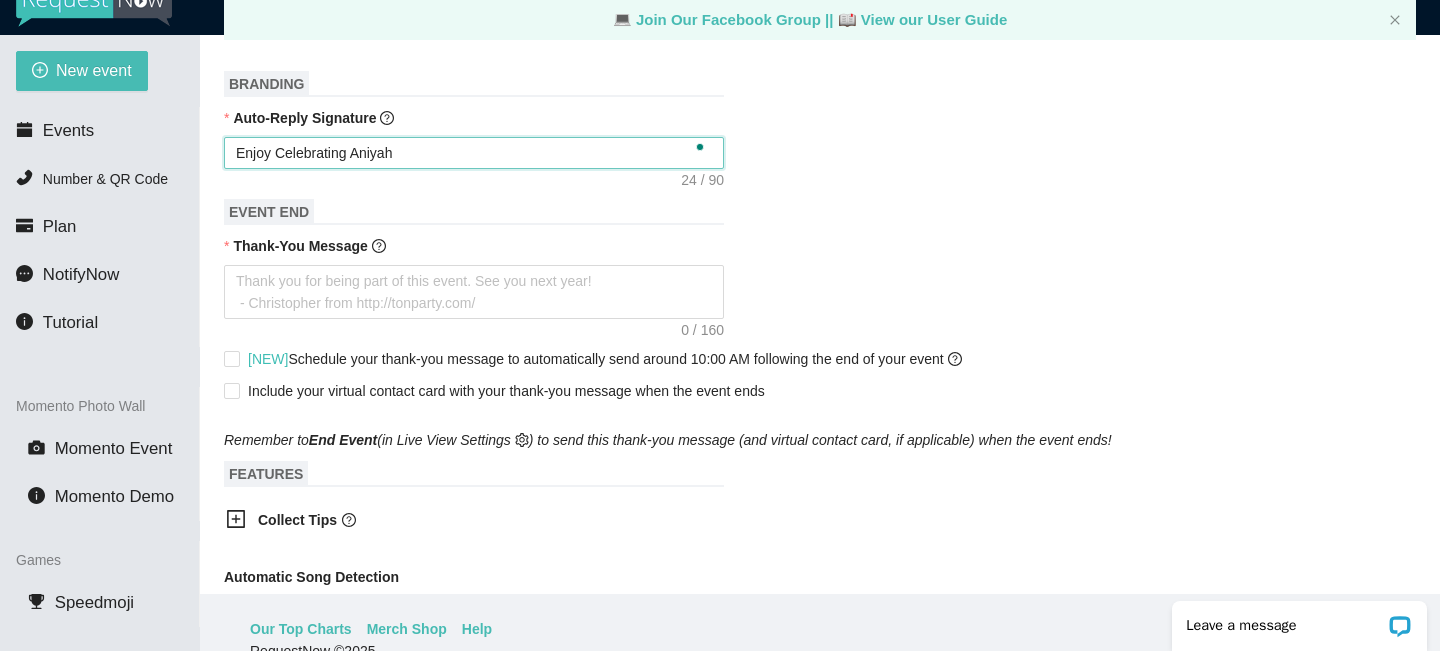 type on "Enjoy Celebrating Aniyah" 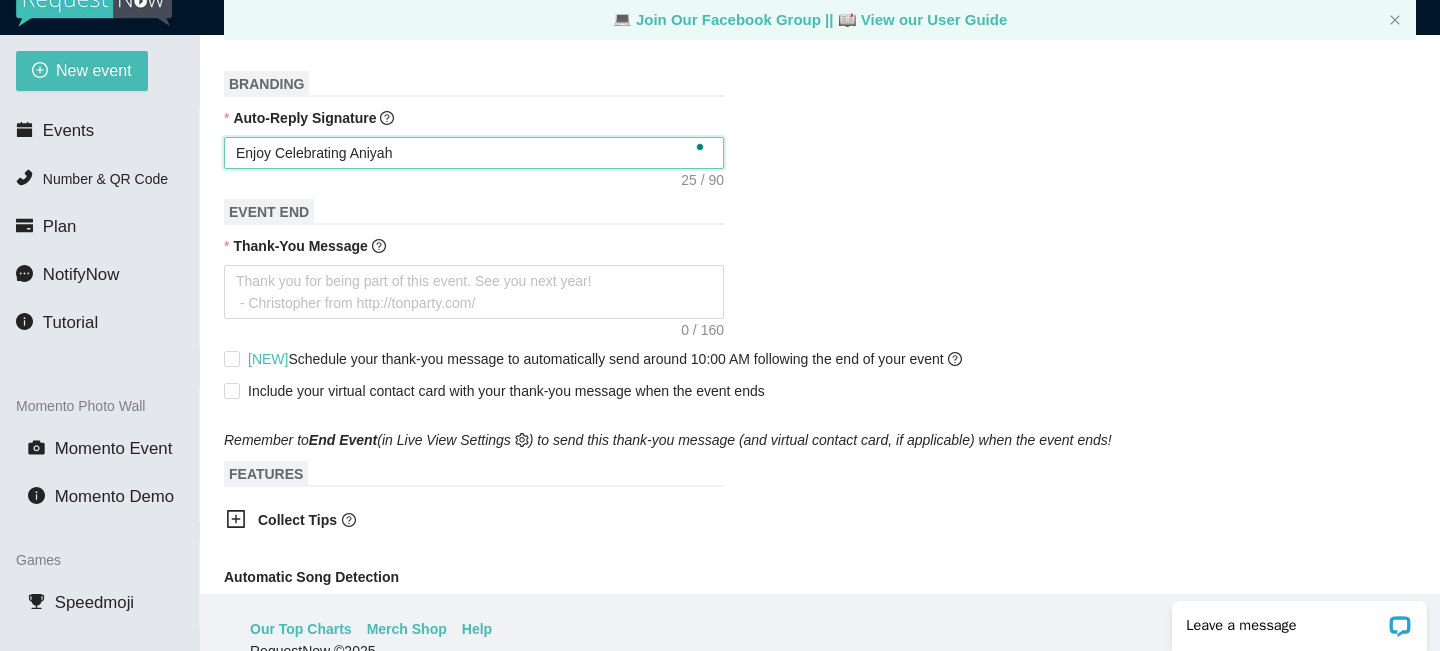 type on "Enjoy Celebrating Aniyah a" 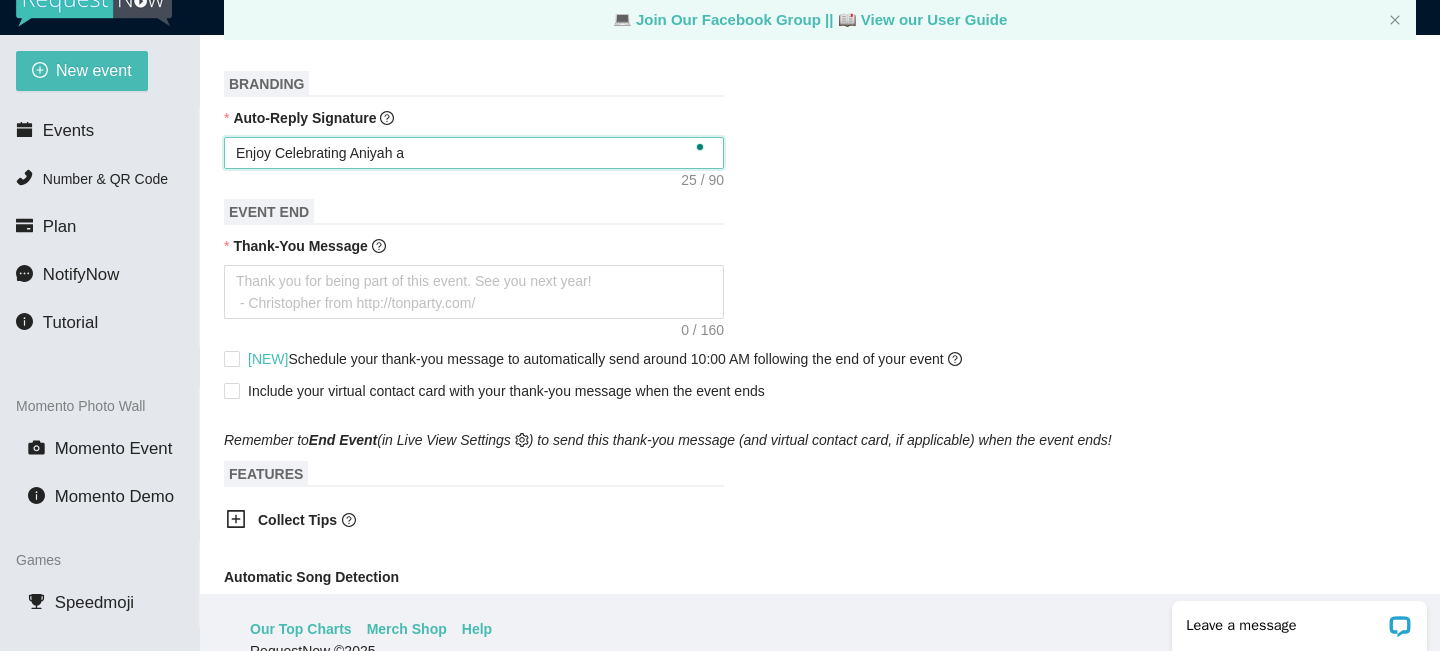 type on "Enjoy Celebrating Aniyah an" 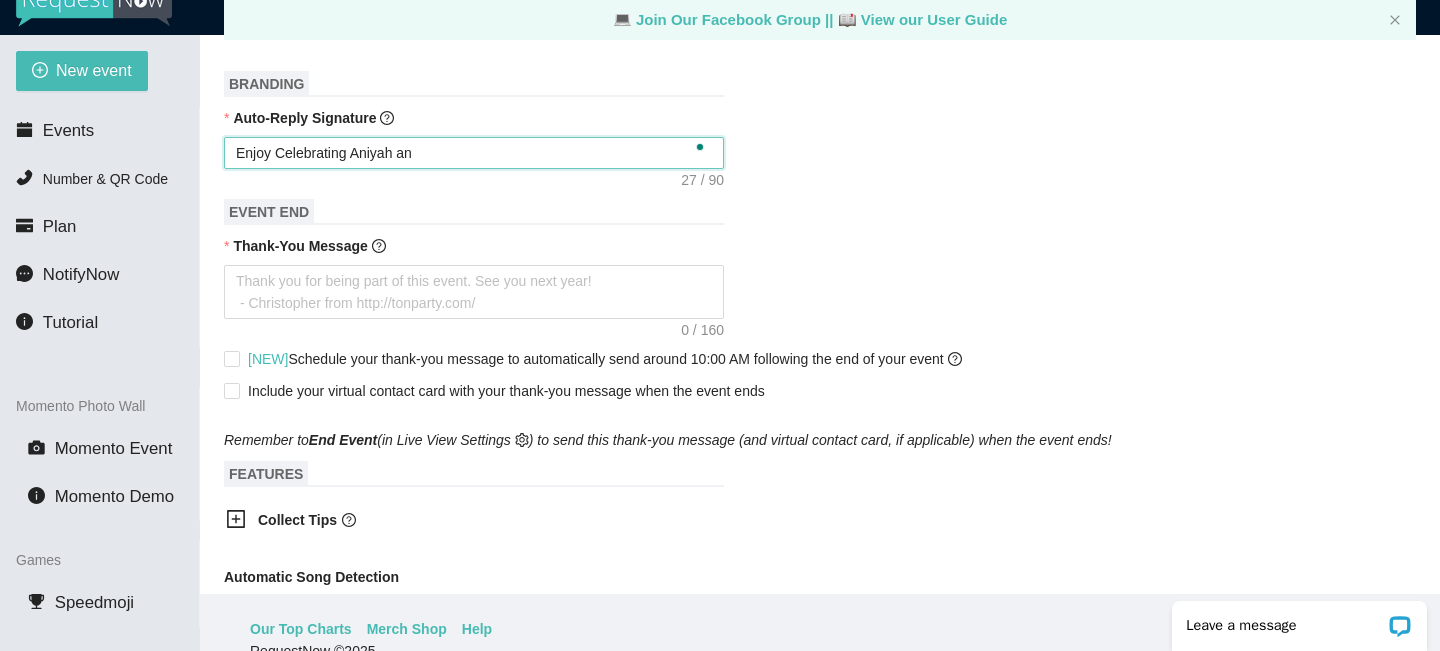 type on "Enjoy Celebrating Aniyah and" 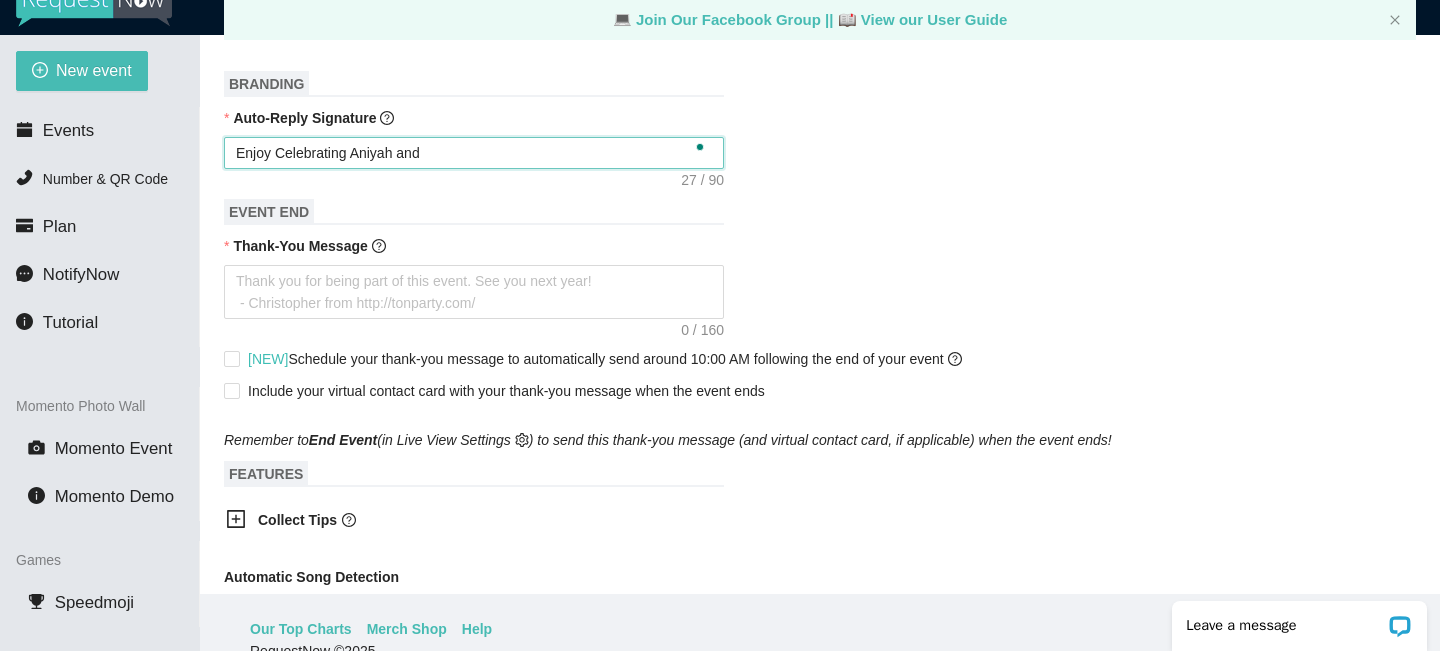type on "Enjoy Celebrating Aniyah and" 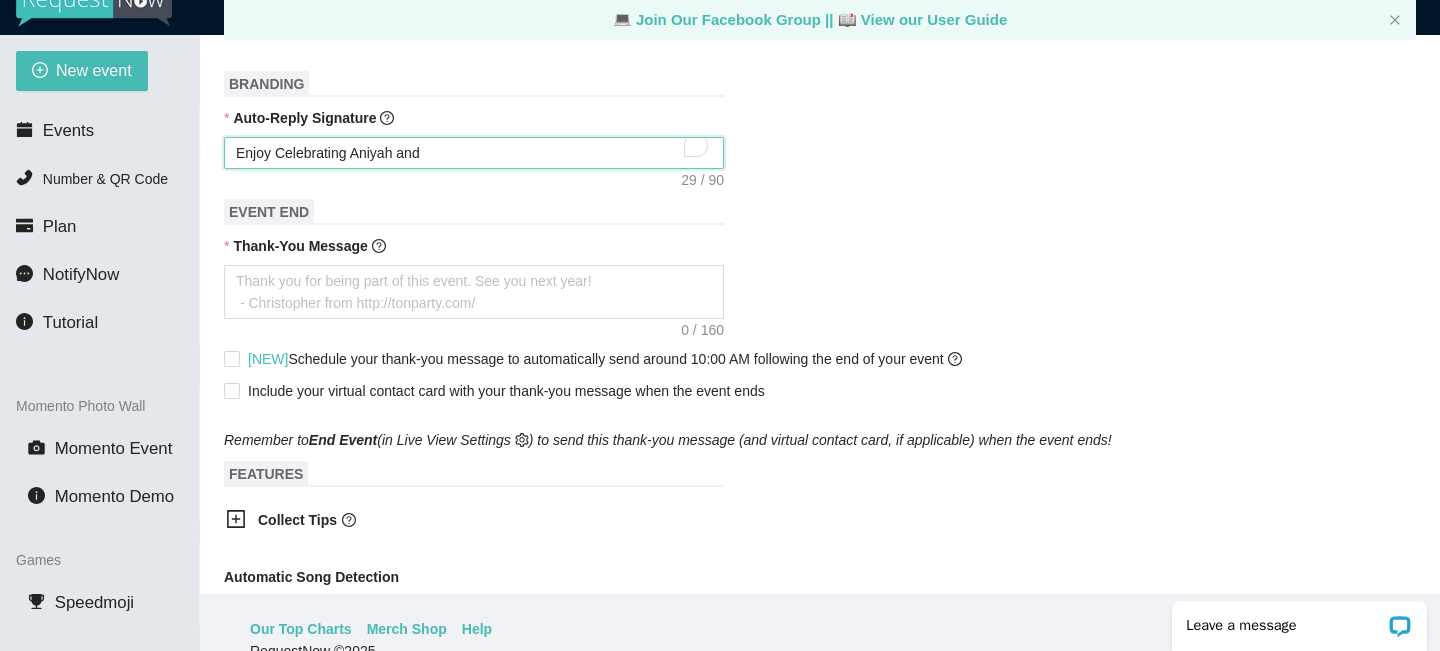 type on "Enjoy Celebrating Aniyah and I" 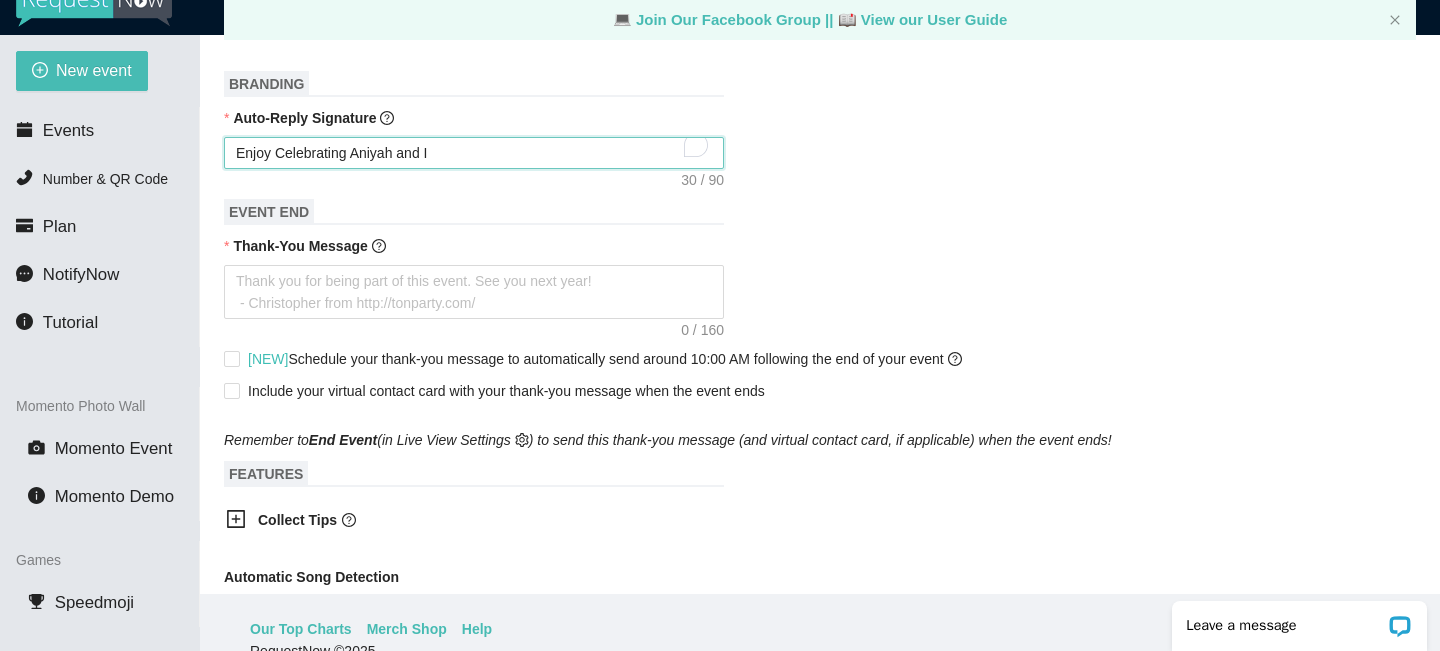 type on "Enjoy Celebrating Aniyah and Ia" 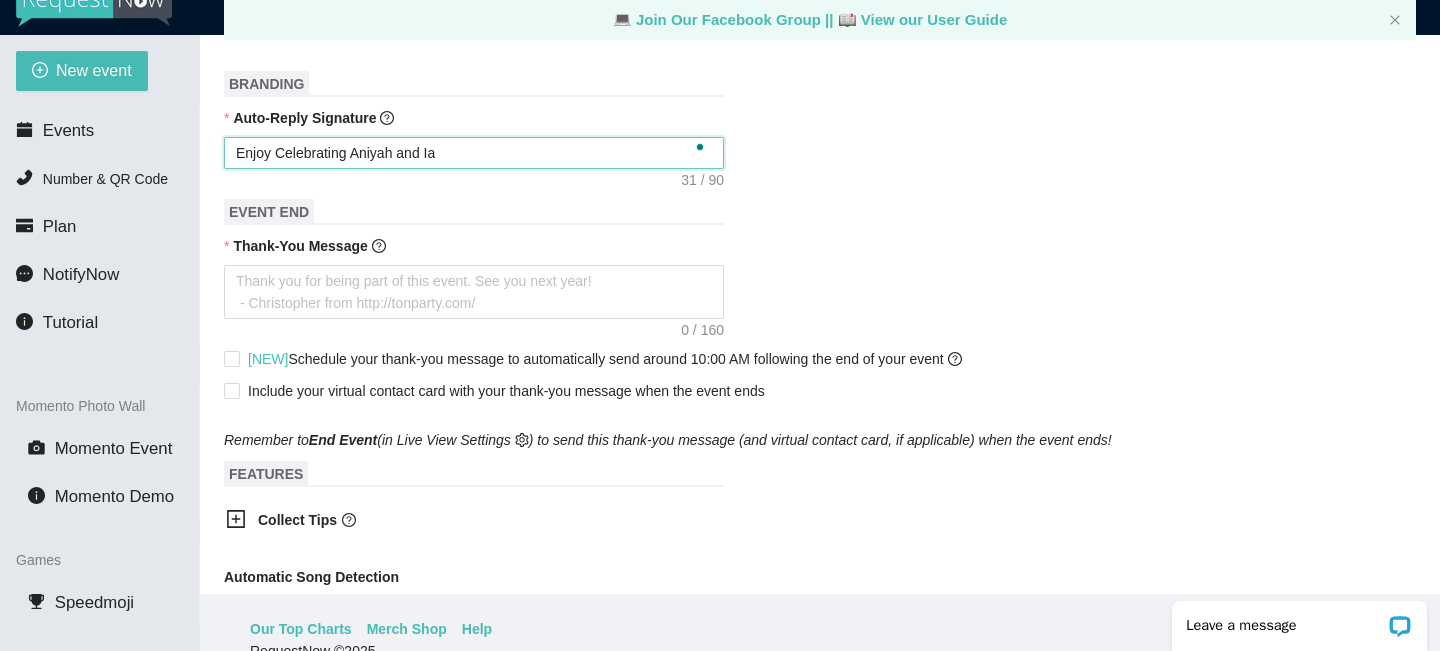 type on "Enjoy Celebrating Aniyah and Ian" 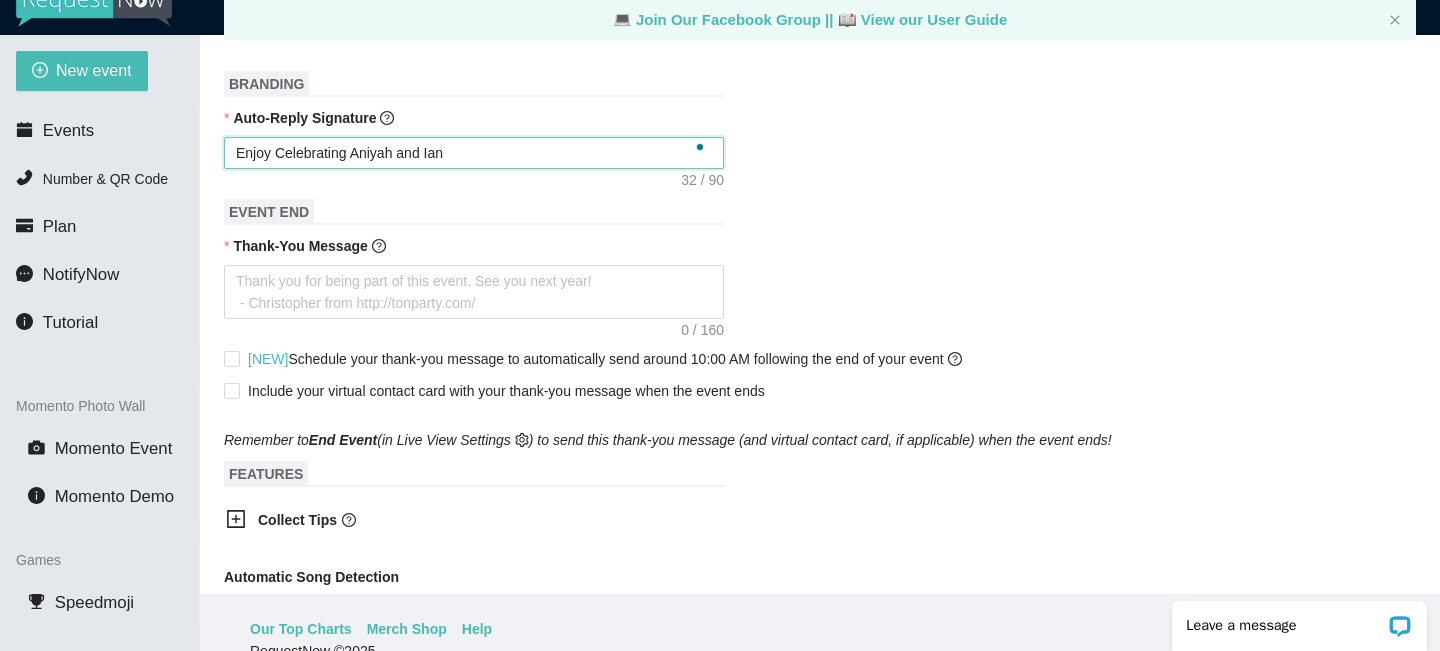 type on "Enjoy Celebrating Aniyah and Ian'" 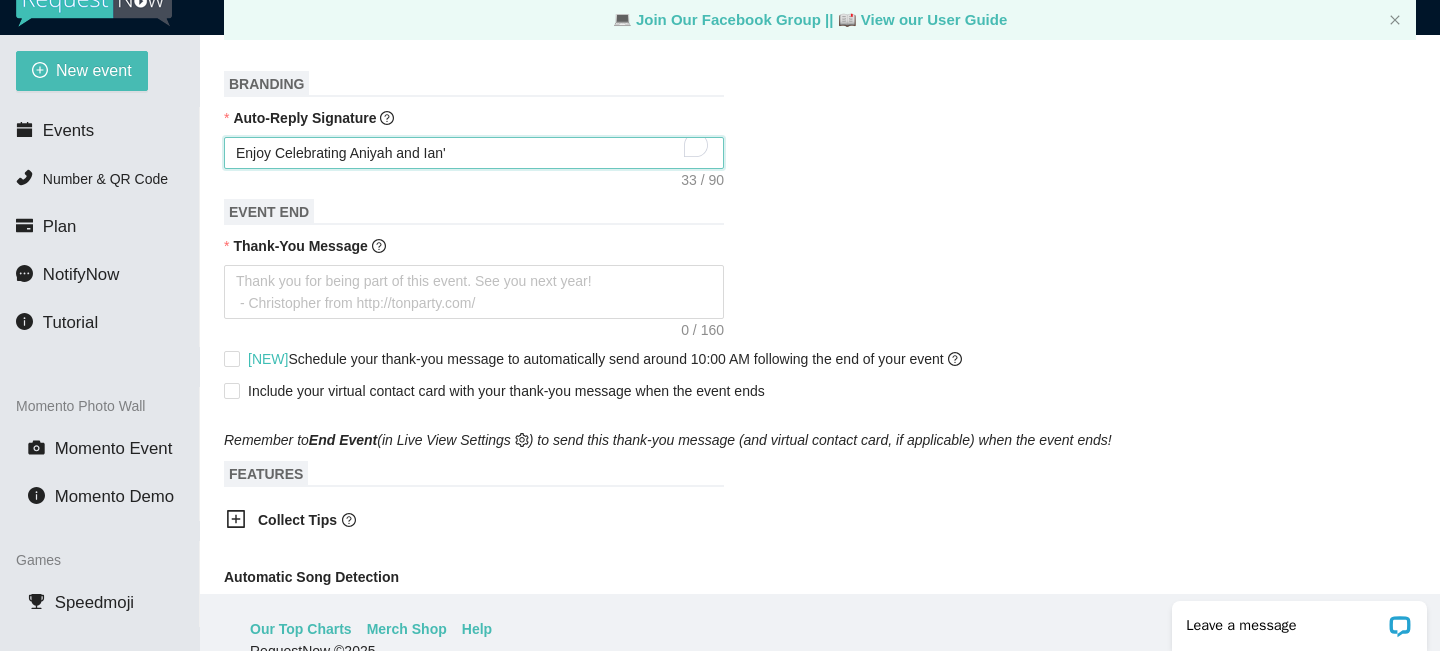type on "Enjoy Celebrating Aniyah and Ian's" 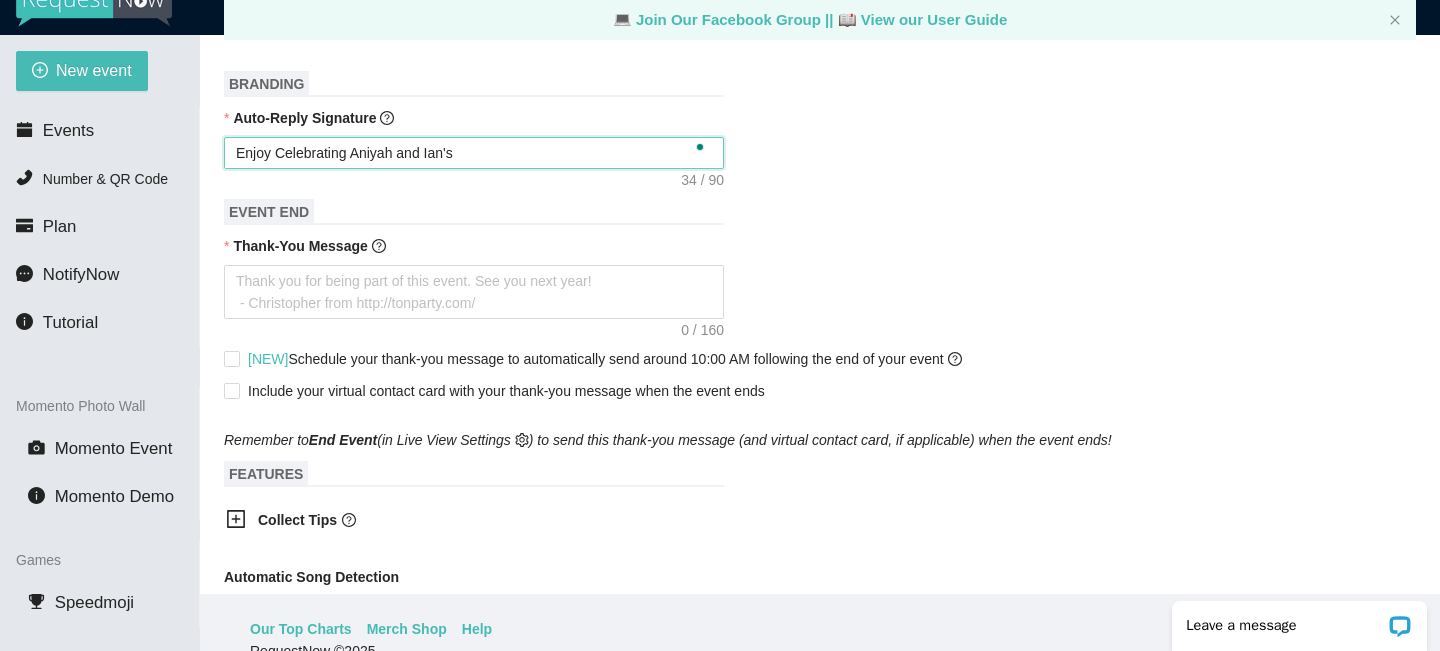 type on "Enjoy Celebrating Aniyah and Ian's" 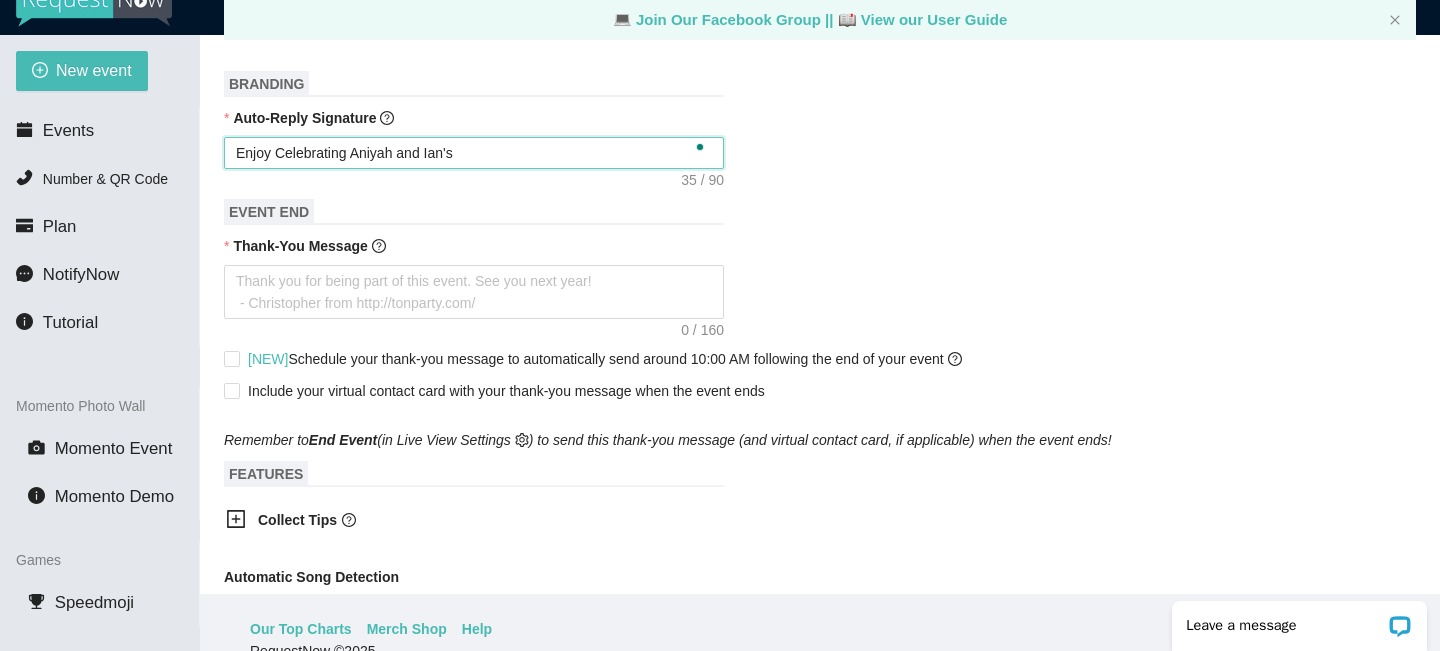 type on "Enjoy Celebrating Aniyah and Ian's W" 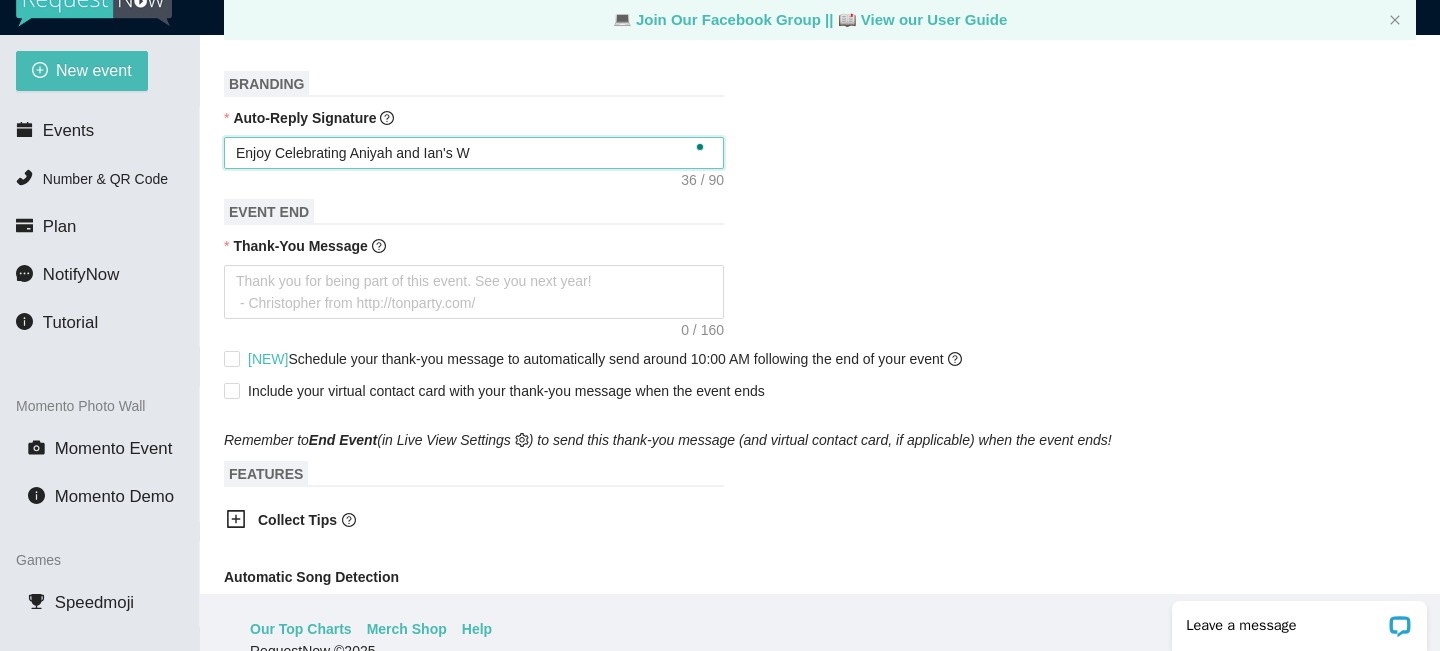 type on "Enjoy Celebrating Aniyah and Ian's We" 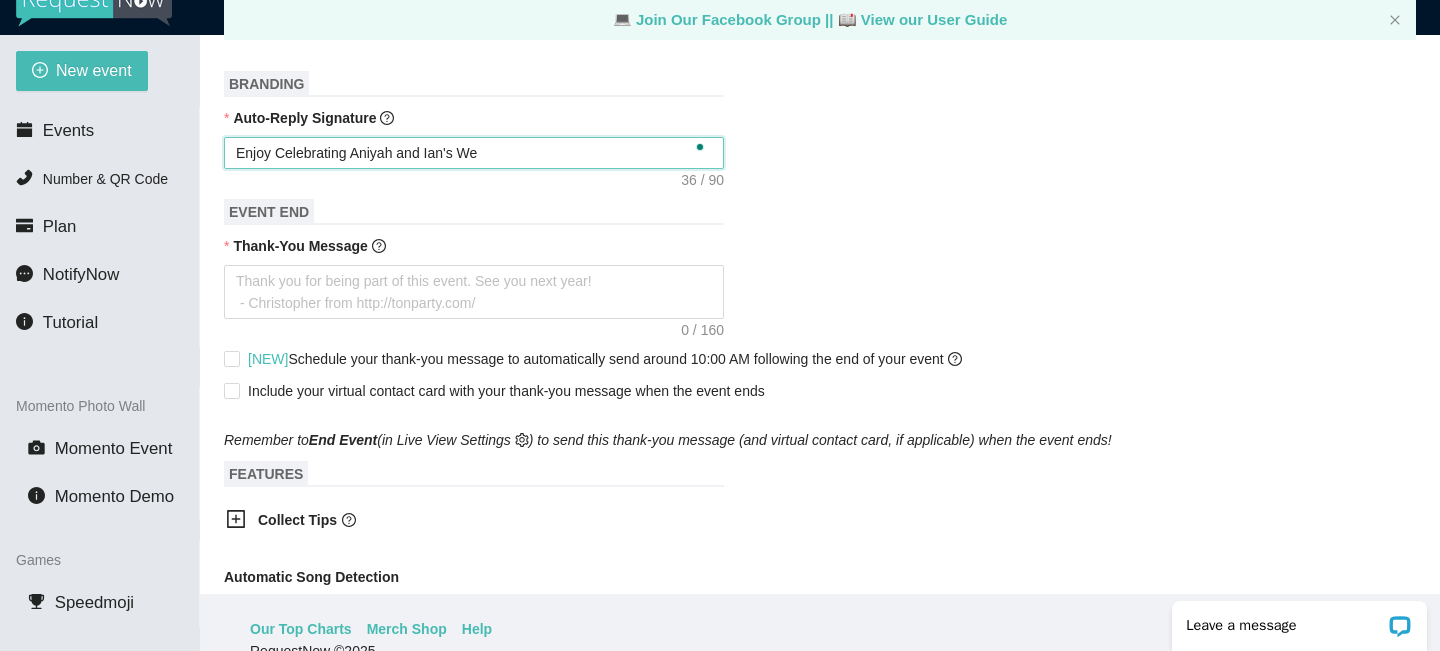 type on "Enjoy Celebrating Aniyah and Ian's We3" 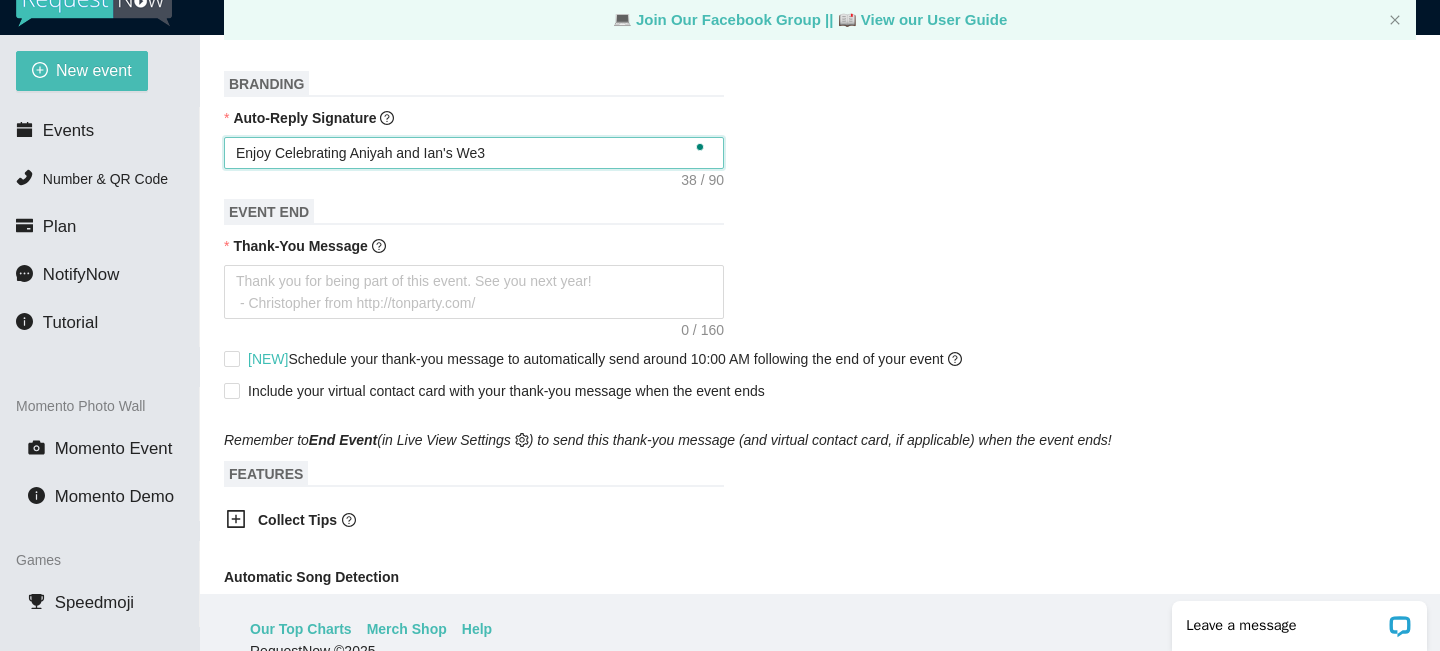 type on "Enjoy Celebrating Aniyah and Ian's We3d" 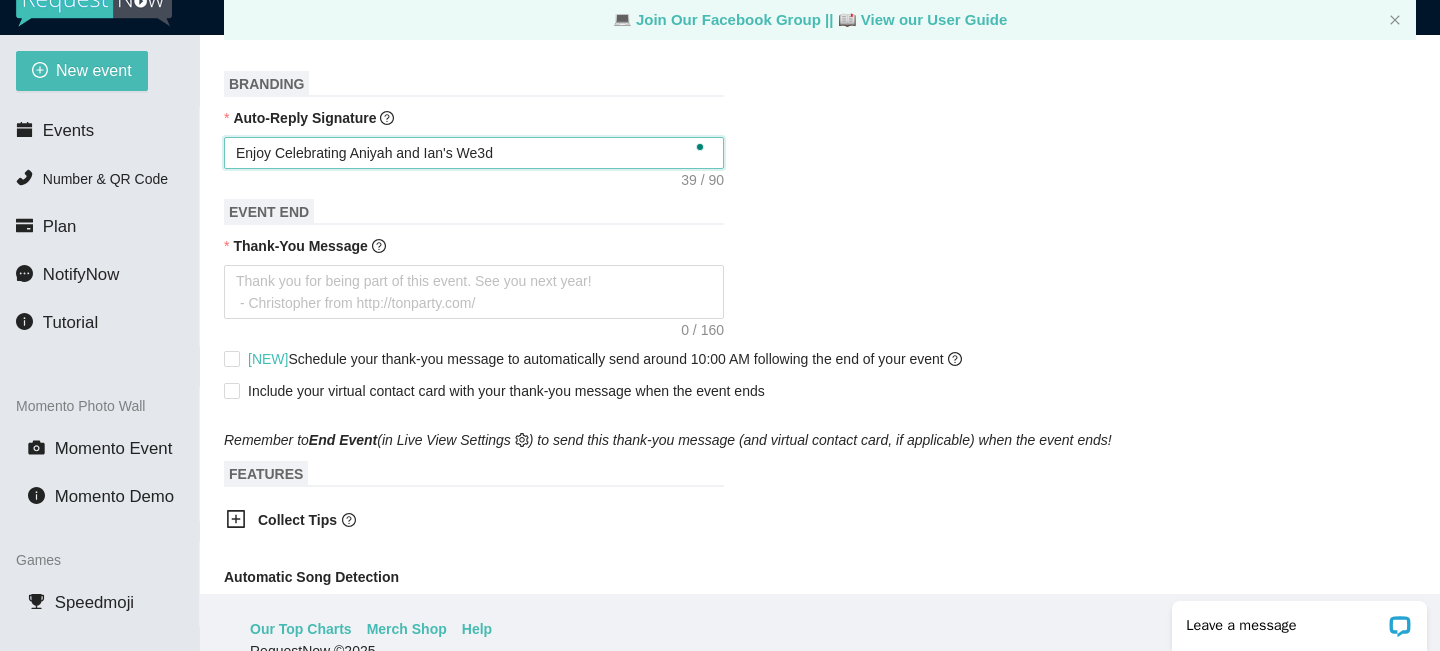 type on "Enjoy Celebrating Aniyah and Ian's We3dd" 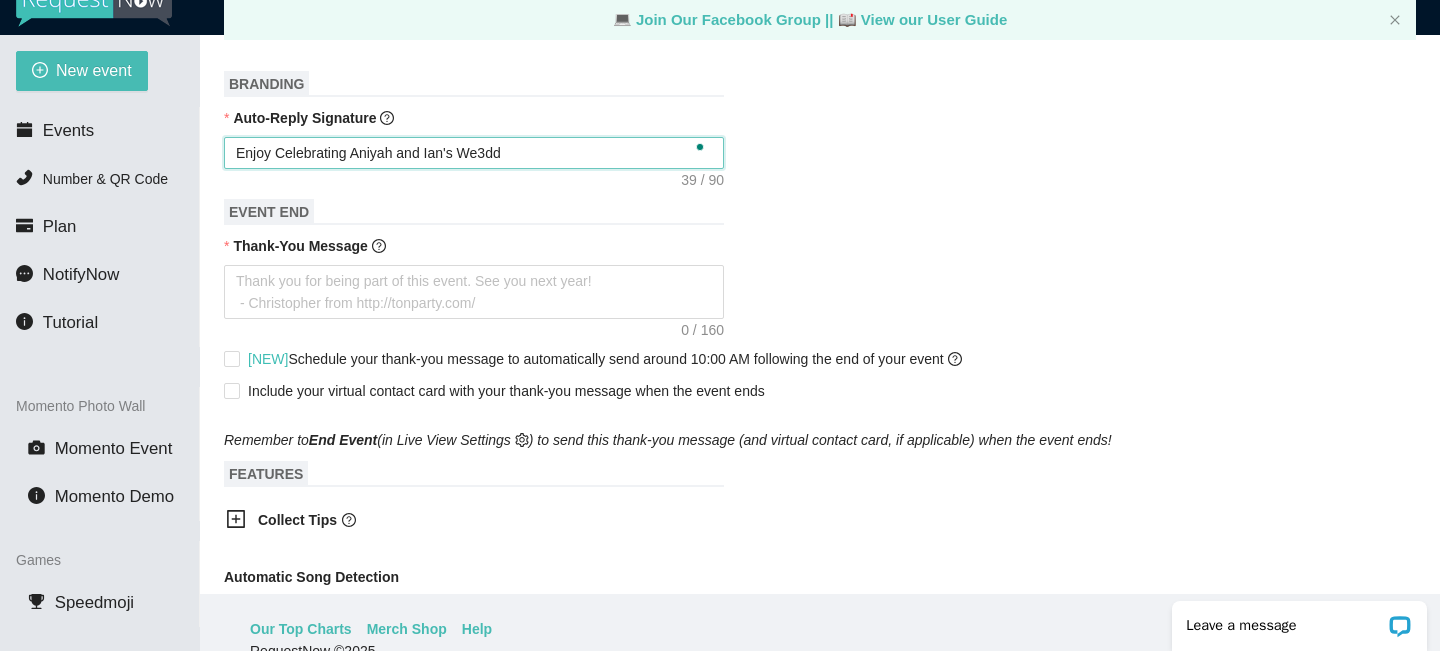type on "Enjoy Celebrating Aniyah and Ian's We3ddi" 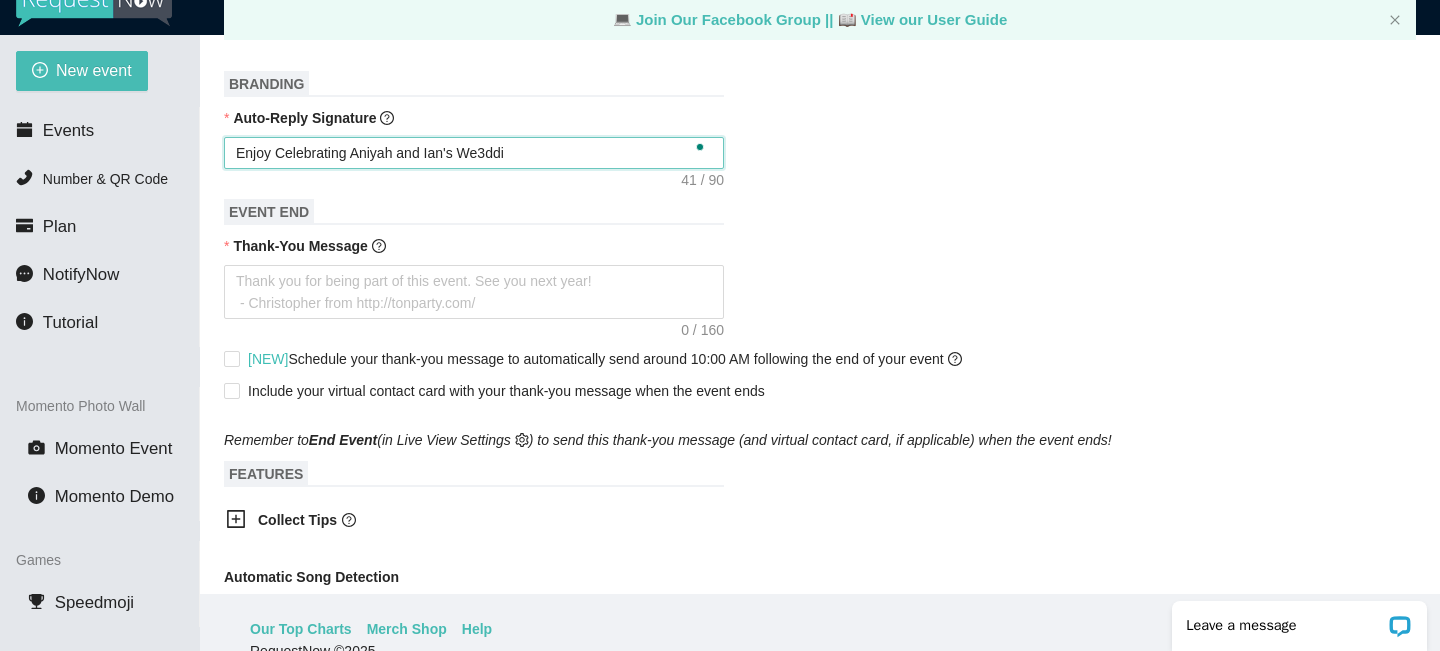 type on "Enjoy Celebrating Aniyah and Ian's We3ddin" 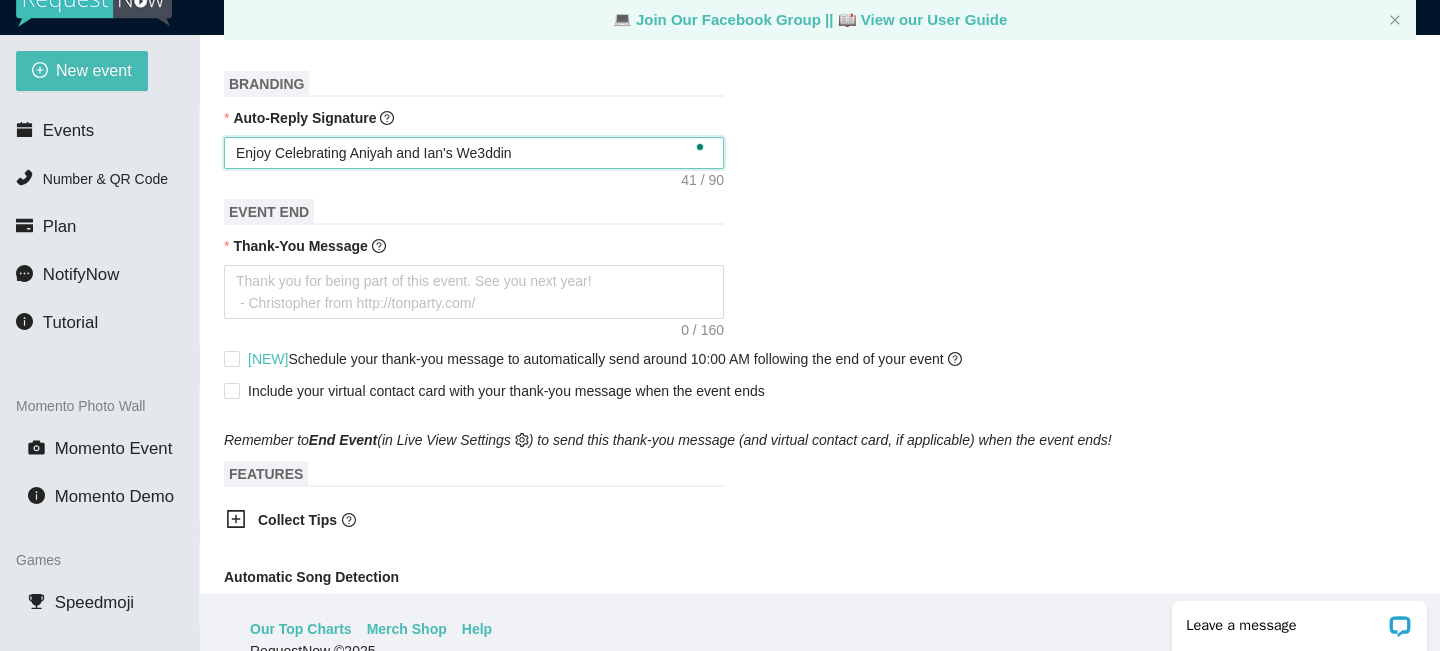 type on "Enjoy Celebrating Aniyah and Ian's We3dding" 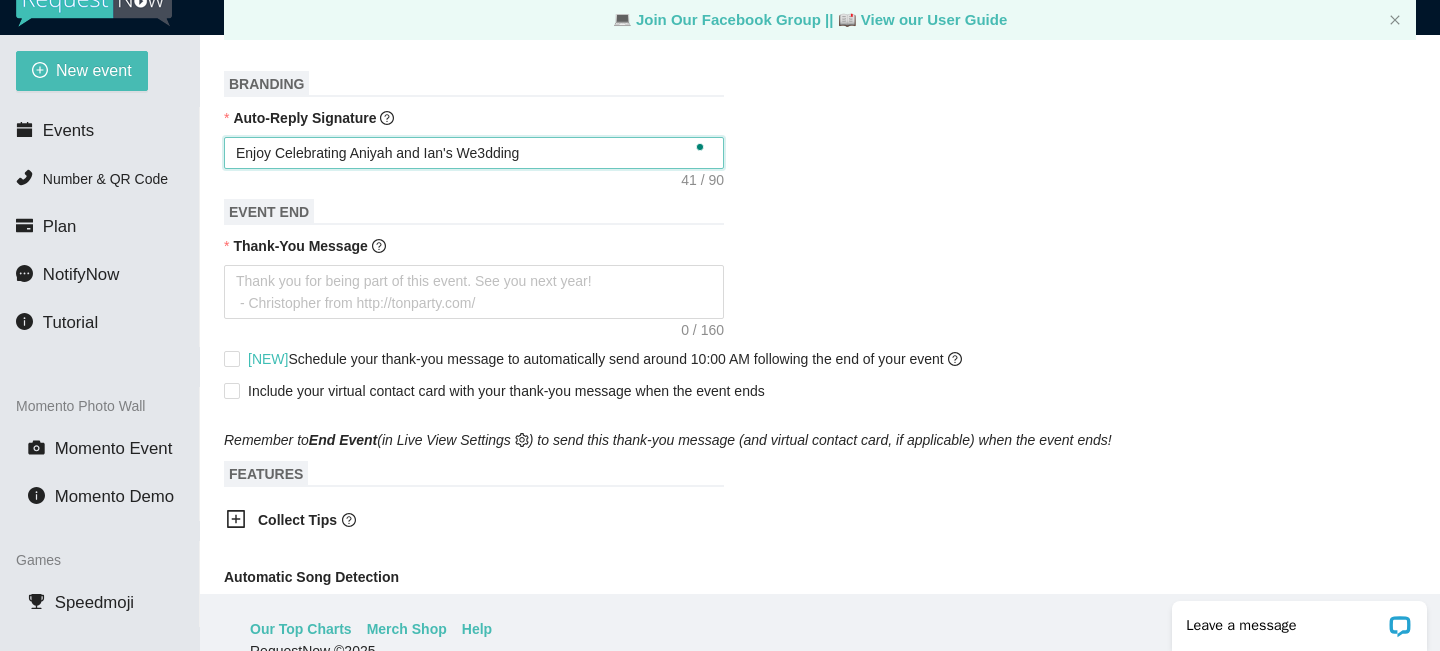 type on "Enjoy Celebrating Aniyah and Ian's We3dding" 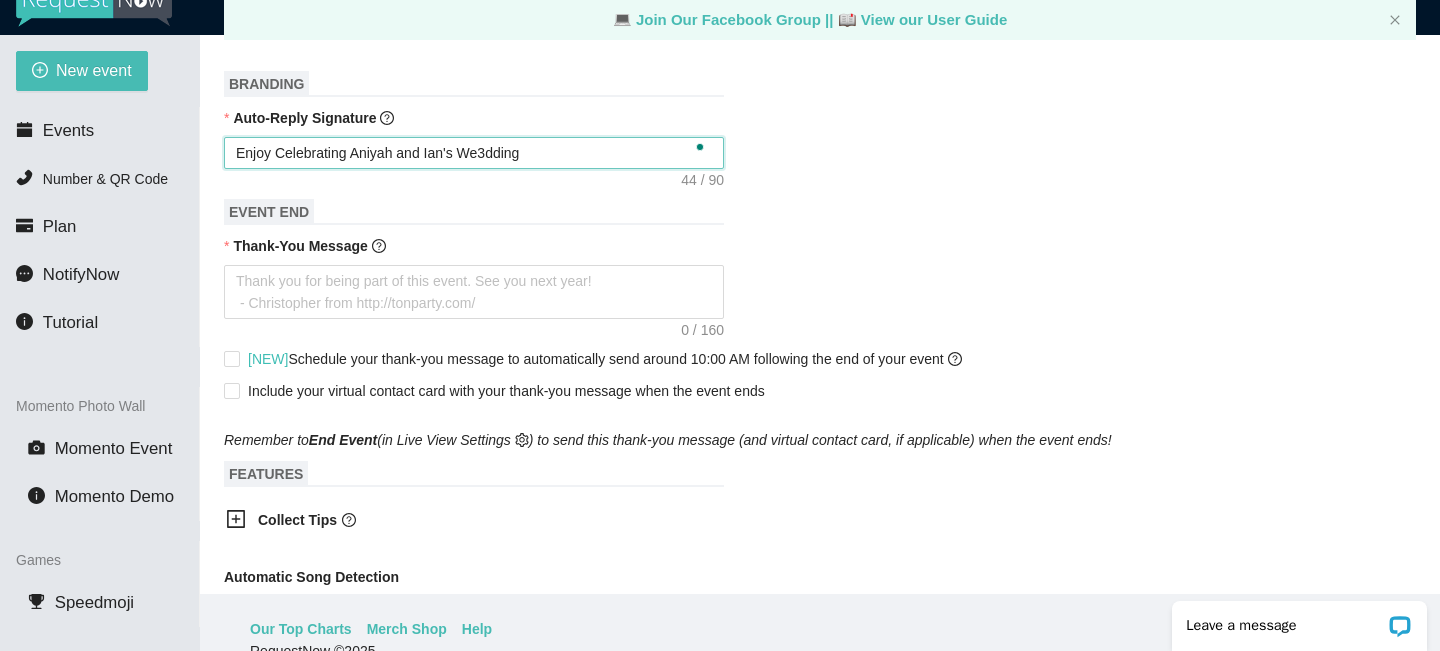 type on "Enjoy Celebrating Aniyah and Ian's We3dding" 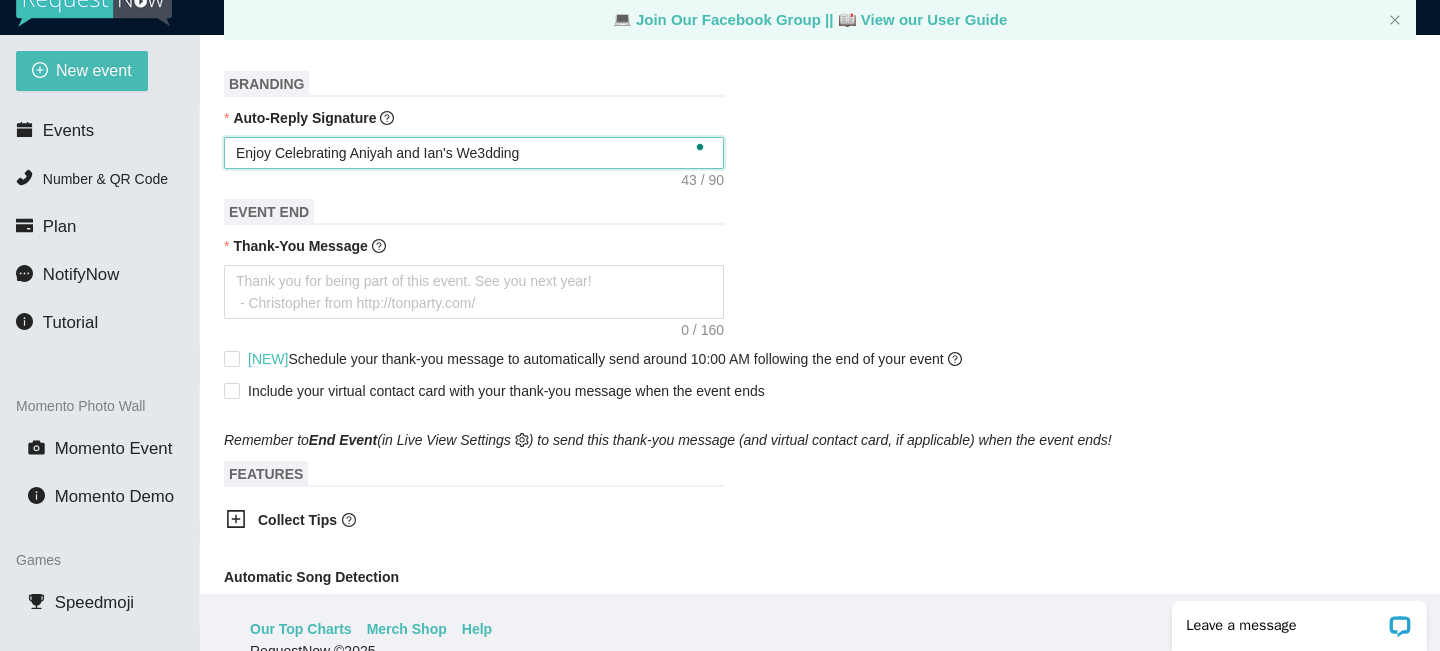 type on "Enjoy Celebrating Aniyah and Ian's We3ddin" 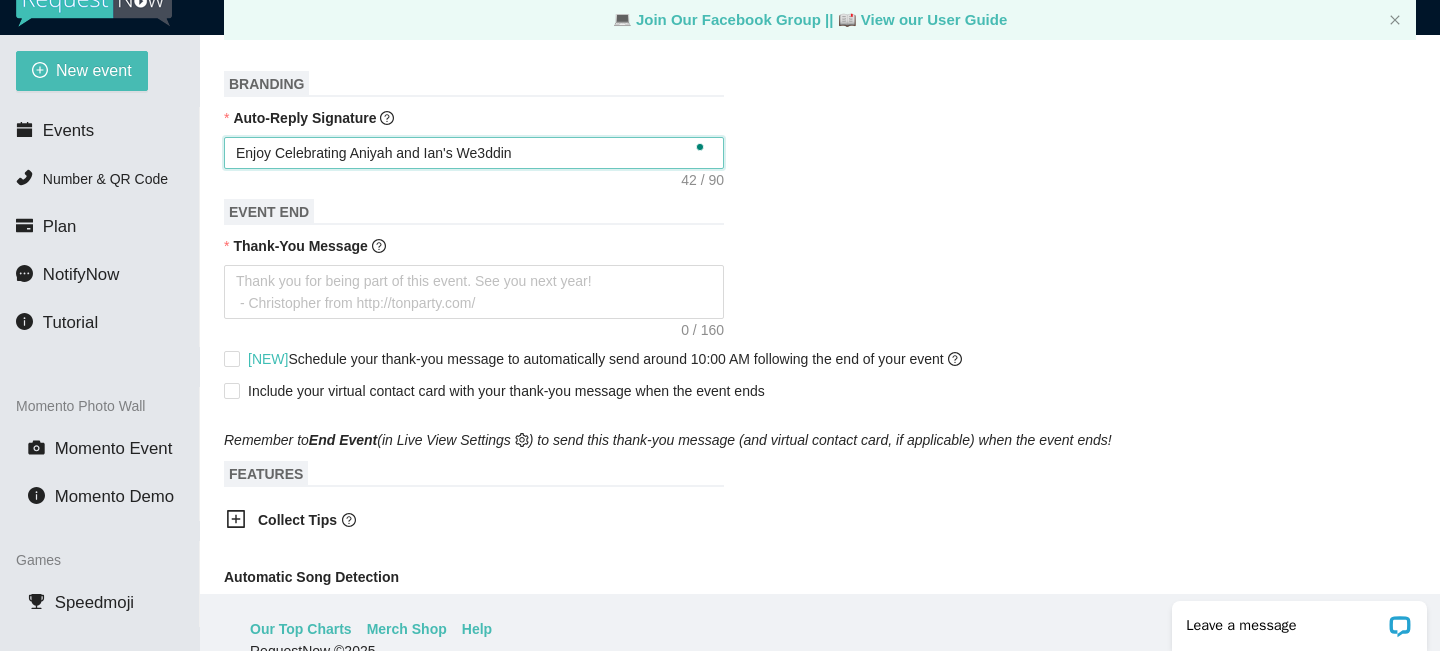 type on "Enjoy Celebrating Aniyah and Ian's We3ddi" 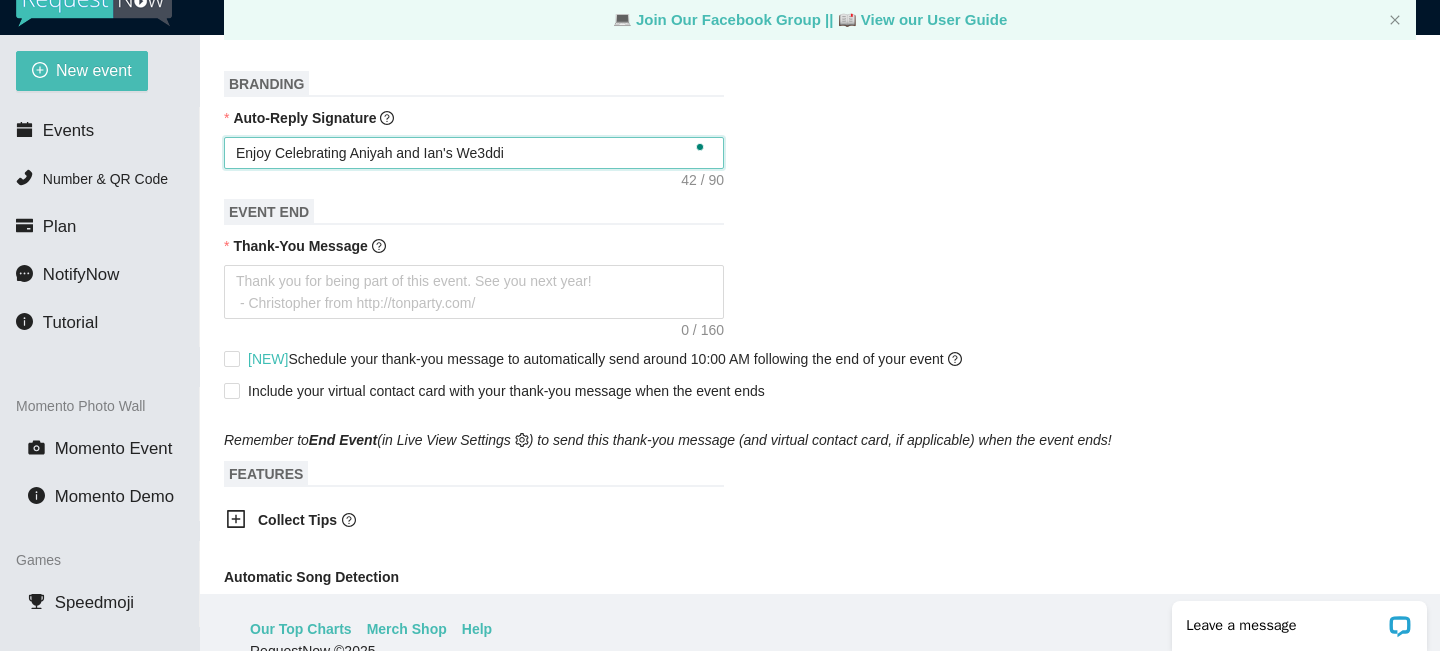 type on "Enjoy Celebrating Aniyah and Ian's We3dd" 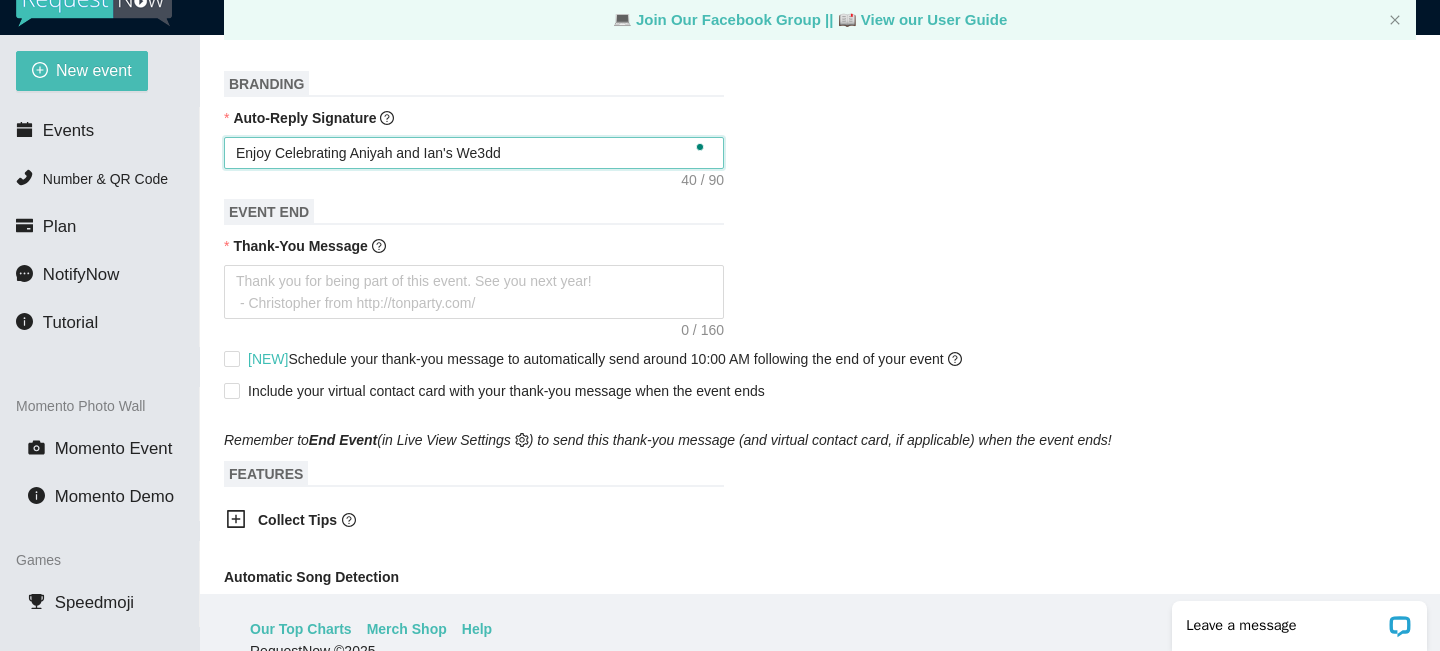 type on "Enjoy Celebrating Aniyah and Ian's We3d" 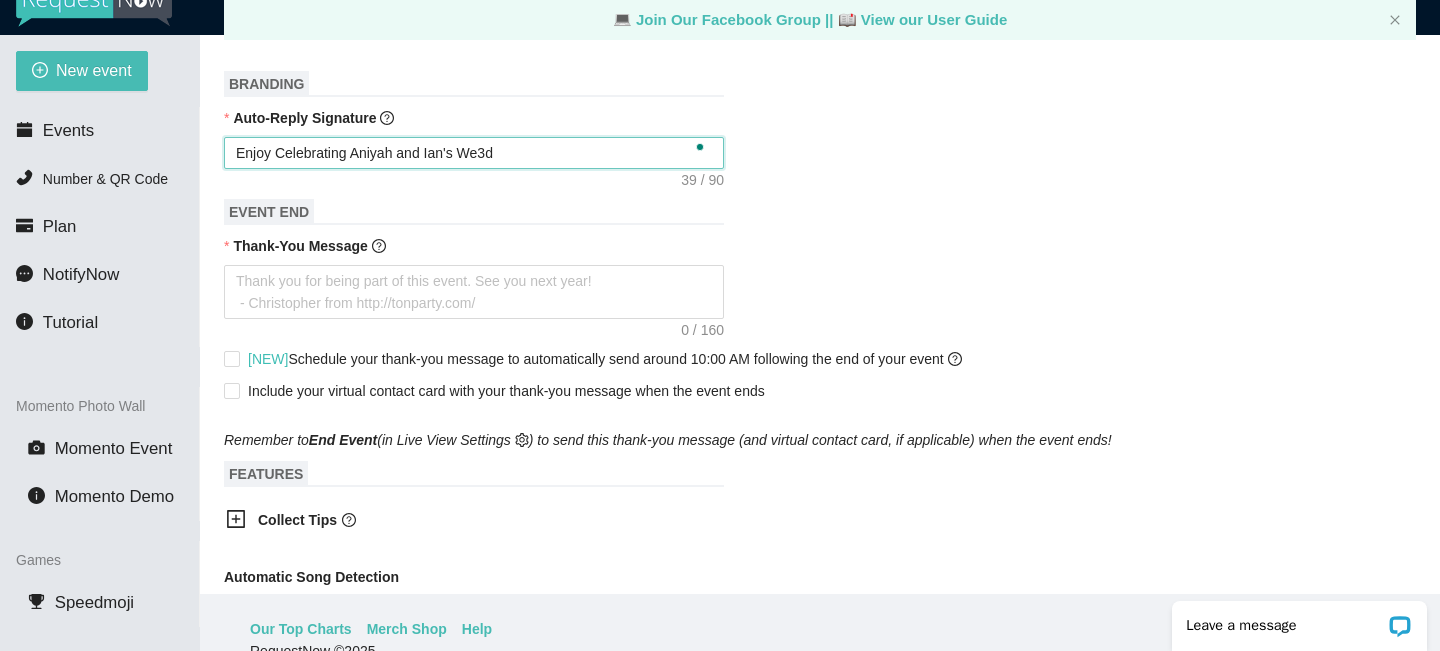 type on "Enjoy Celebrating Aniyah and Ian's We3" 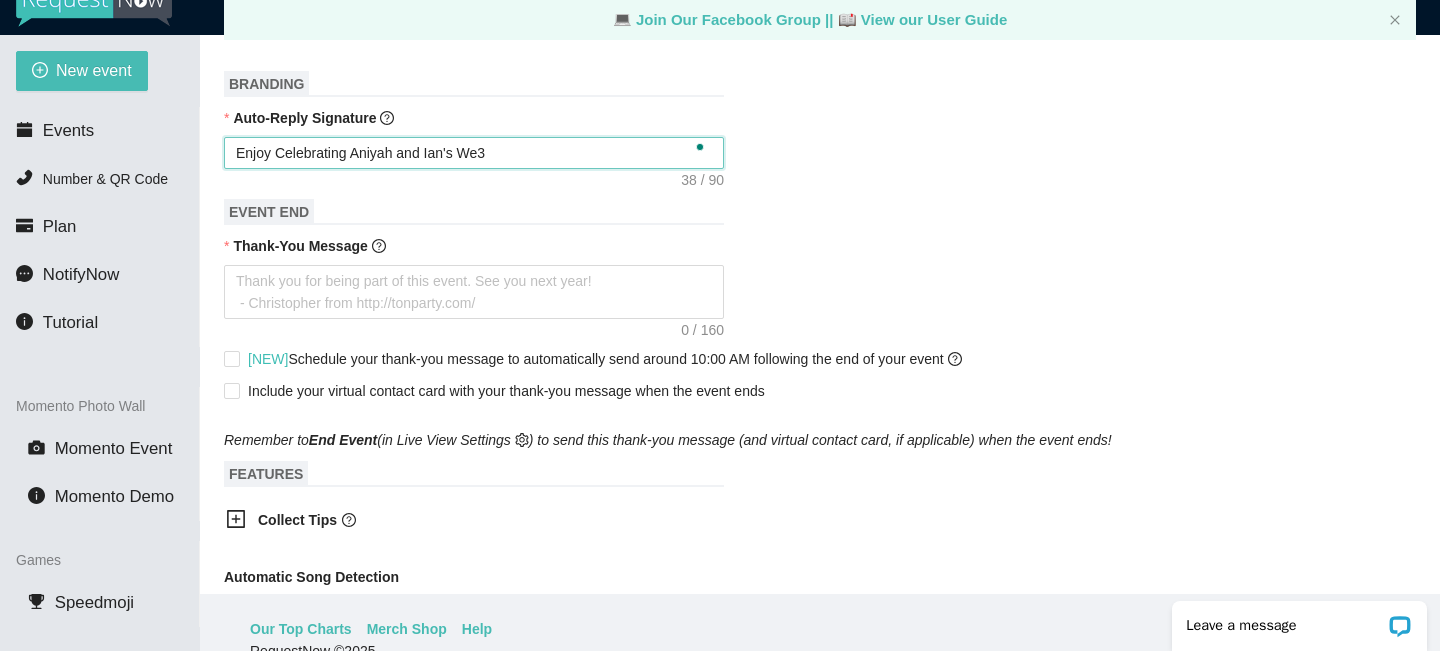 type on "Enjoy Celebrating Aniyah and Ian's We" 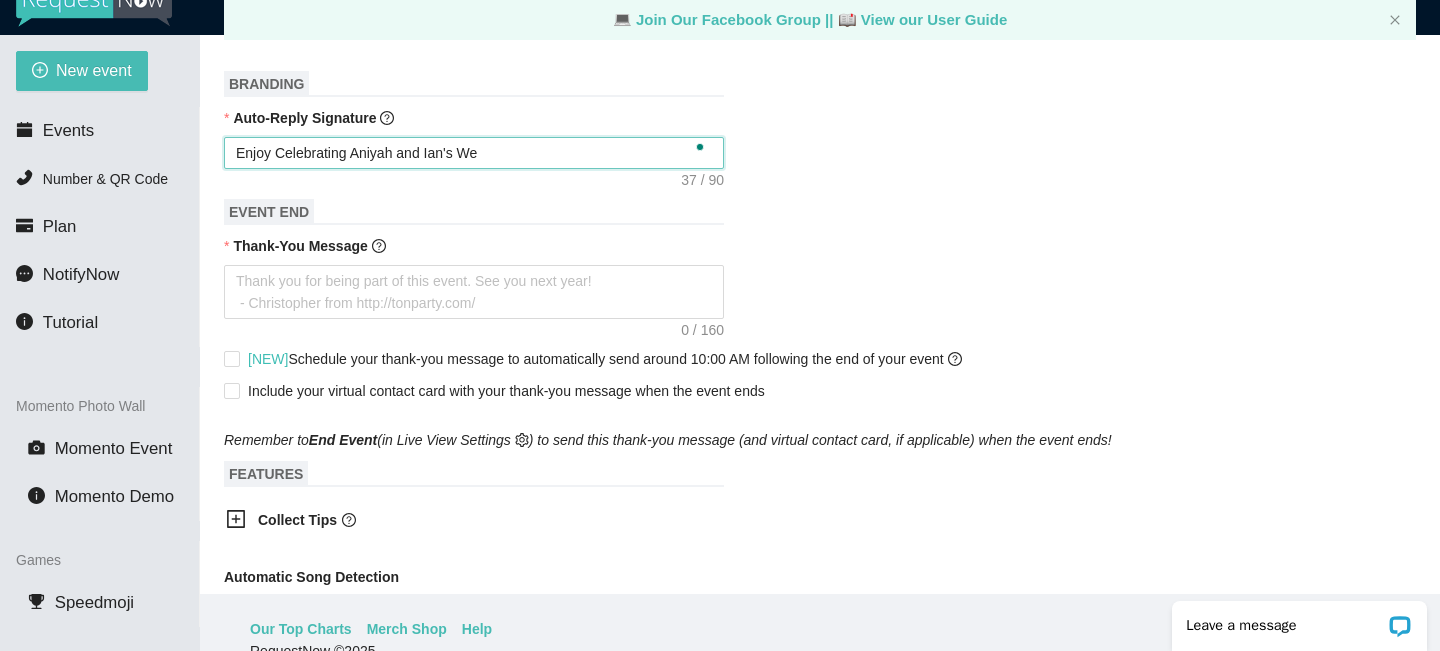 type on "Enjoy Celebrating Aniyah and Ian's Wed" 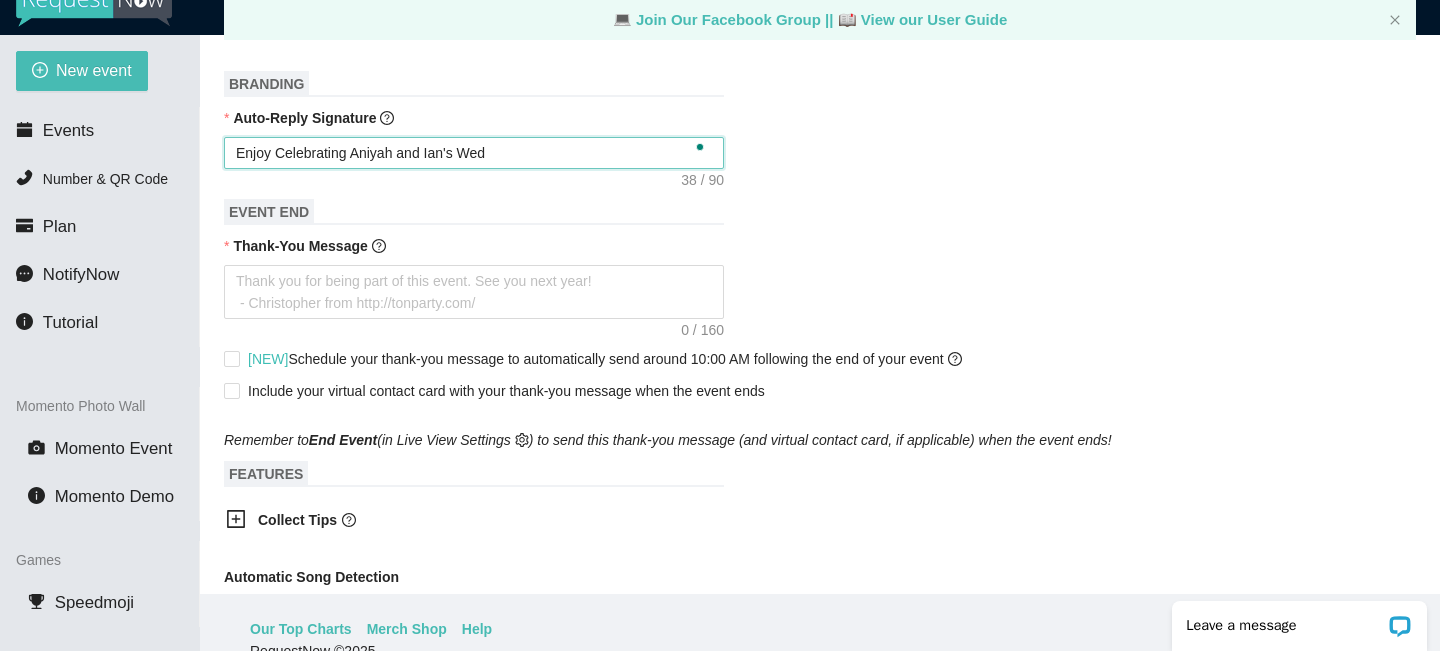 type on "Enjoy Celebrating Aniyah and Ian's Wedd" 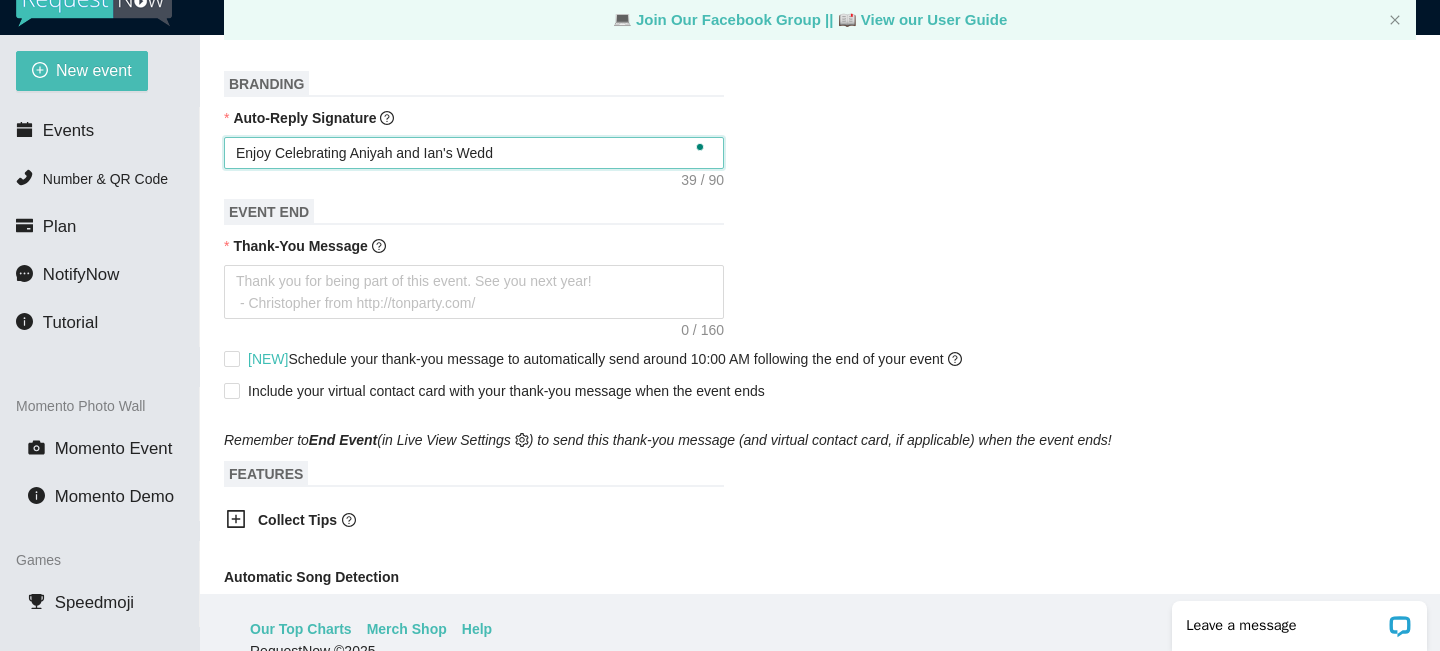 type on "Enjoy Celebrating Aniyah and Ian's Weddi" 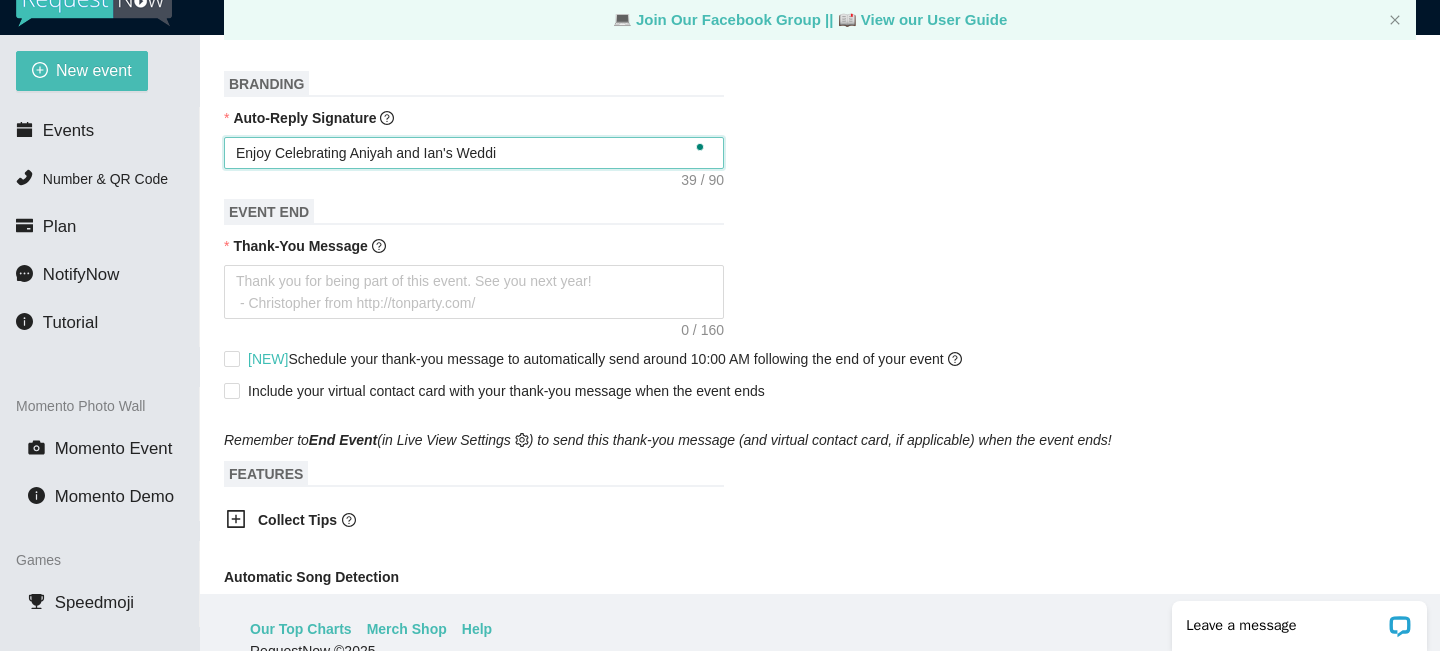 type on "Enjoy Celebrating Aniyah and Ian's Weddin" 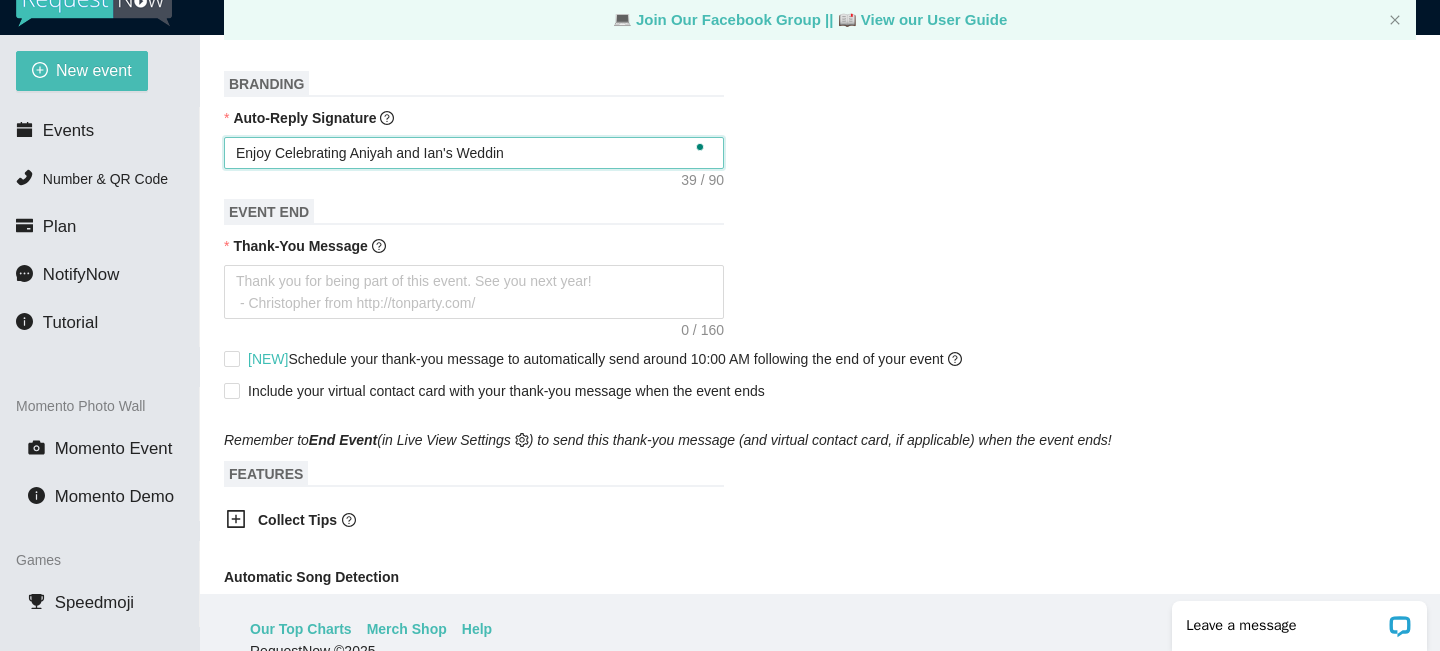 type on "Enjoy Celebrating Aniyah and Ian's Wedding" 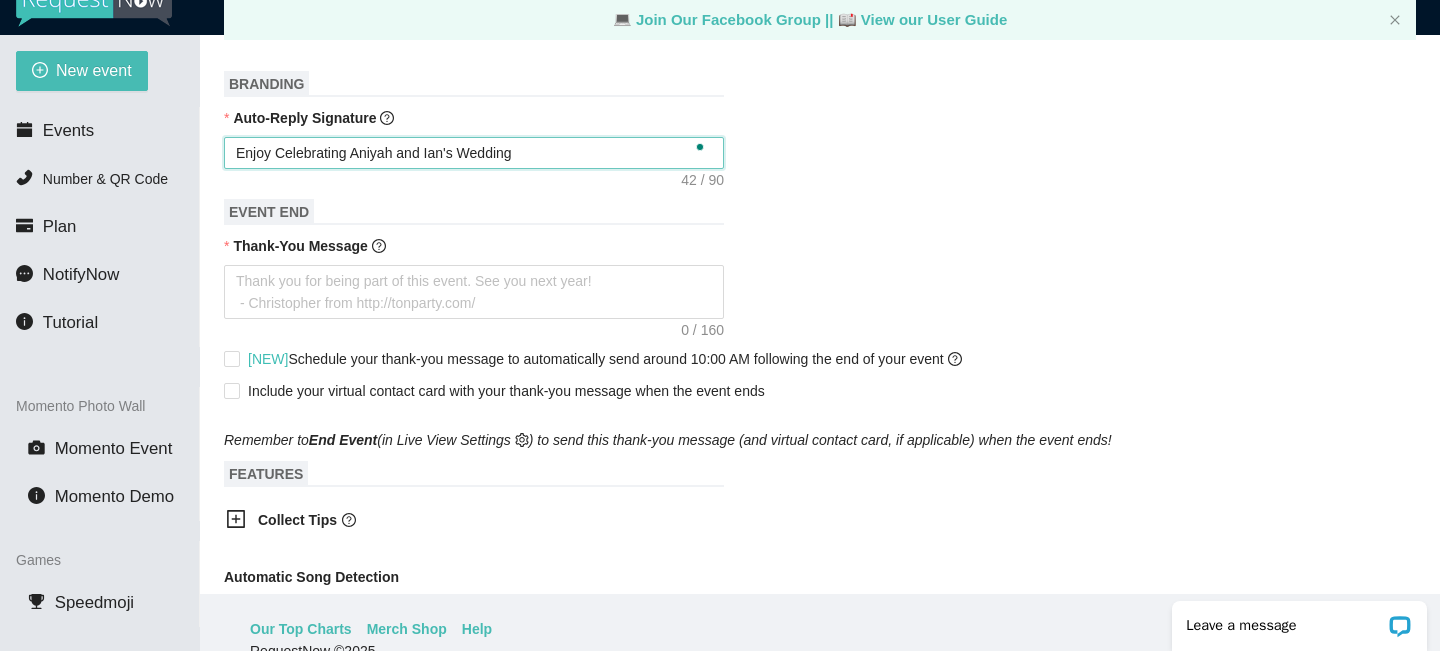 type on "Enjoy Celebrating Aniyah and Ian's Wedding" 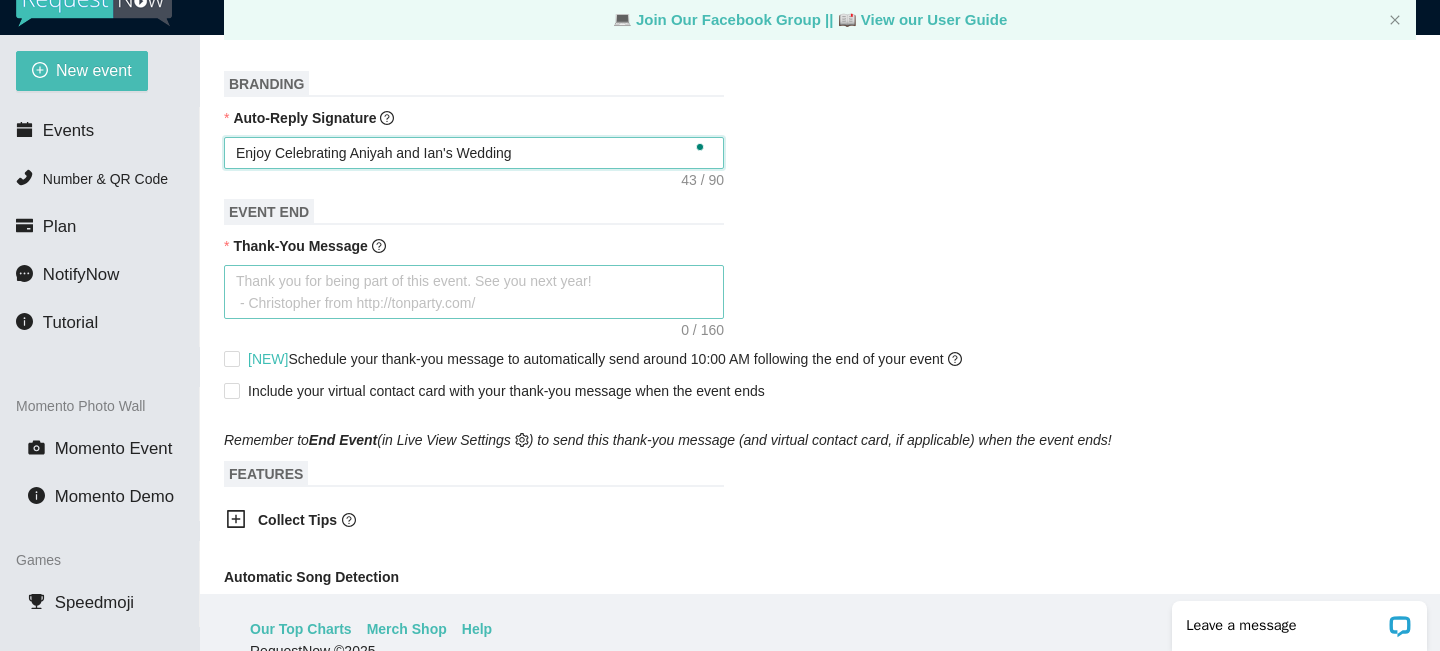 type on "Enjoy Celebrating Aniyah and Ian's Wedding" 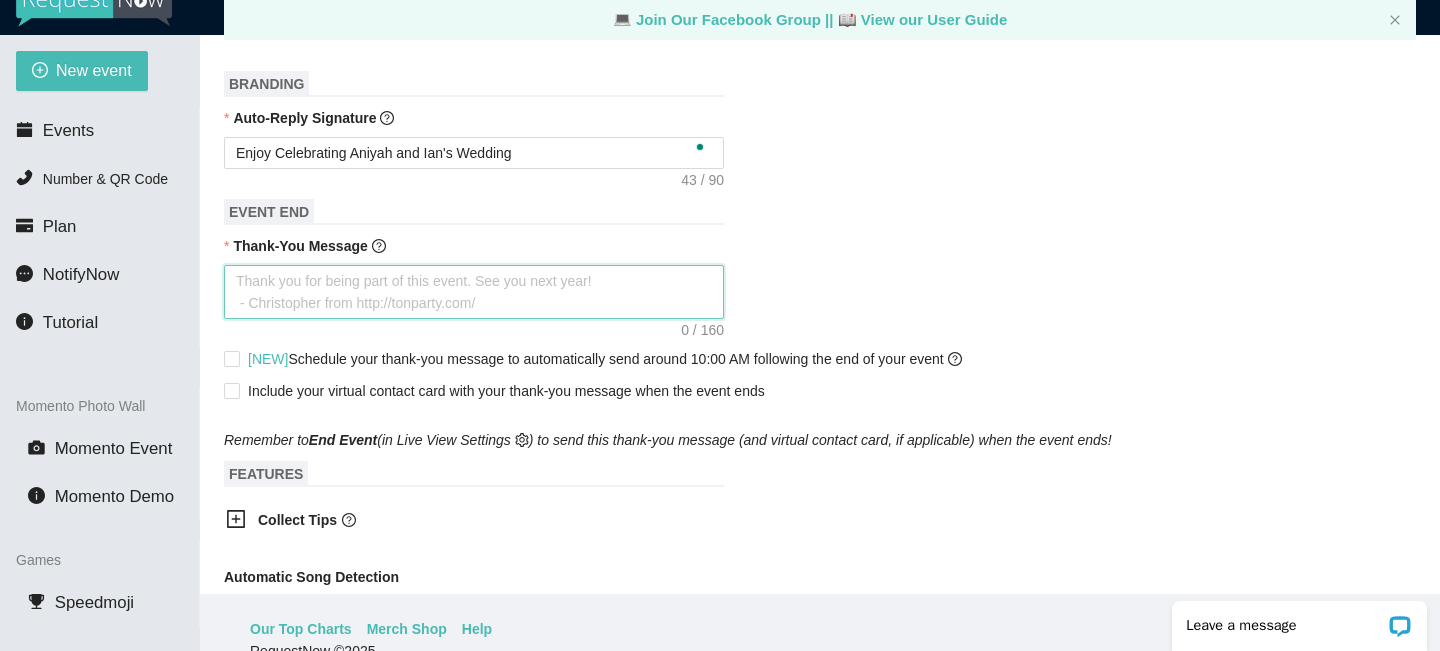 click on "Thank-You Message" at bounding box center [474, 292] 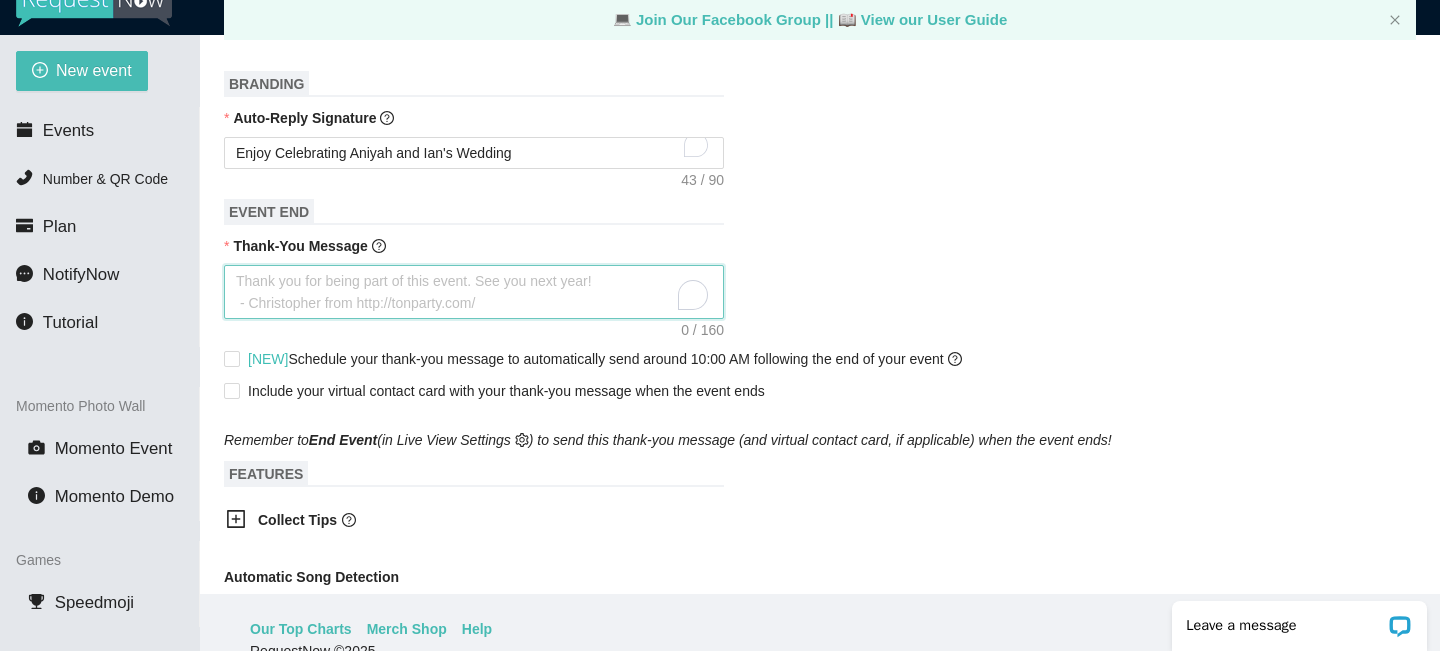 type on "R" 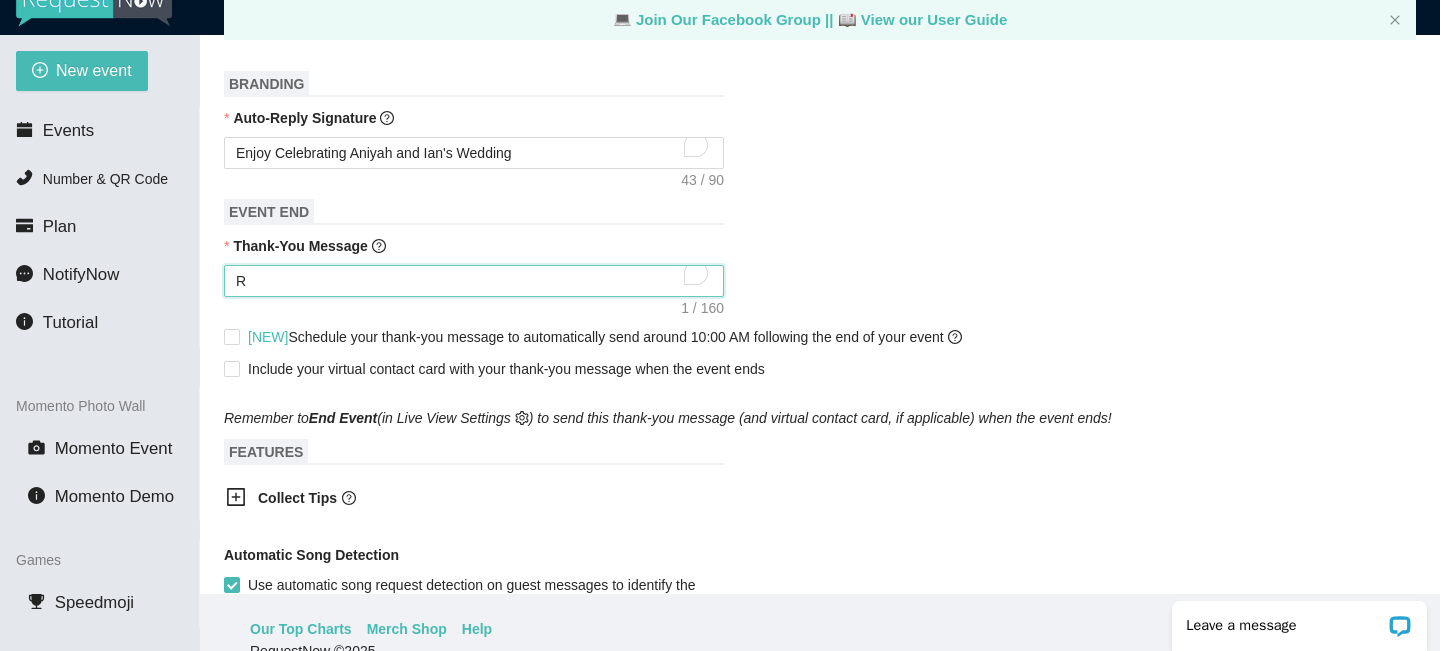 type on "Rh" 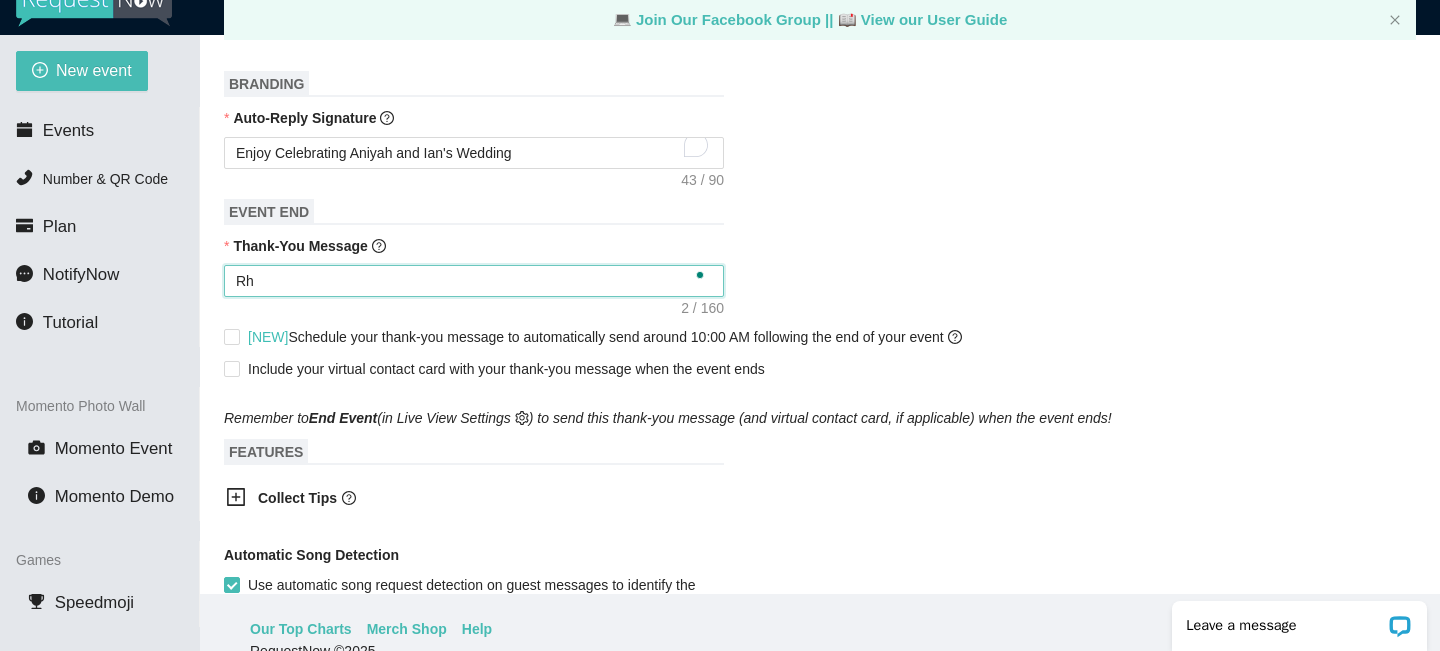 type on "Rha" 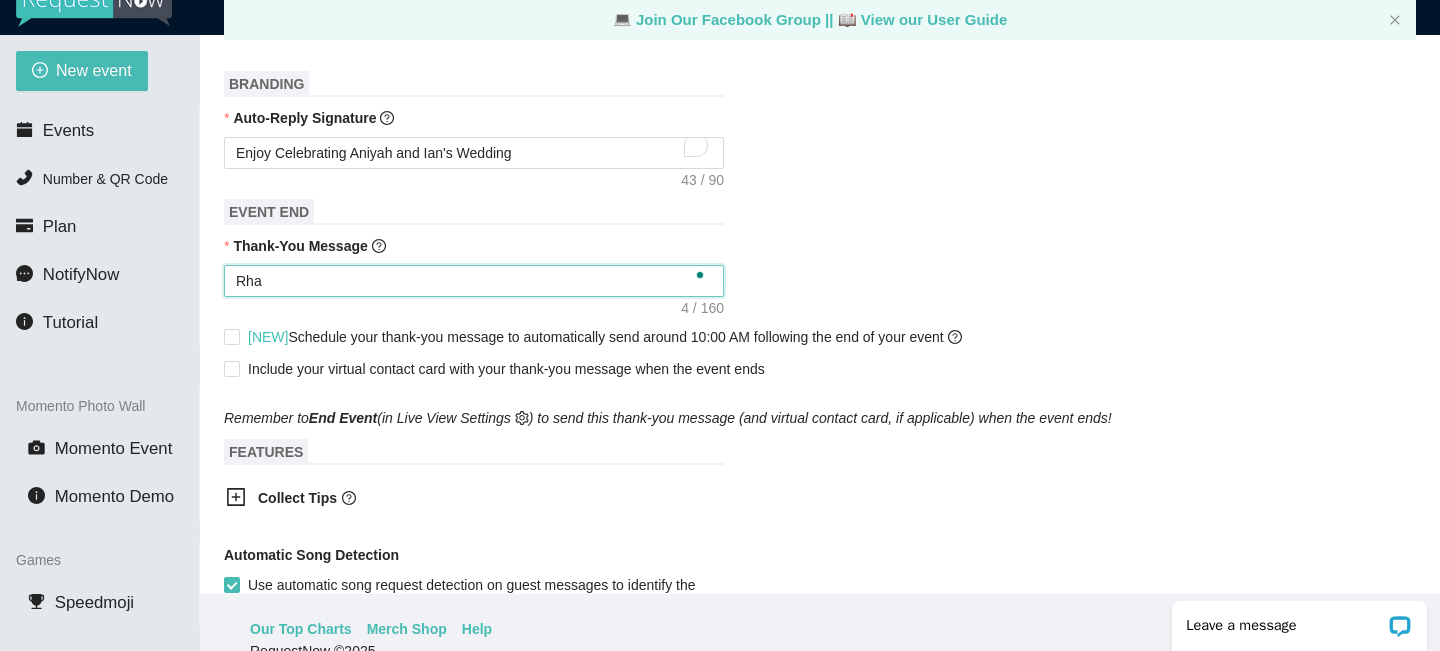 type on "Rhan" 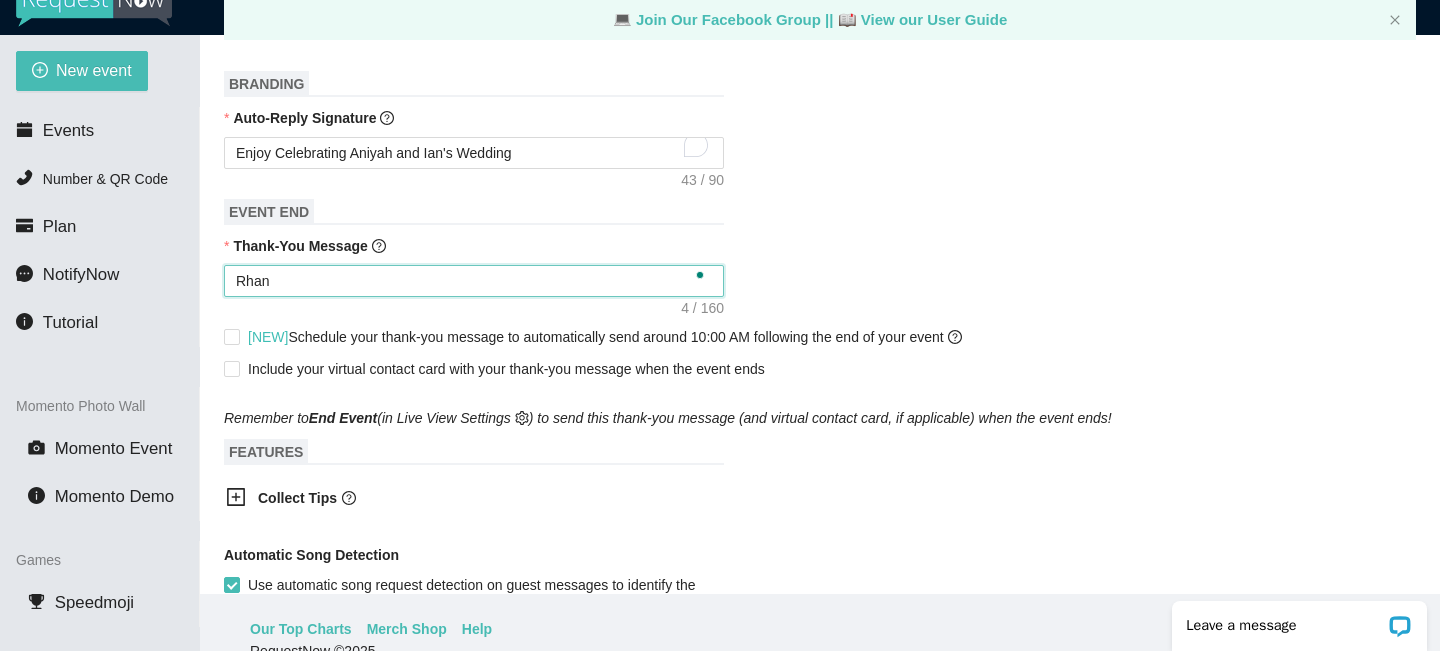 type on "Rhank" 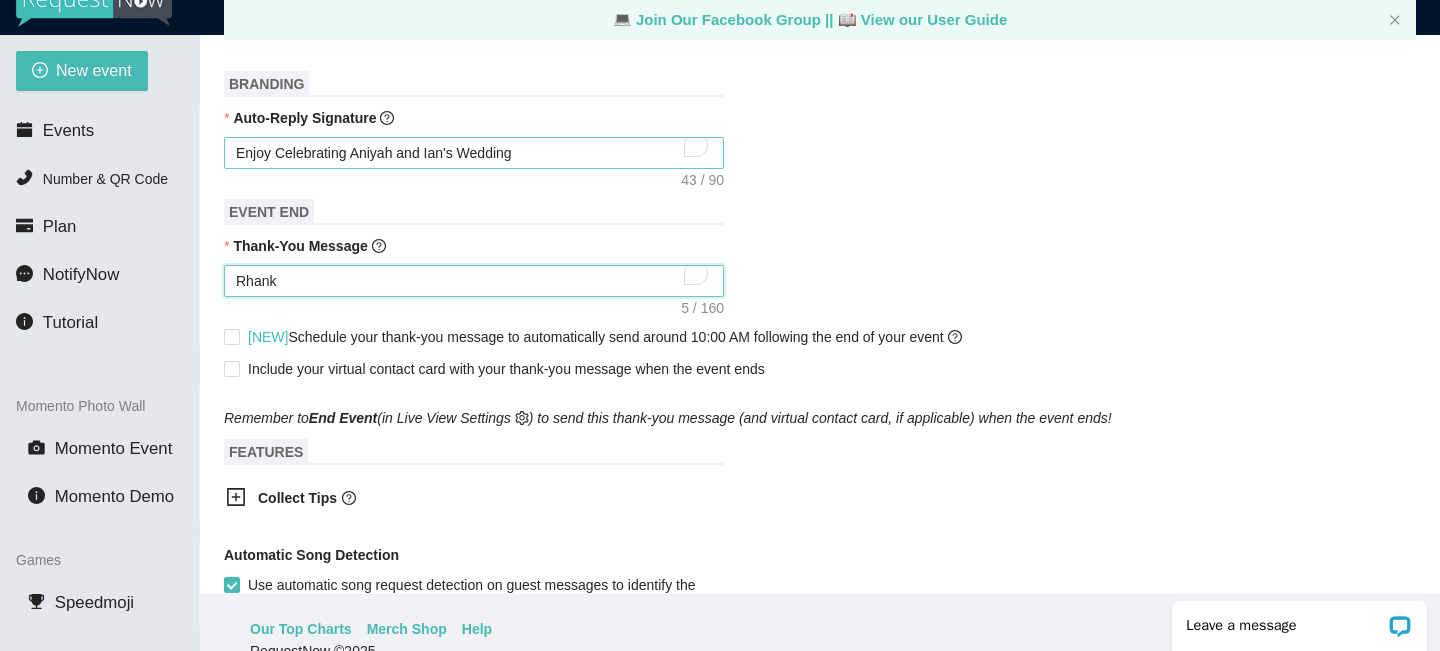 type on "Rhank" 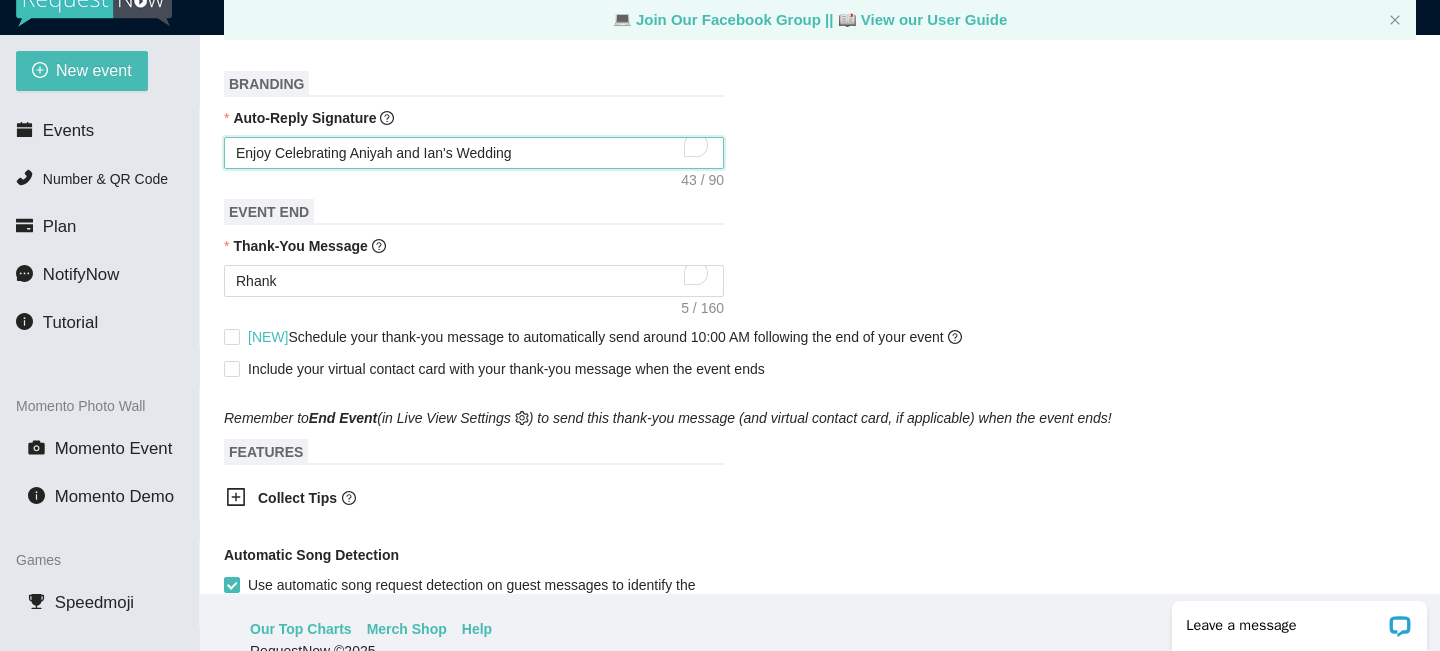 click on "Enjoy Celebrating Aniyah and Ian's Wedding" at bounding box center [474, 153] 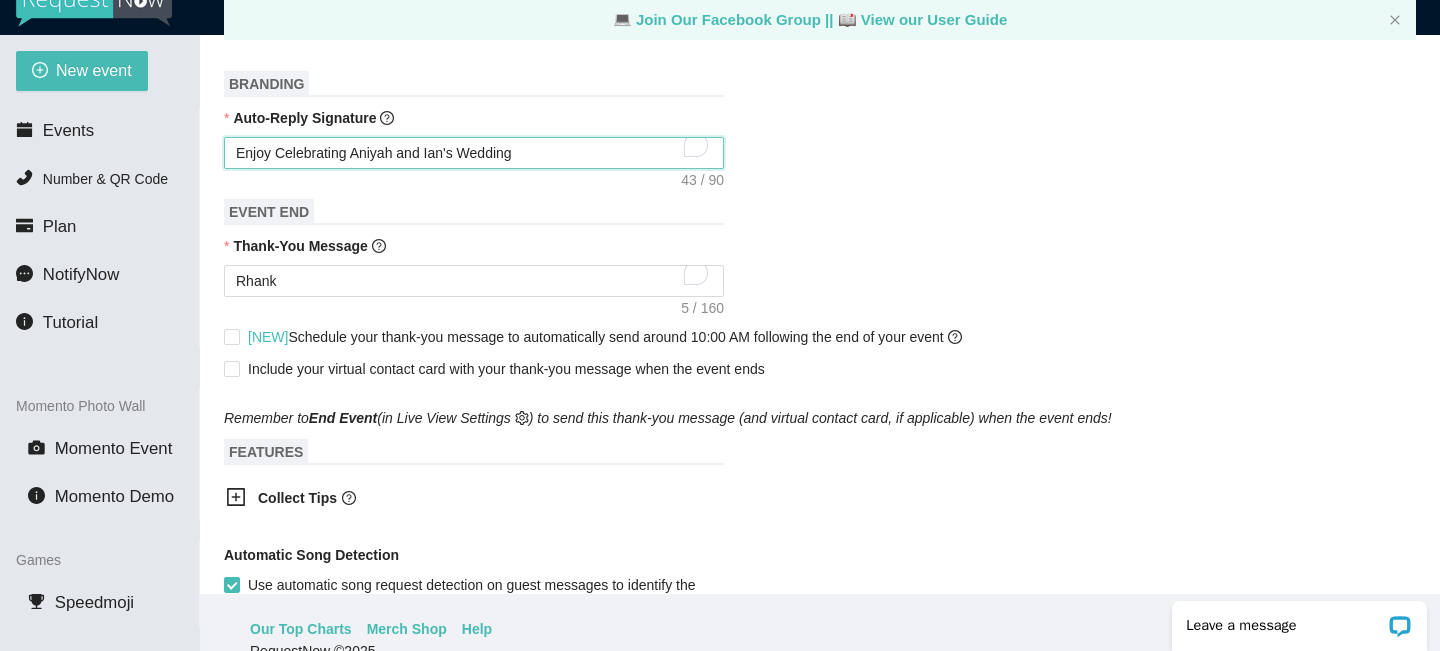 type on "Enjoy Celebrating Aniya and Ian's Wedding" 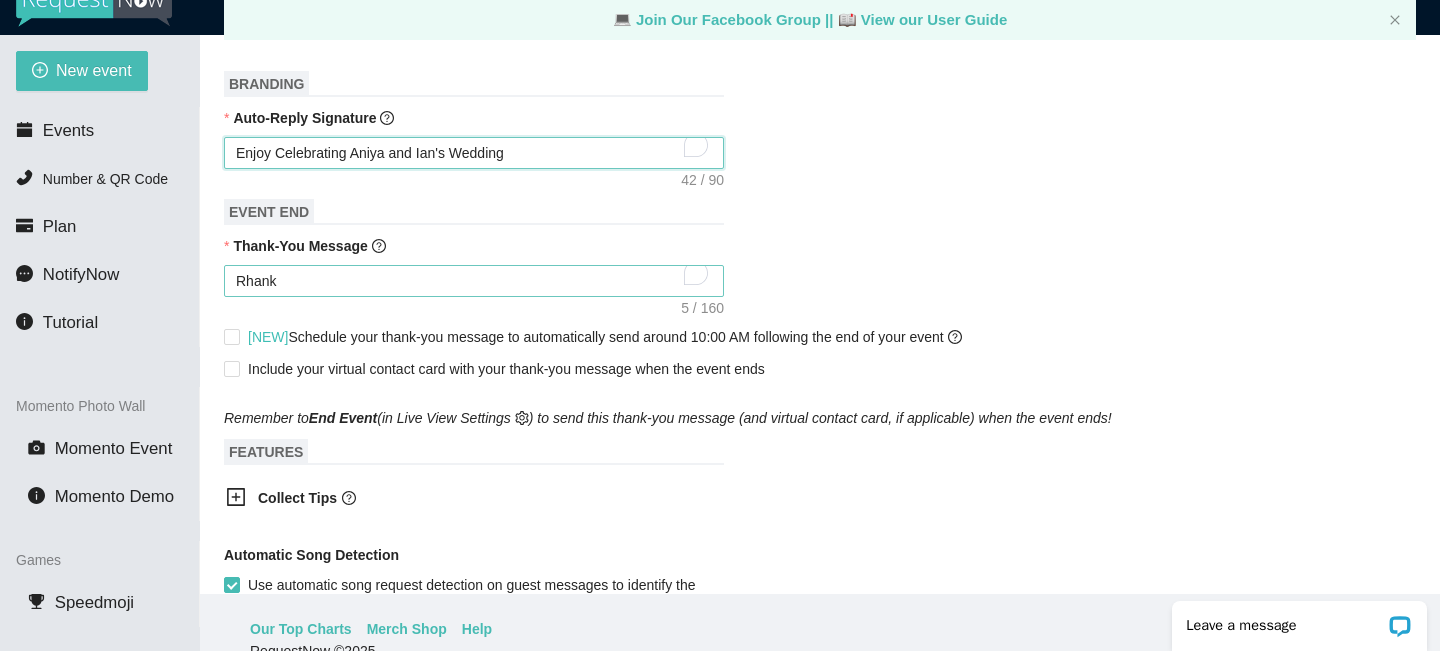 type on "Enjoy Celebrating Aniya and Ian's Wedding" 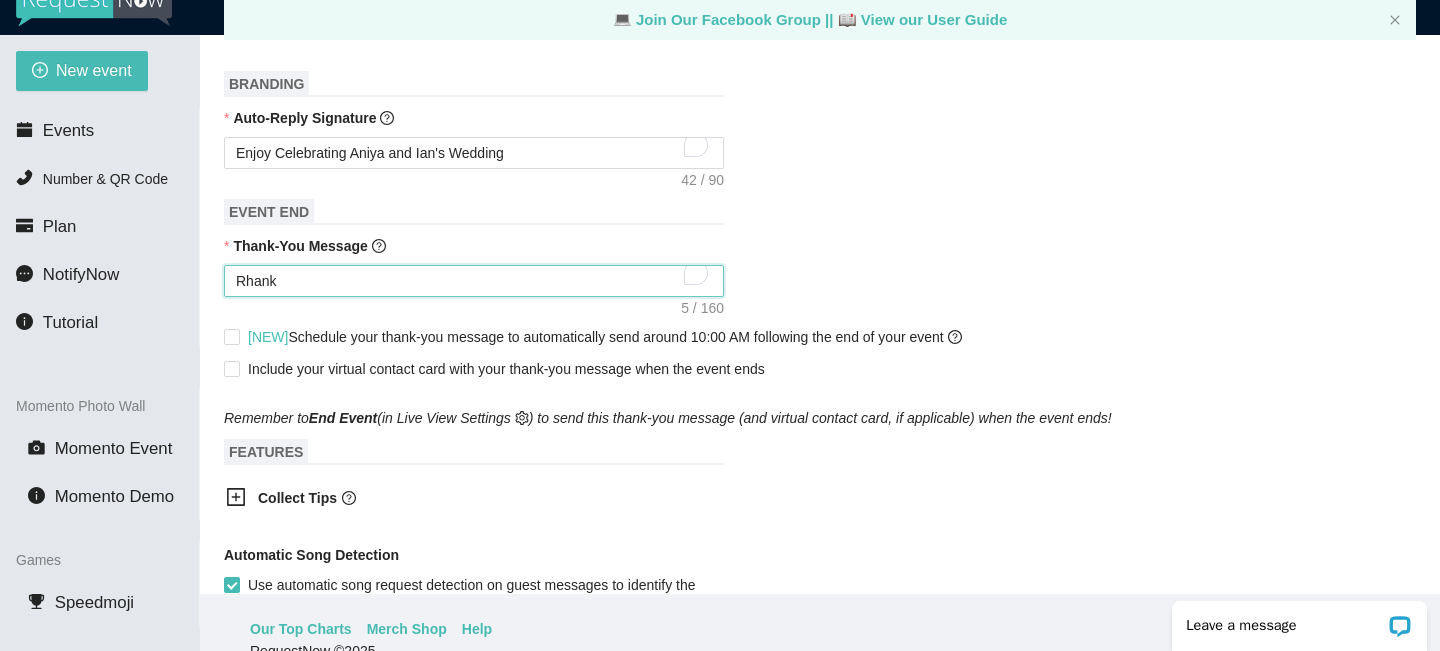 click on "Rhank" at bounding box center [474, 281] 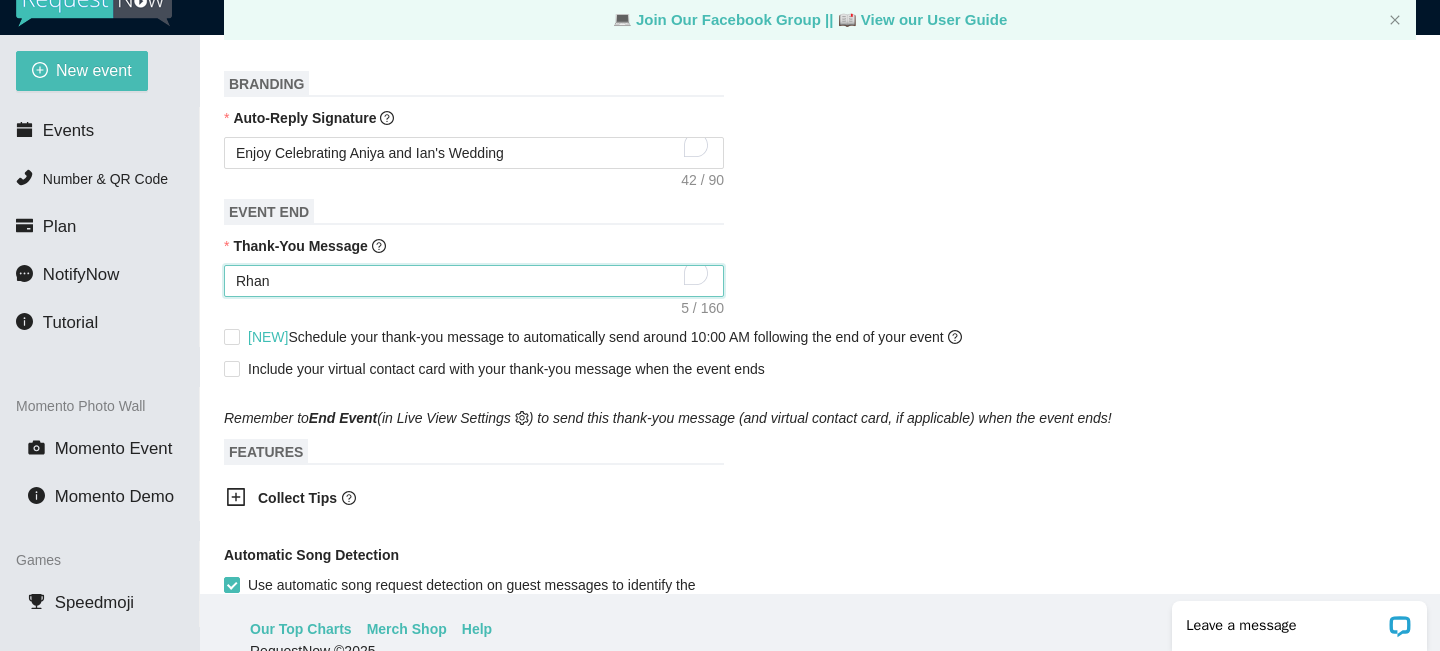 type on "Rha" 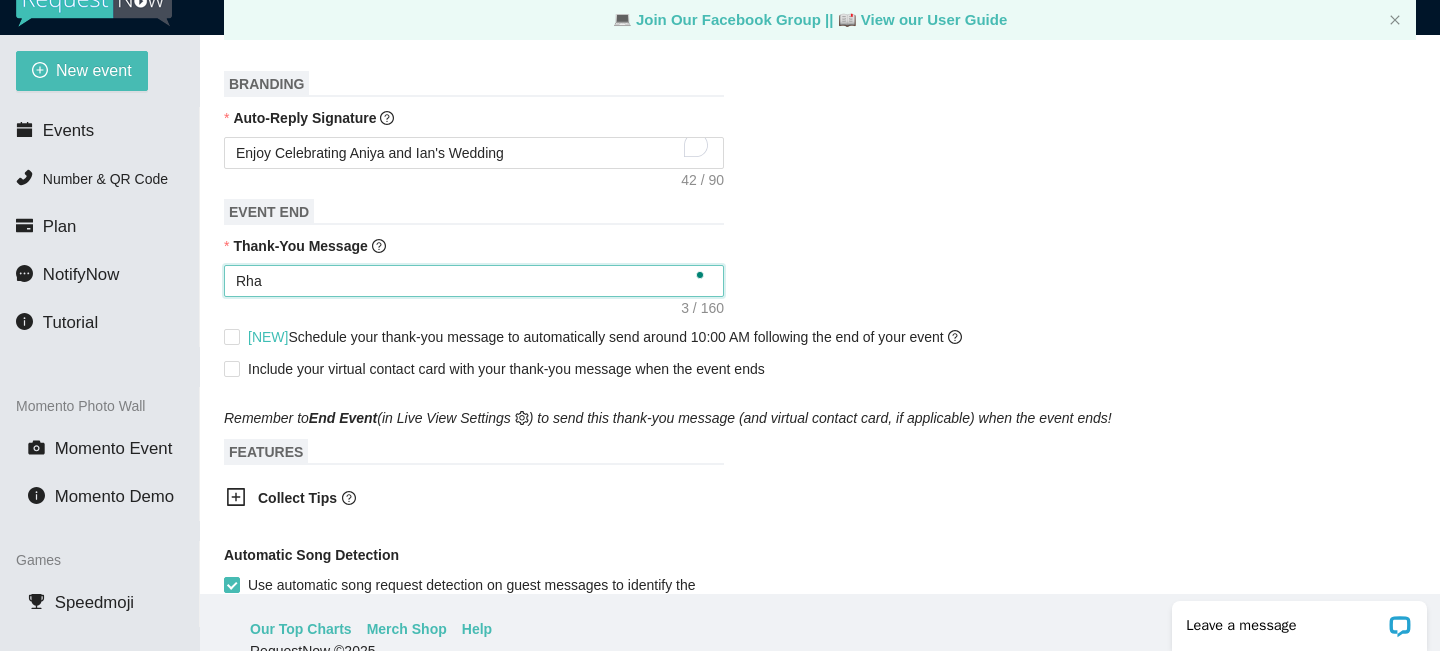 type on "Rh" 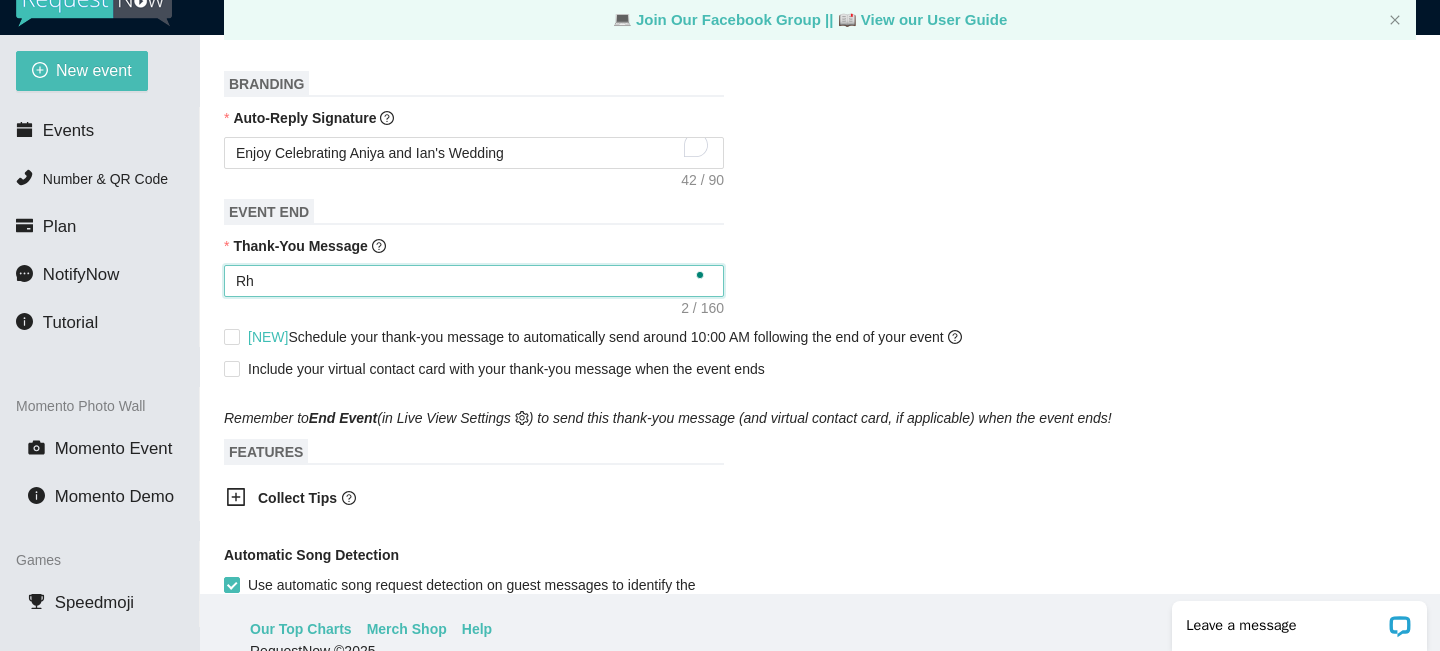 type on "R" 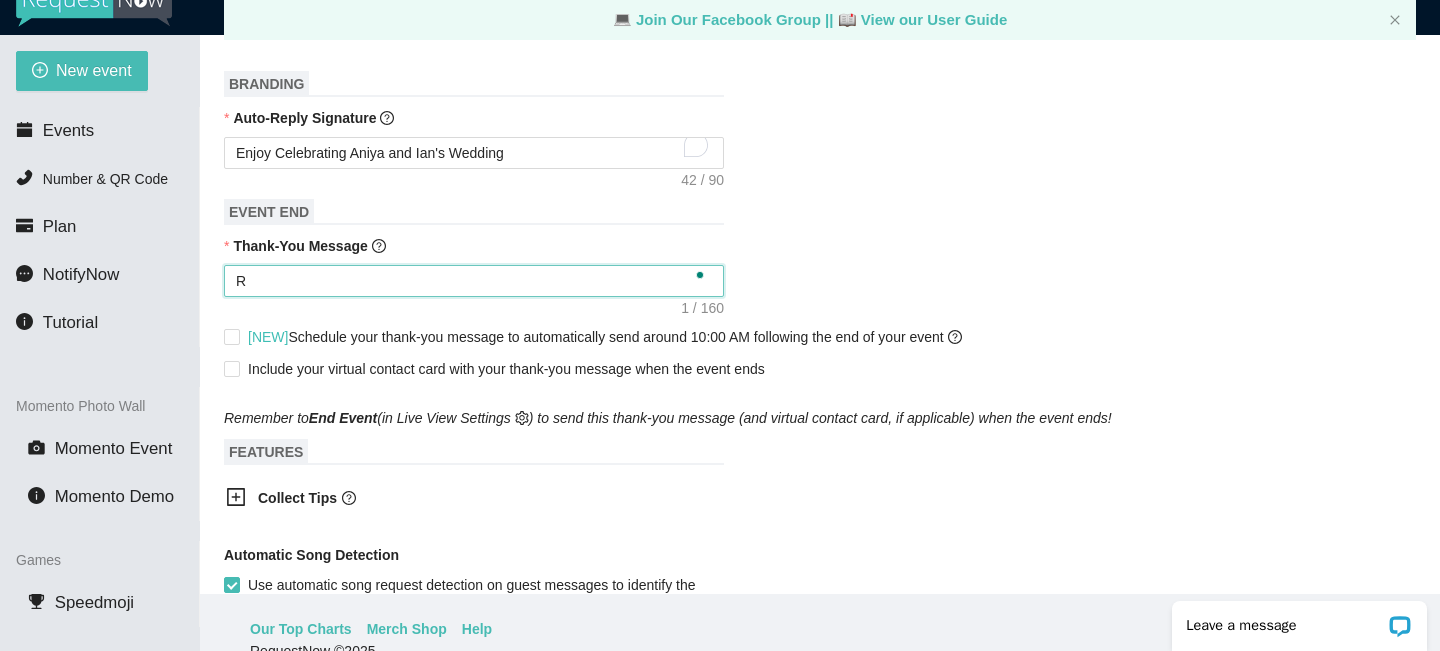 type on "Thank you for being part of this event. See you next year!
- Christopher from http://tonparty.com/" 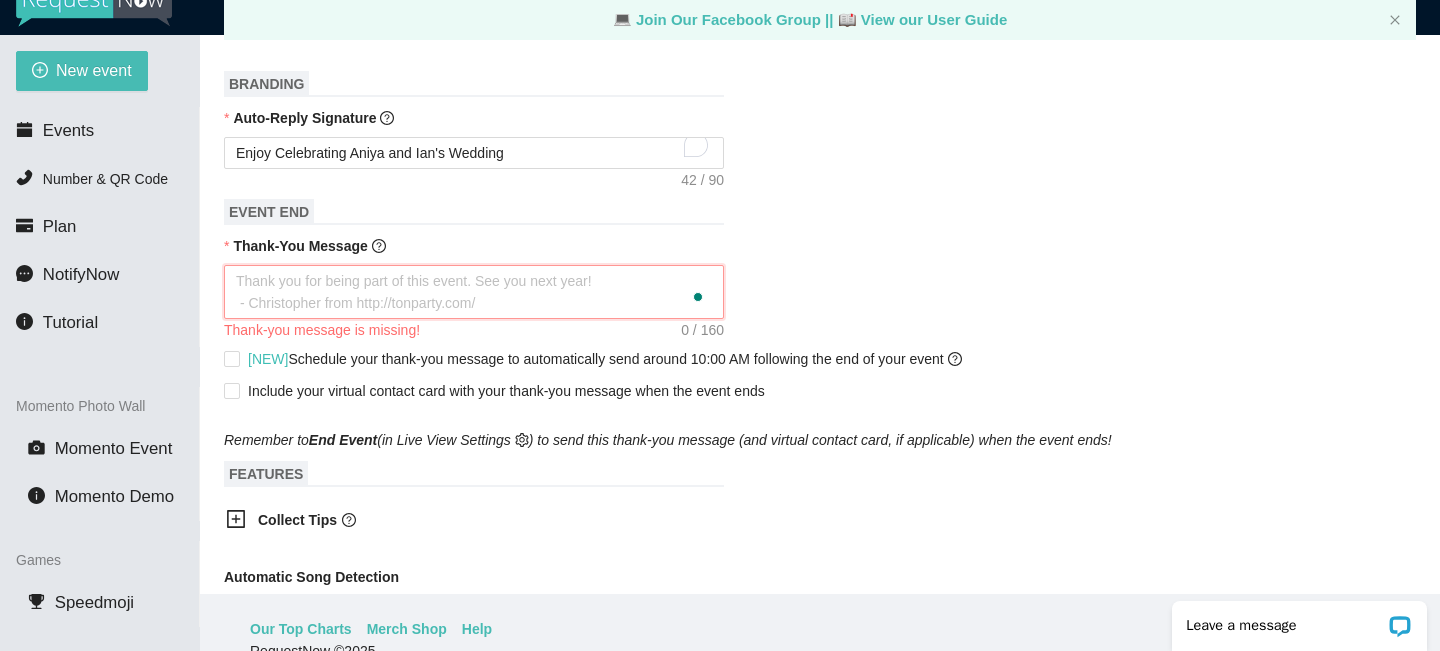 type on "T" 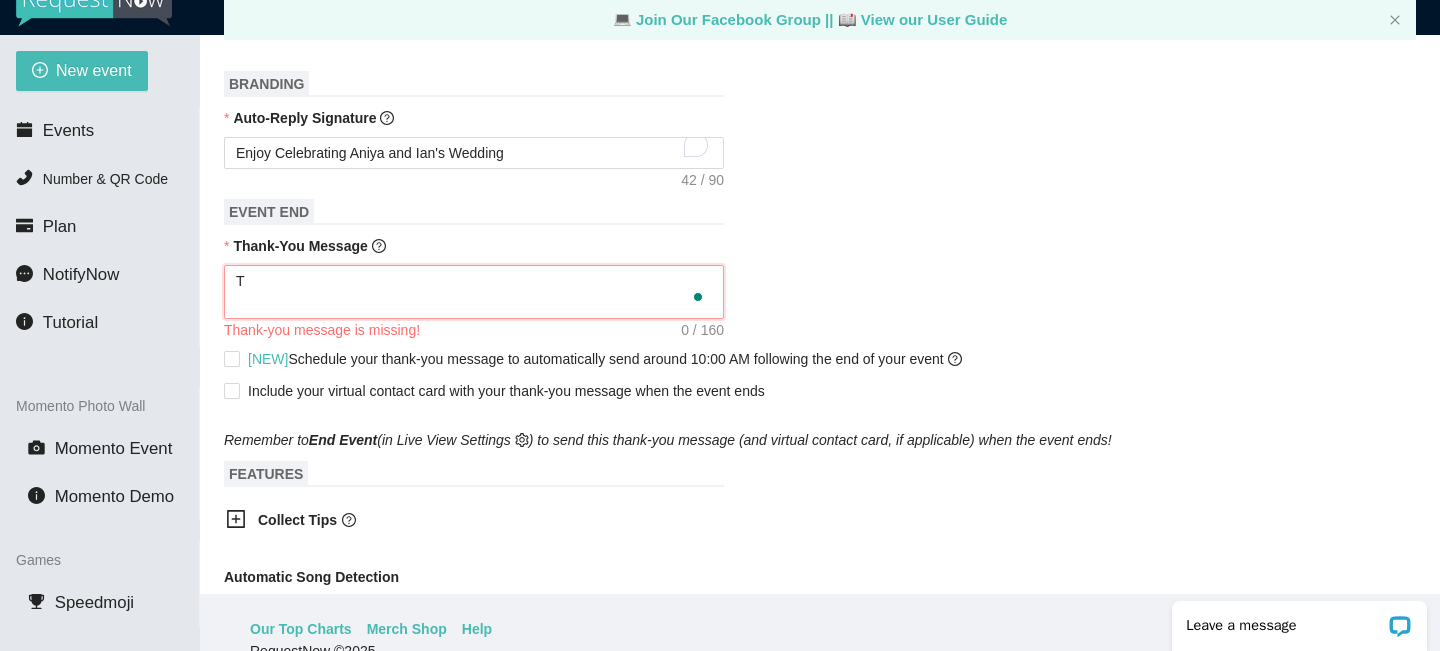 type on "Th" 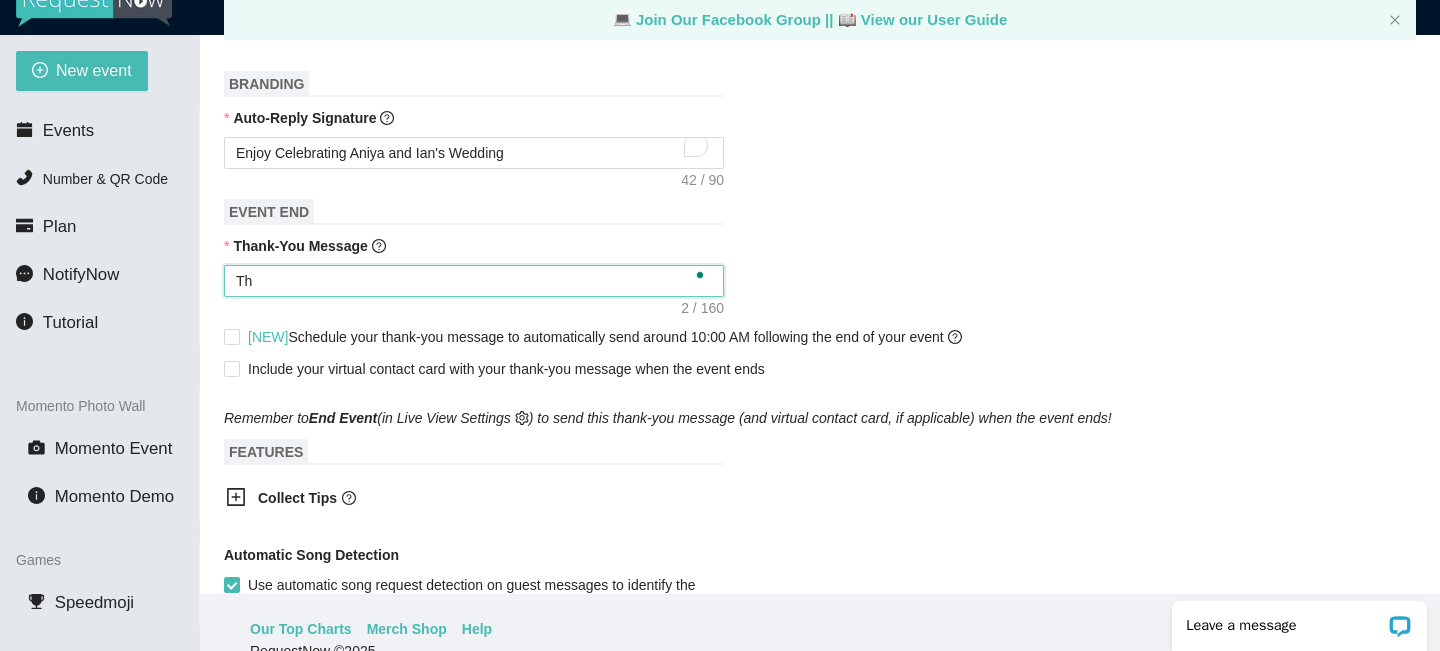 type on "Tha" 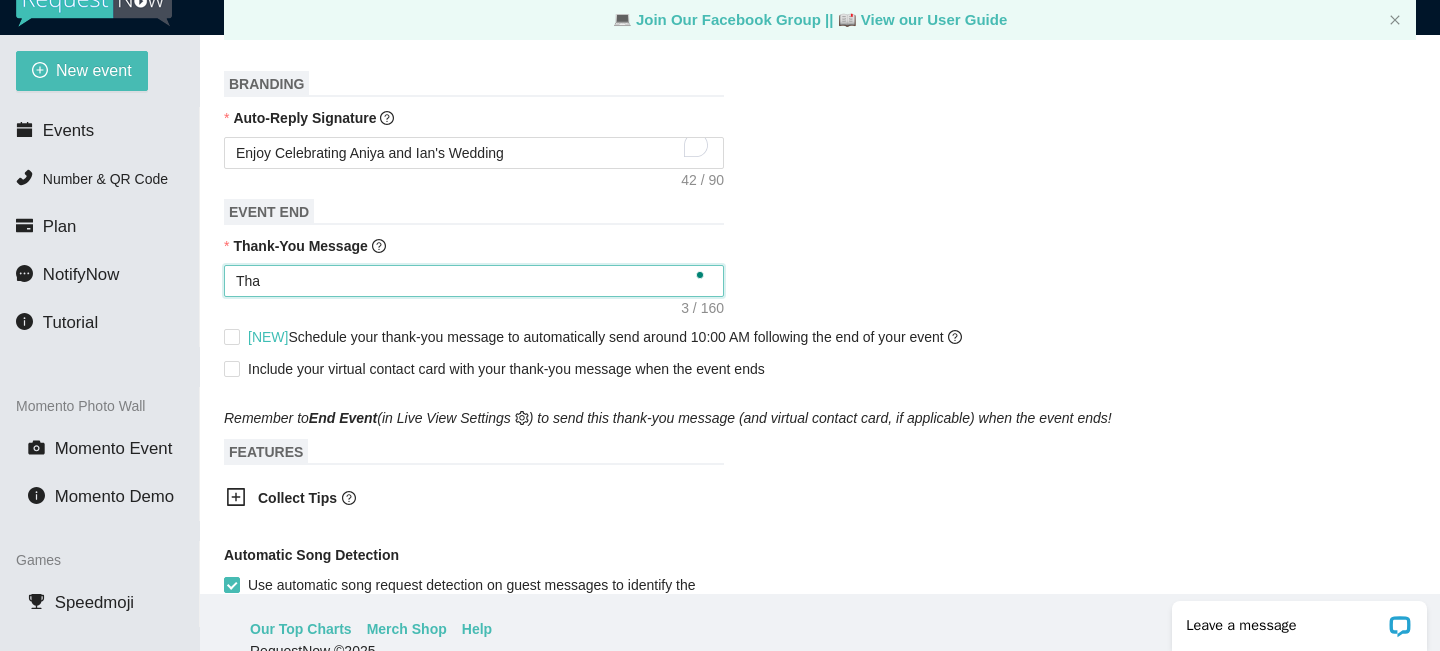 type on "Than" 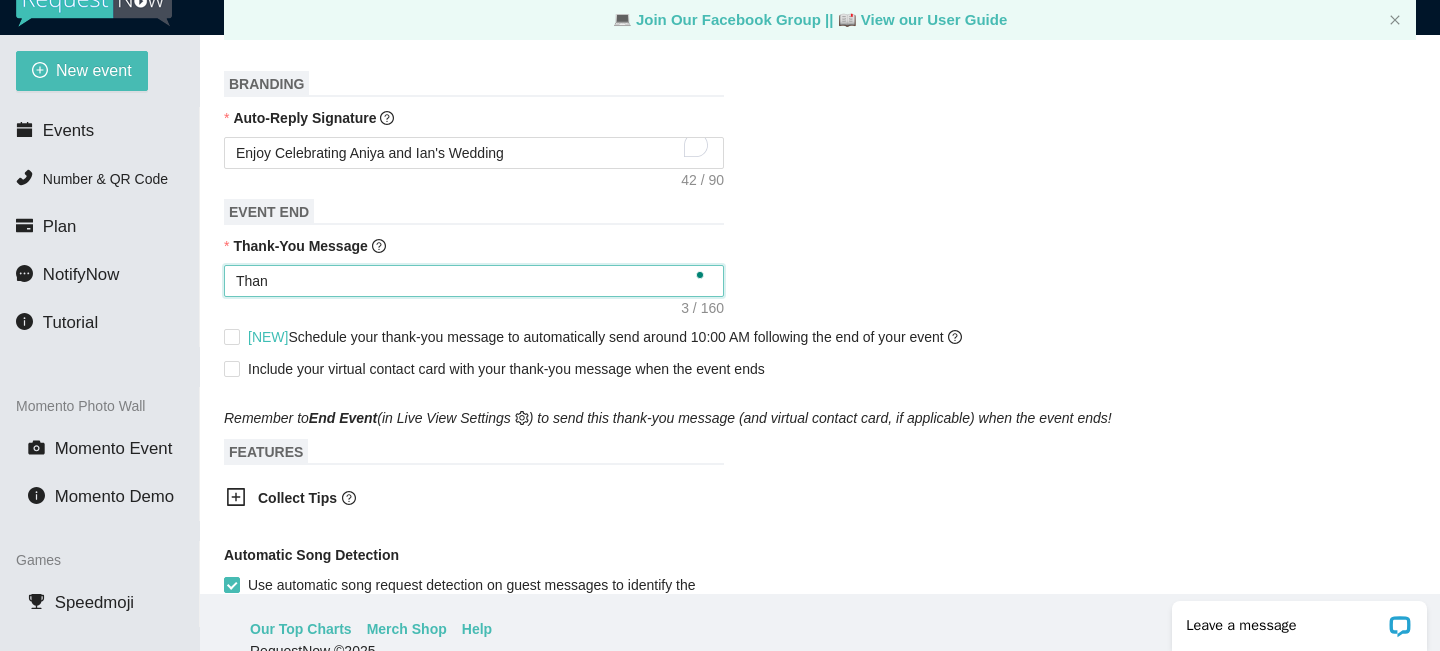 type on "Thank" 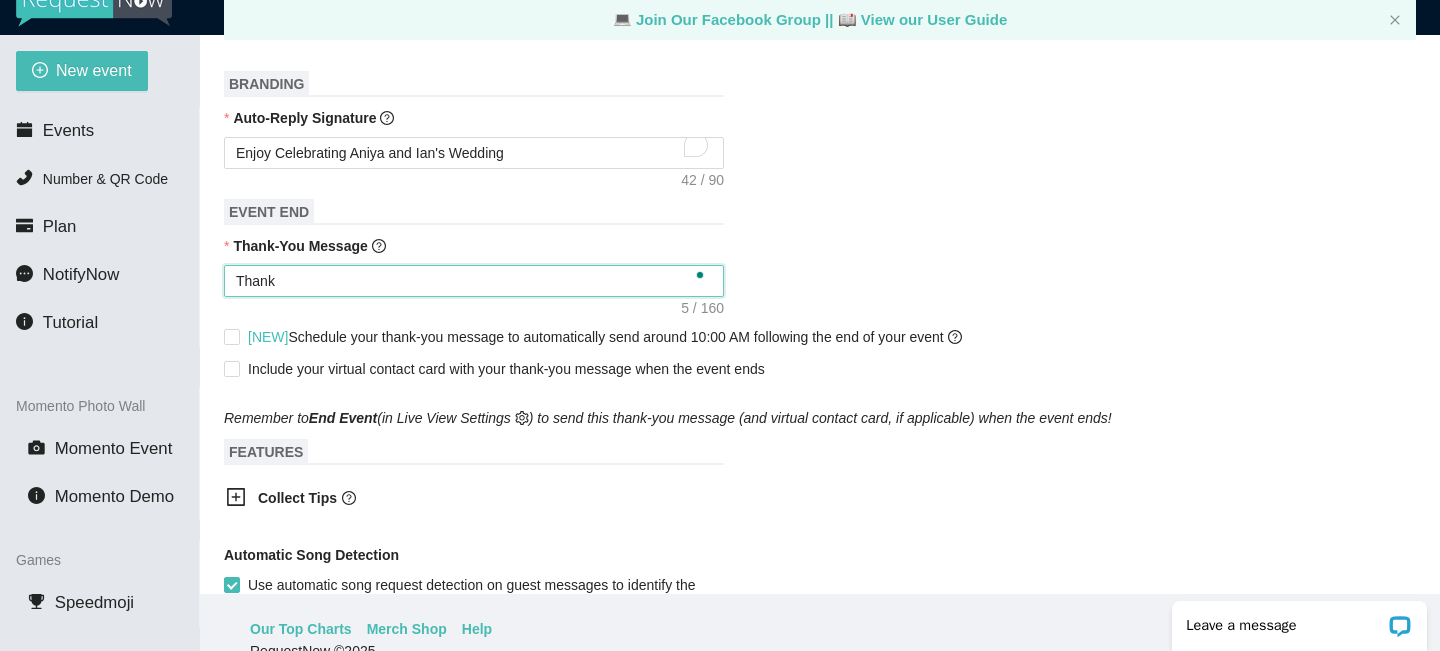 type on "Thank" 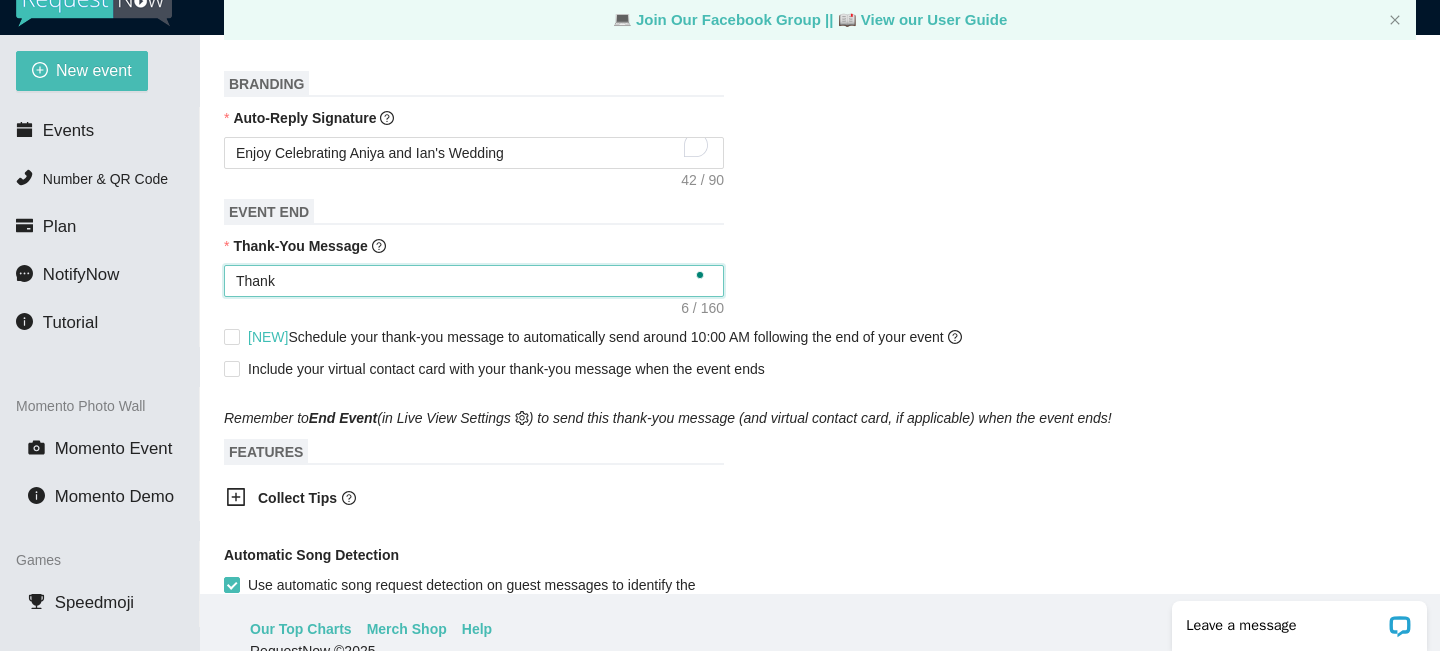 type on "Thank y" 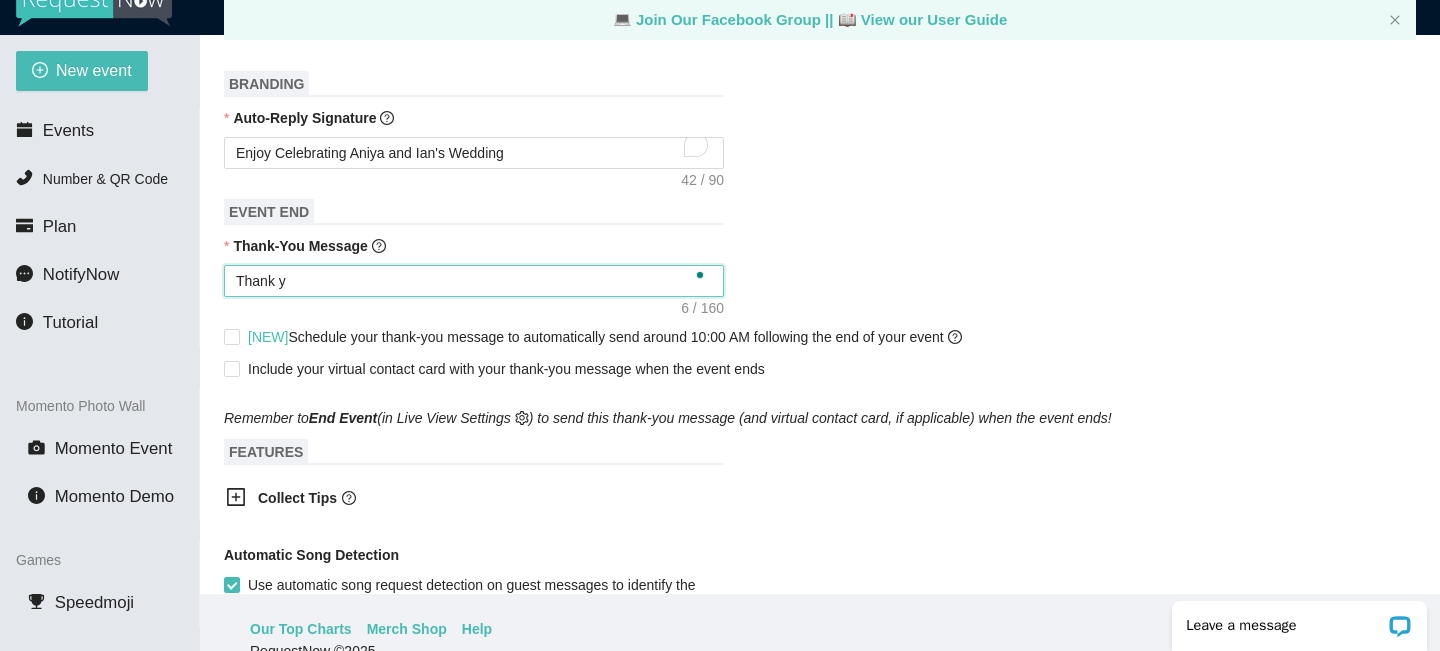 type on "Thank yo" 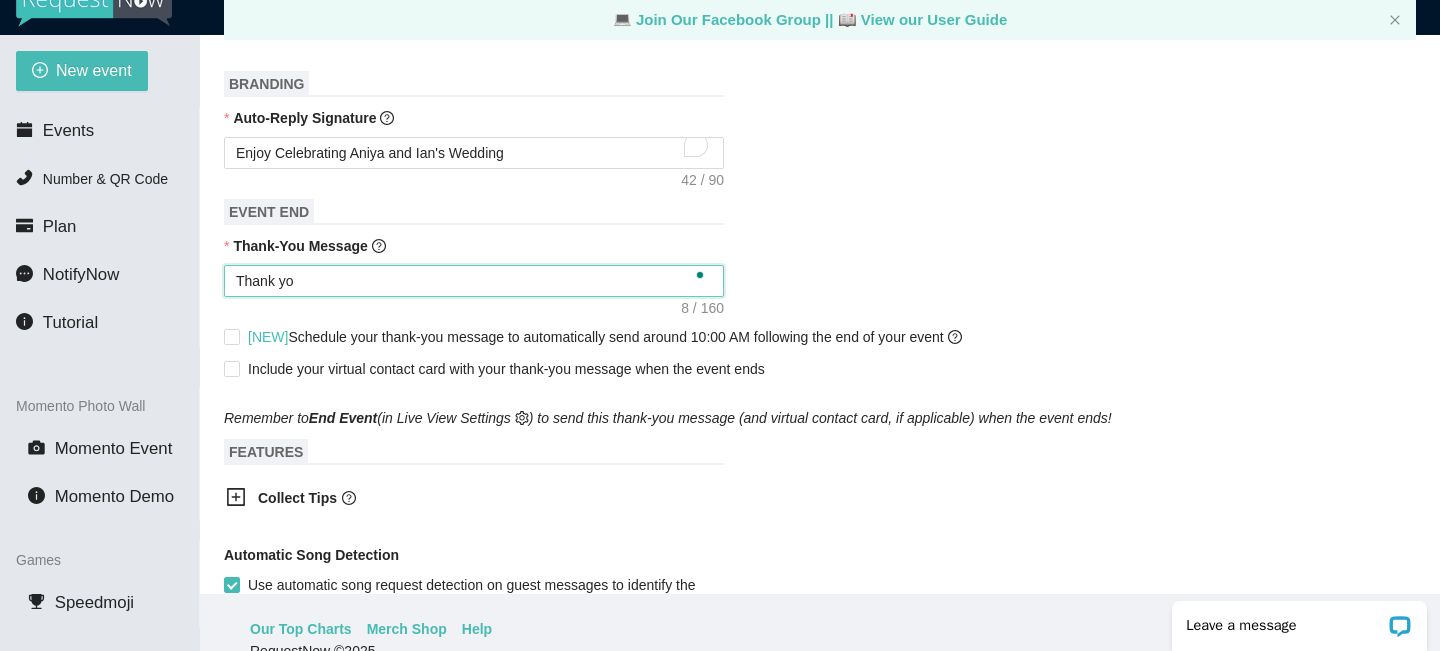 type on "Thank you" 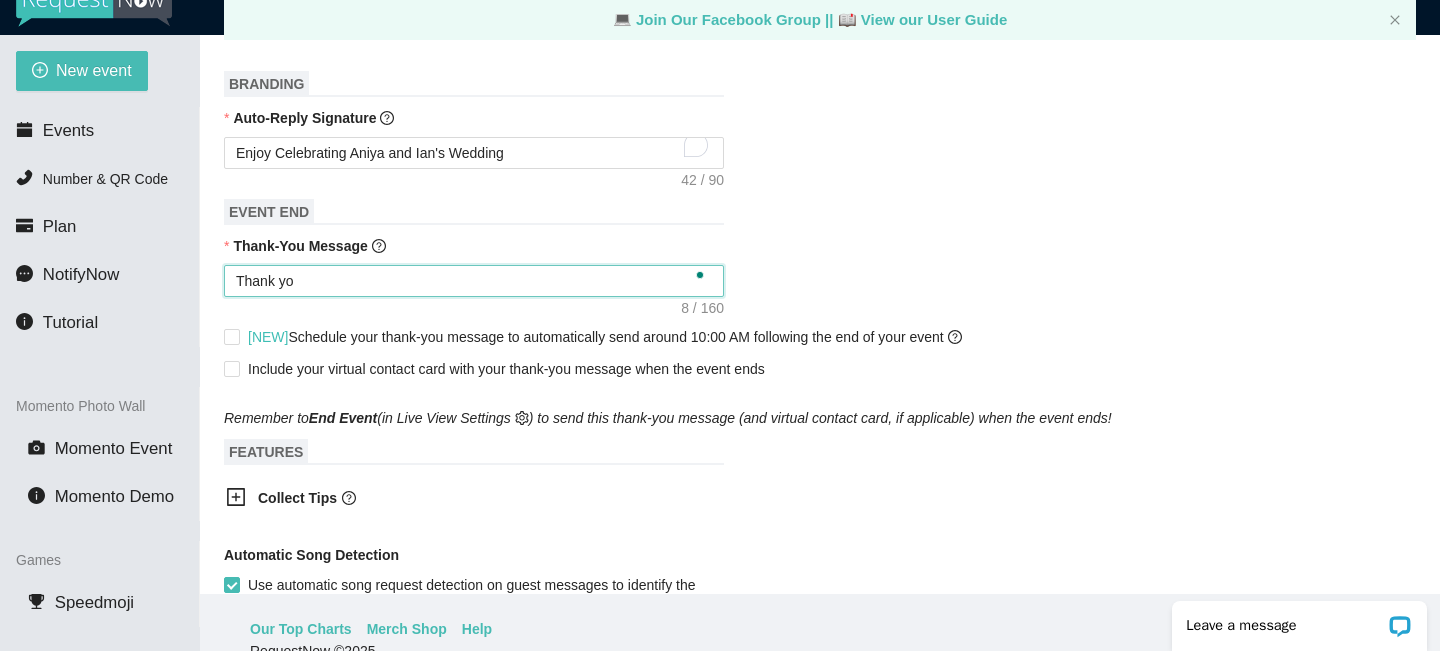 type on "Thank you" 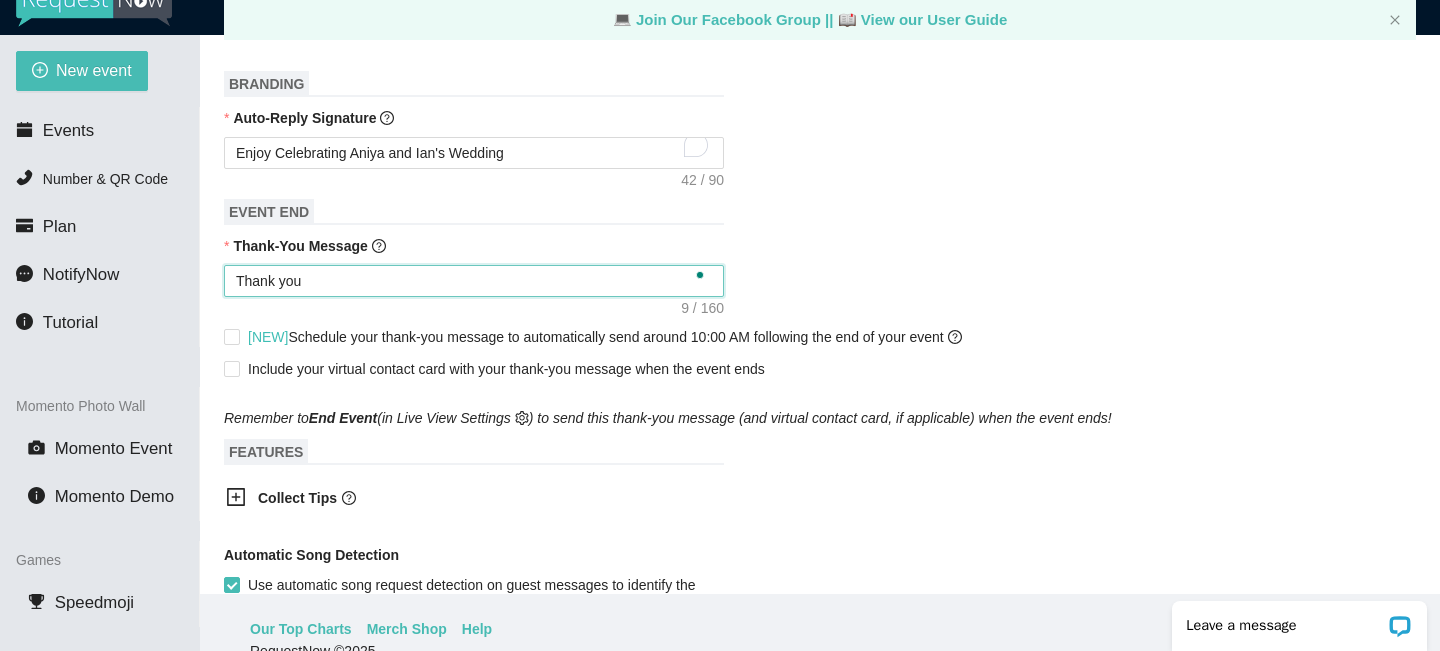 type on "Thank you" 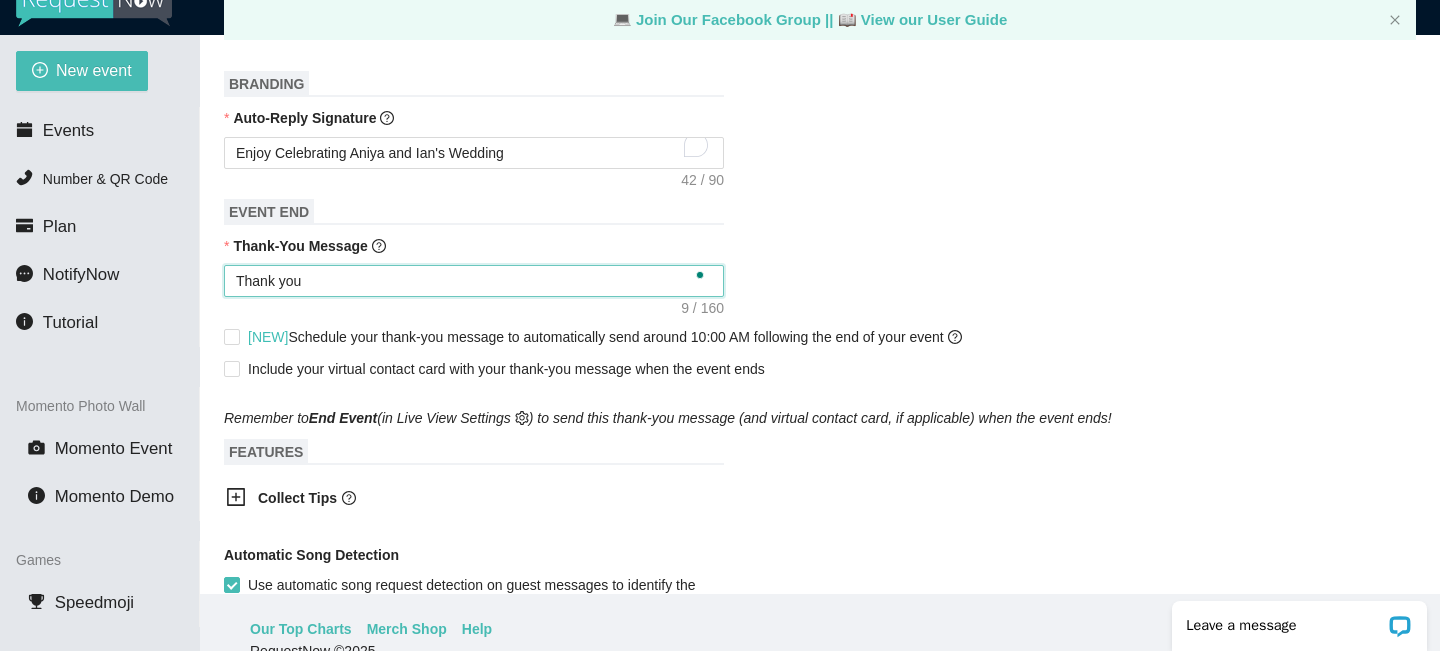 type on "Thank you" 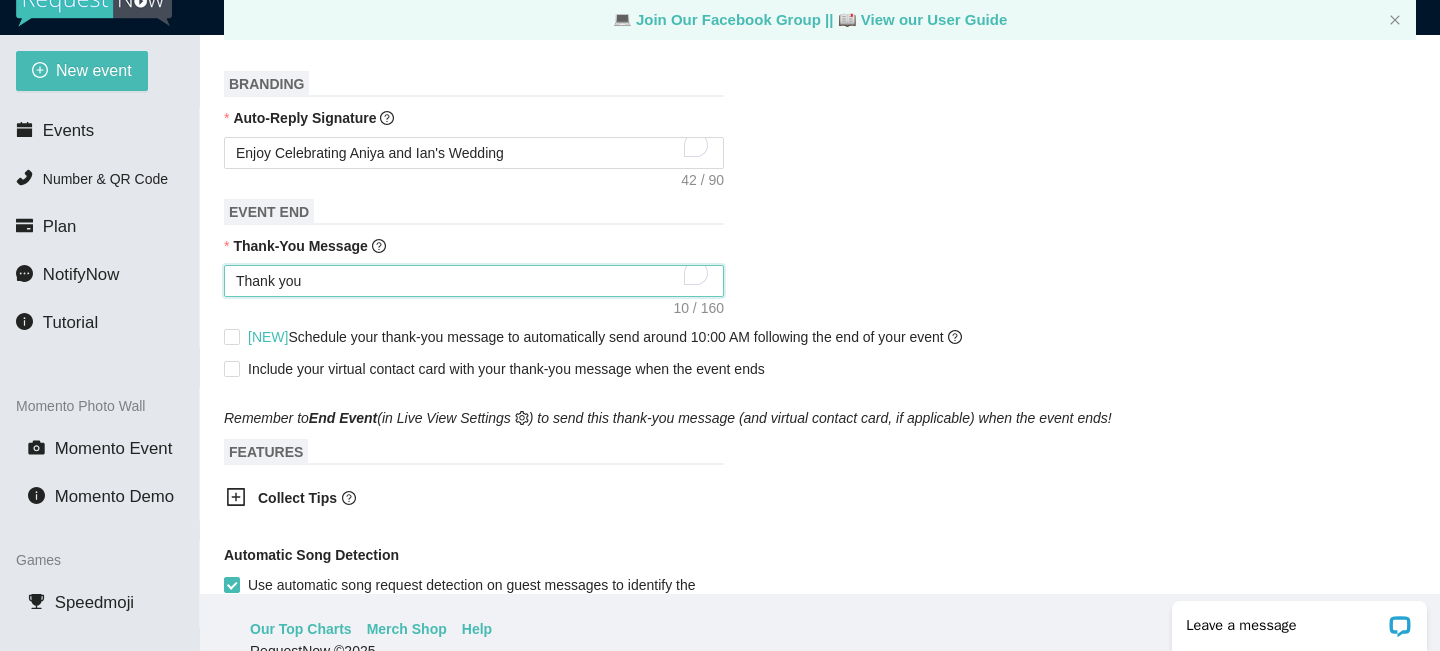 type on "Thank you f" 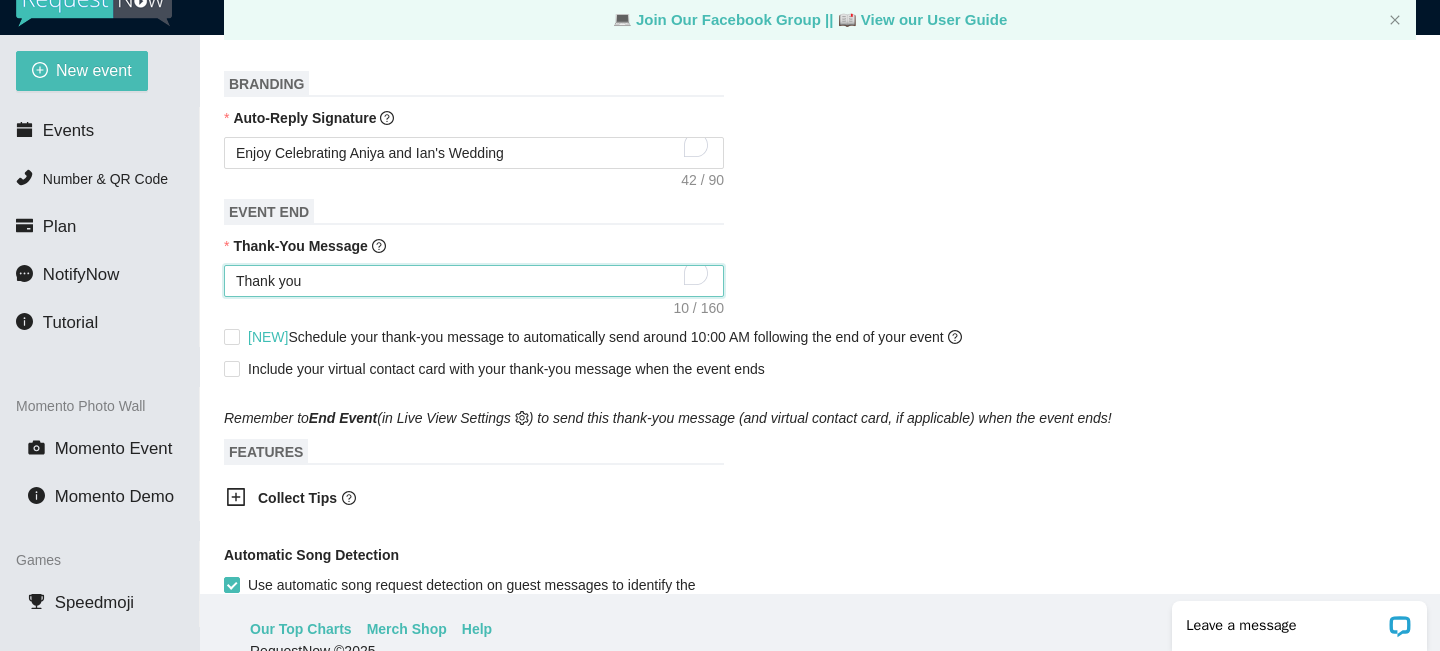 type on "Thank you f" 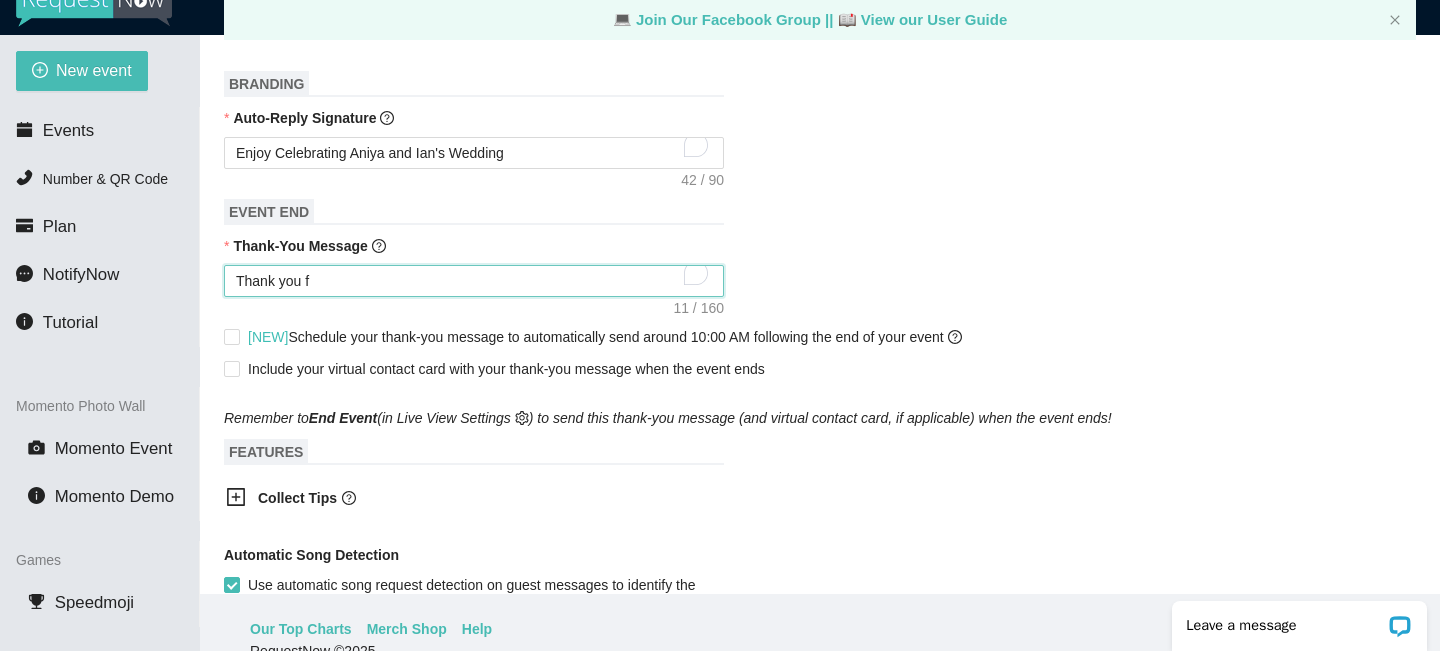 type on "Thank you fo" 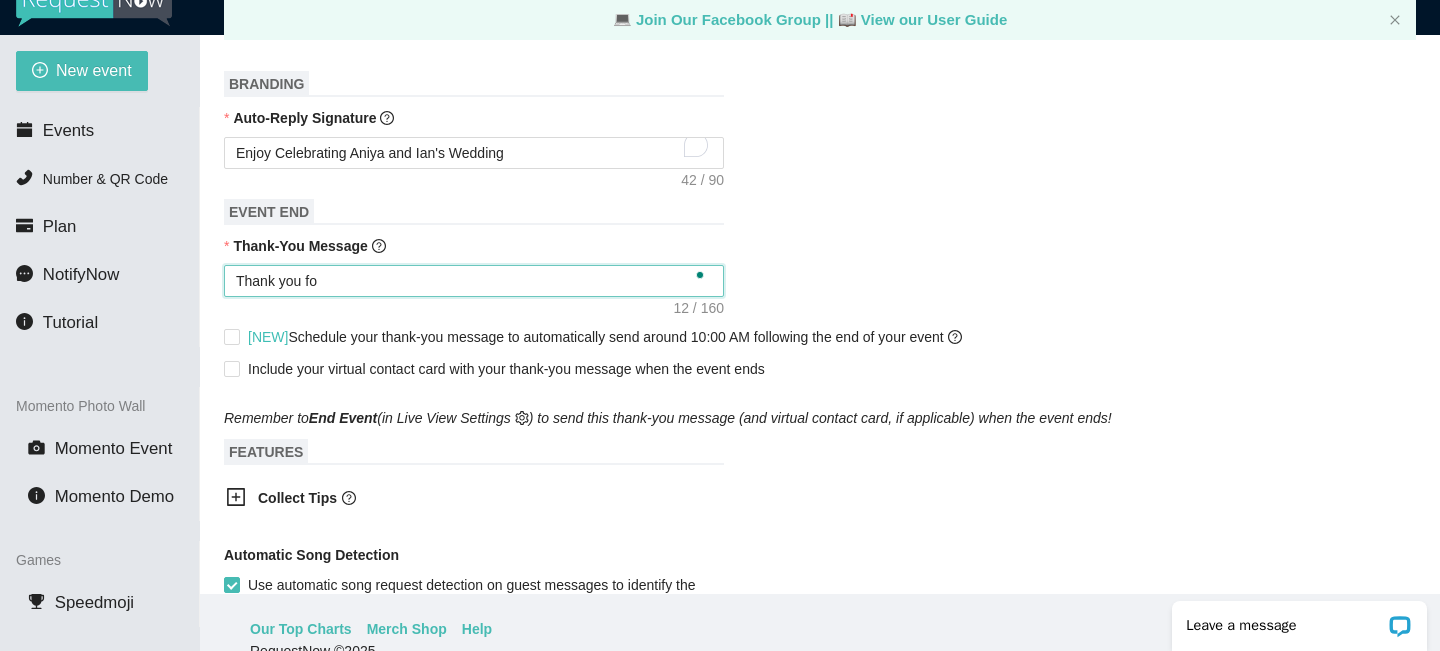 type on "Thank you for" 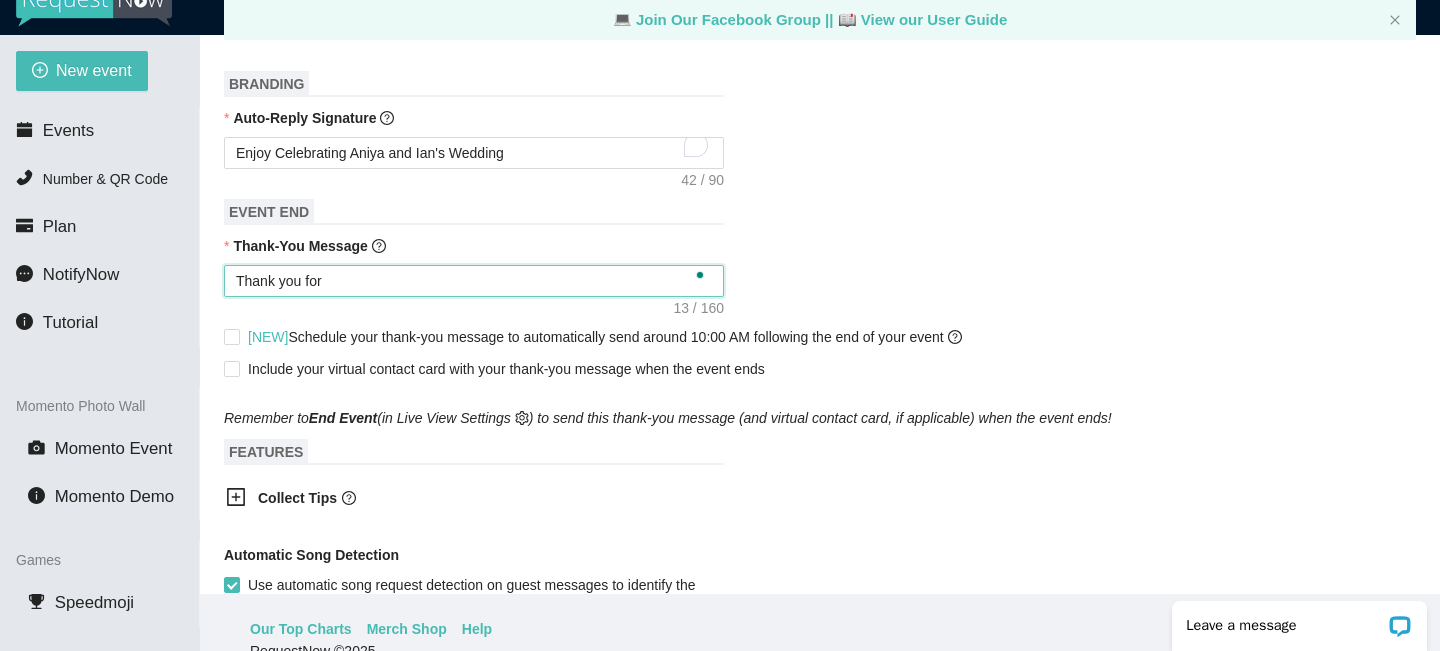 type on "Thank you for" 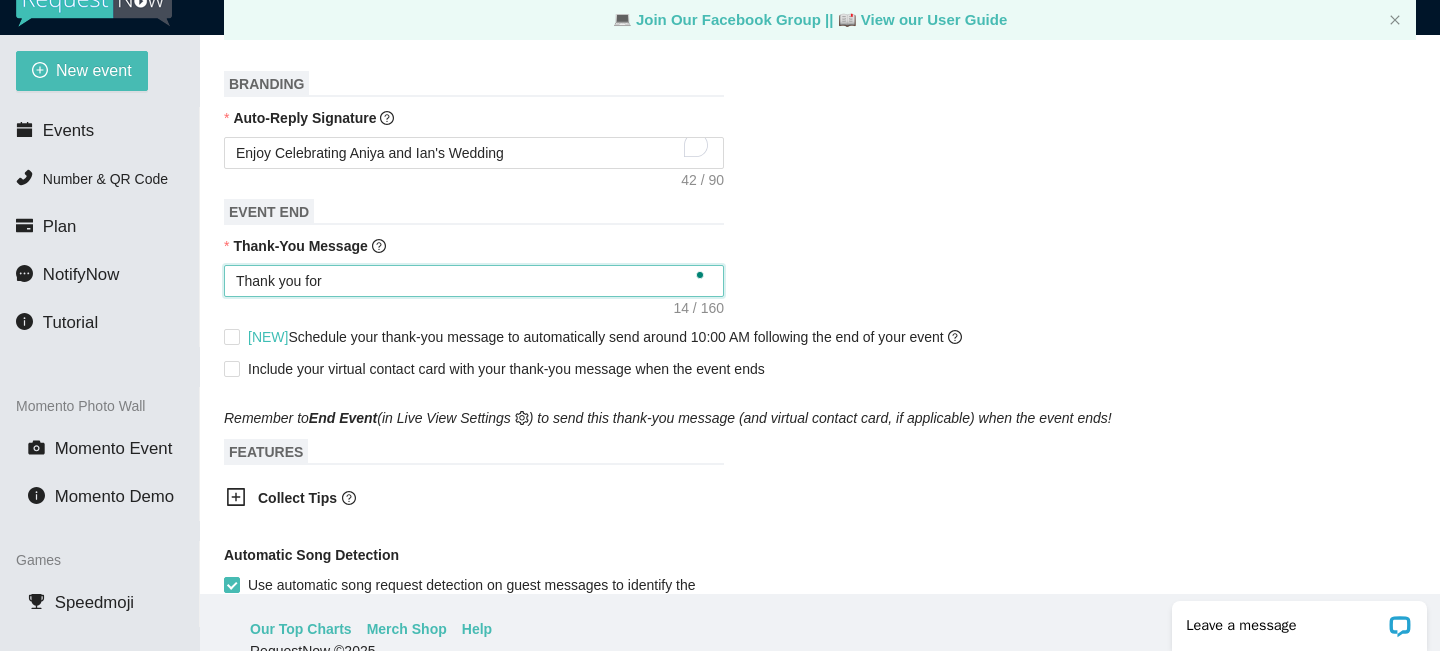 type on "Thank you for c" 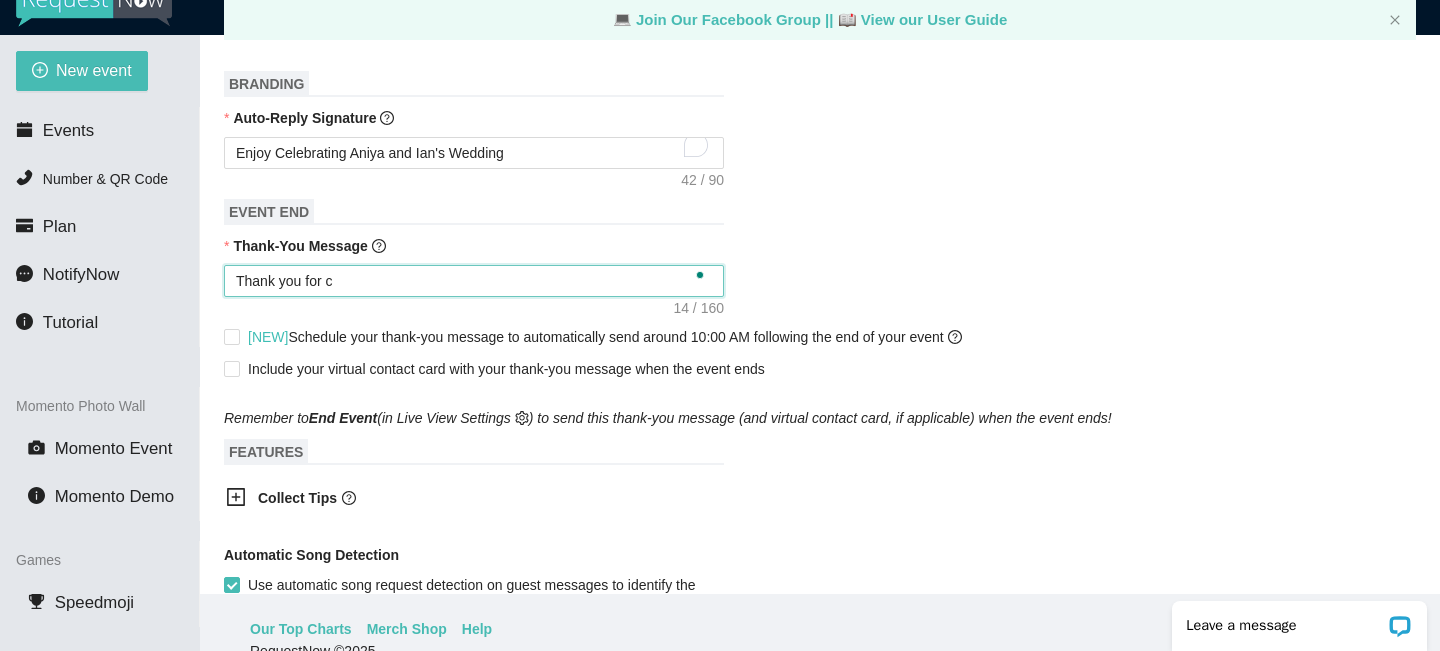 type on "Thank you for ce" 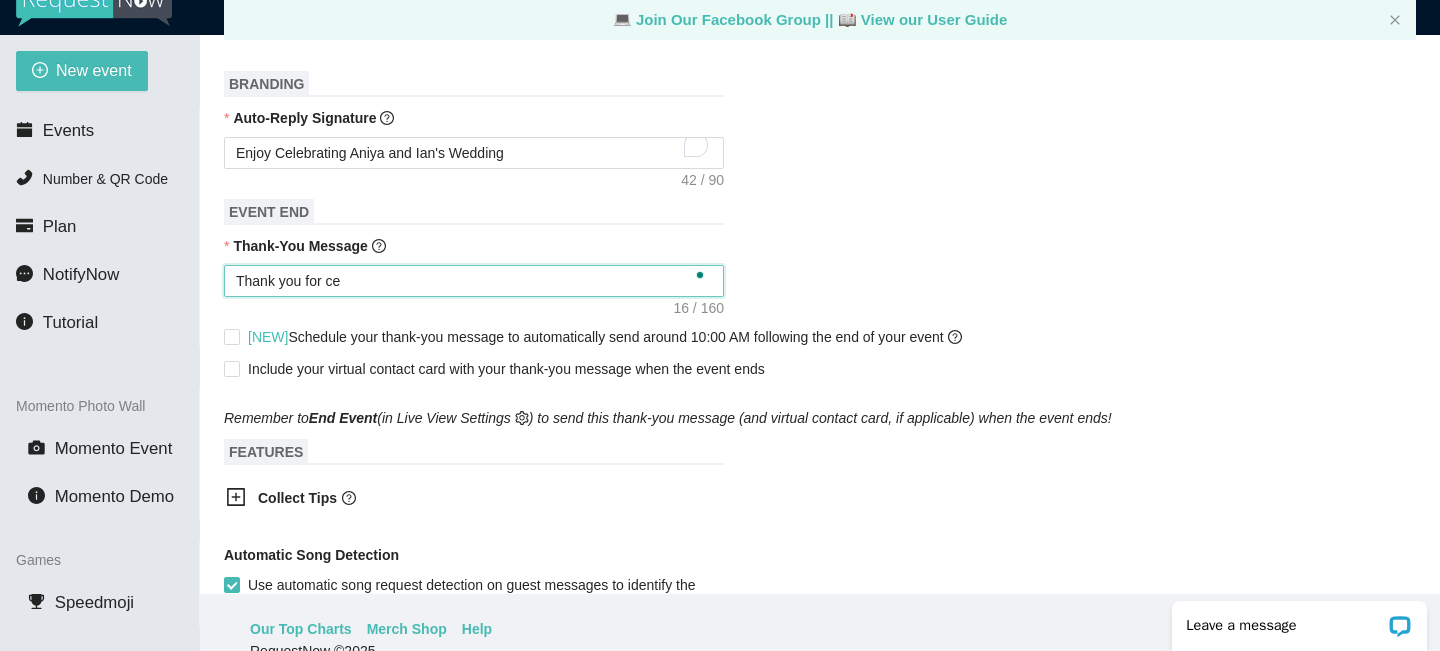 type on "Thank you for cel" 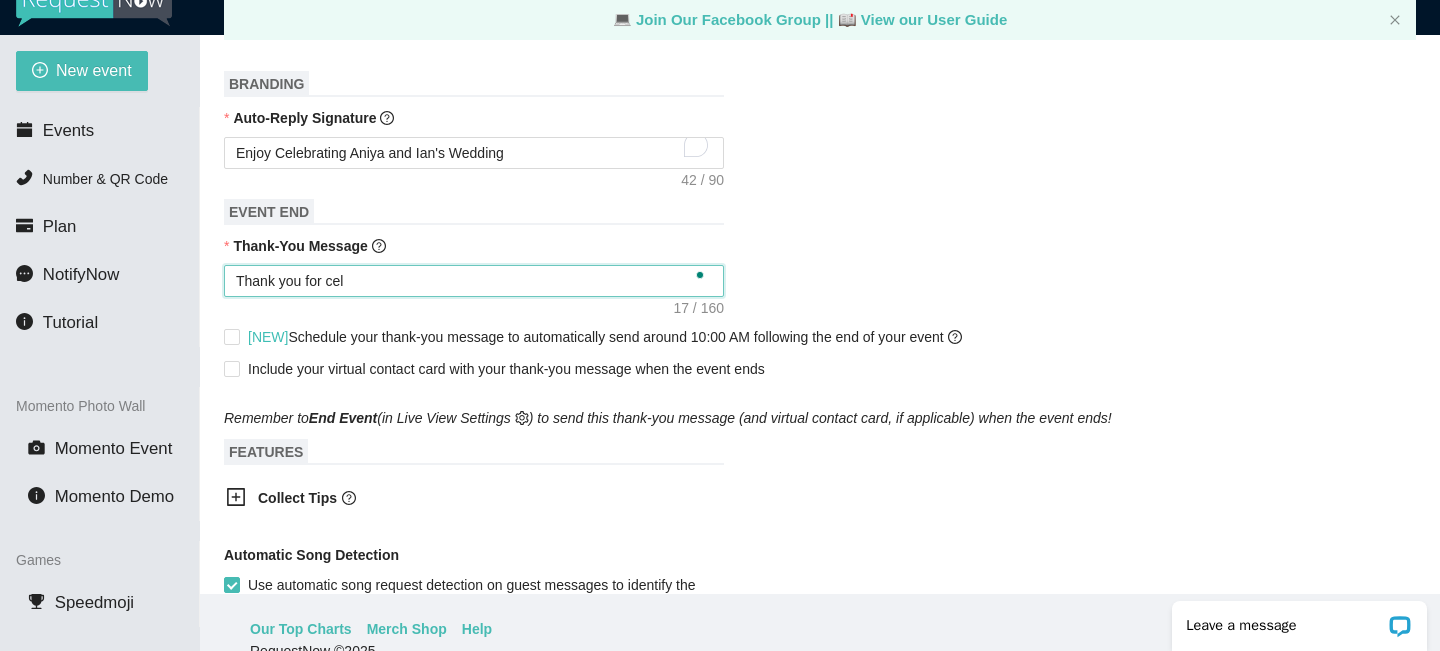 type on "Thank you for cele" 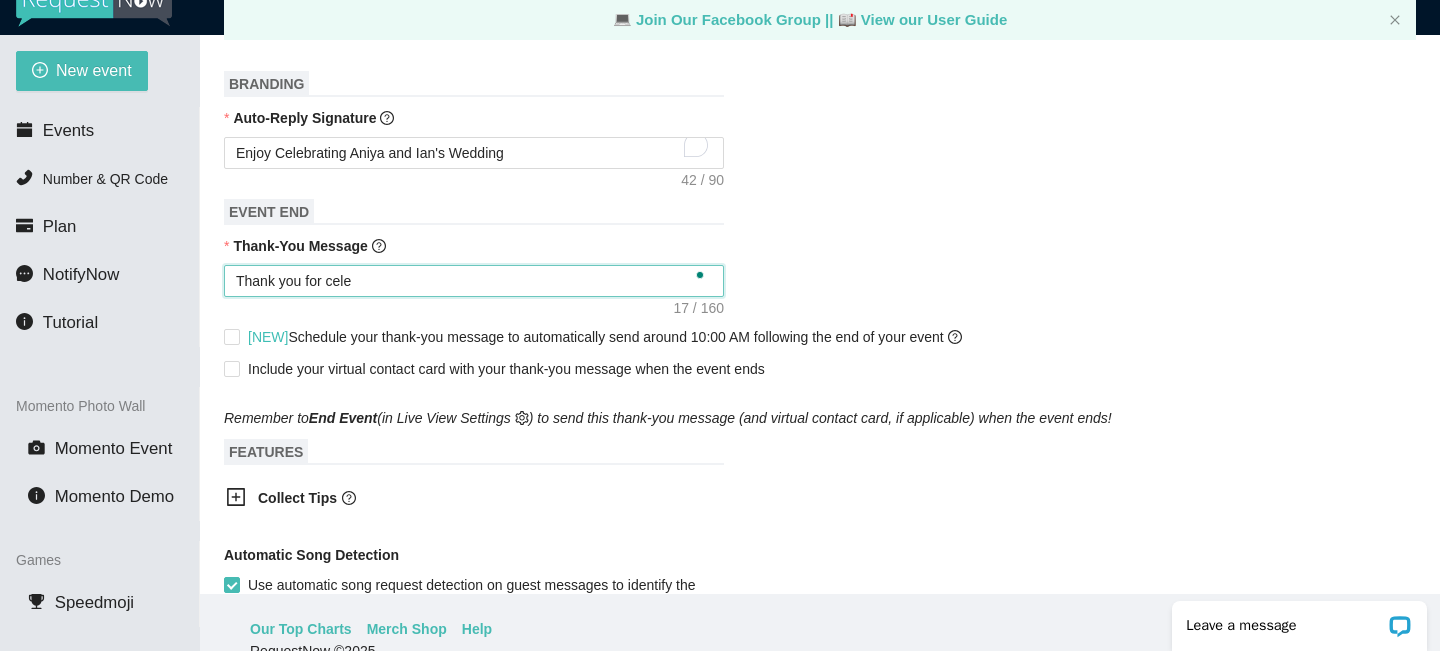type on "Thank you for celeb" 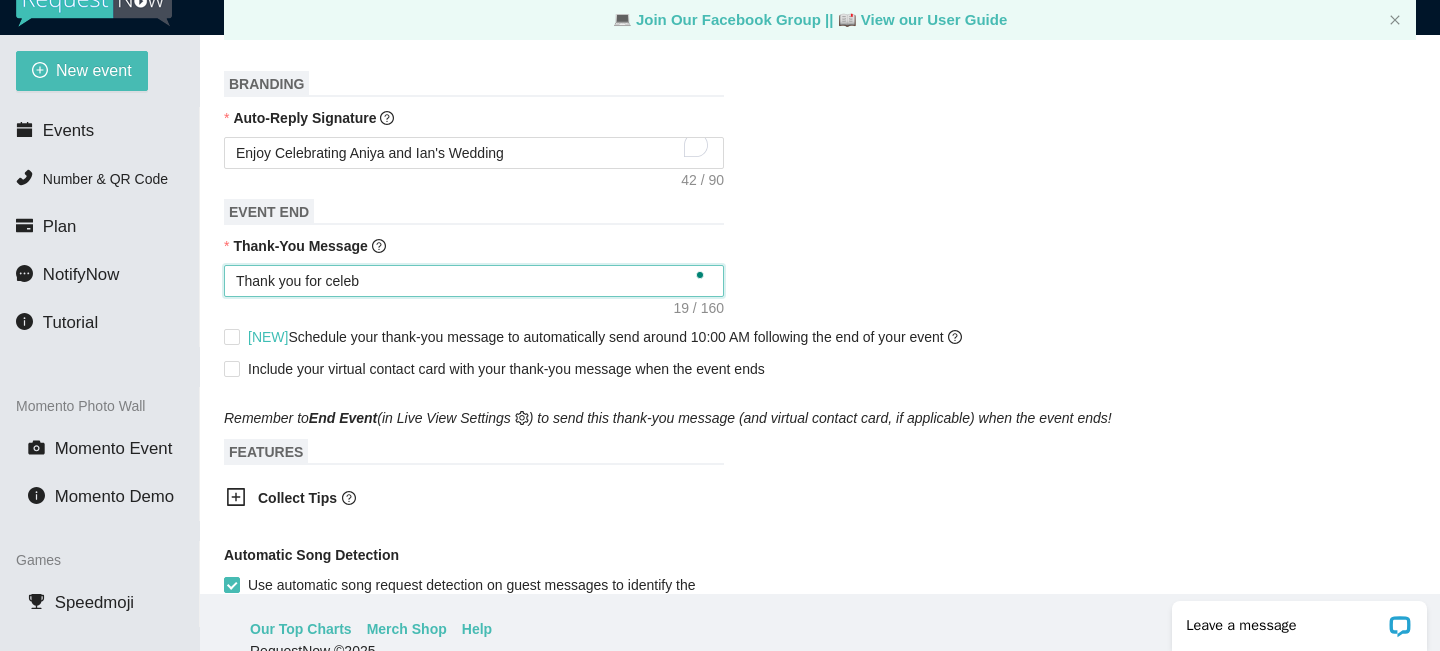 type on "Thank you for celebr" 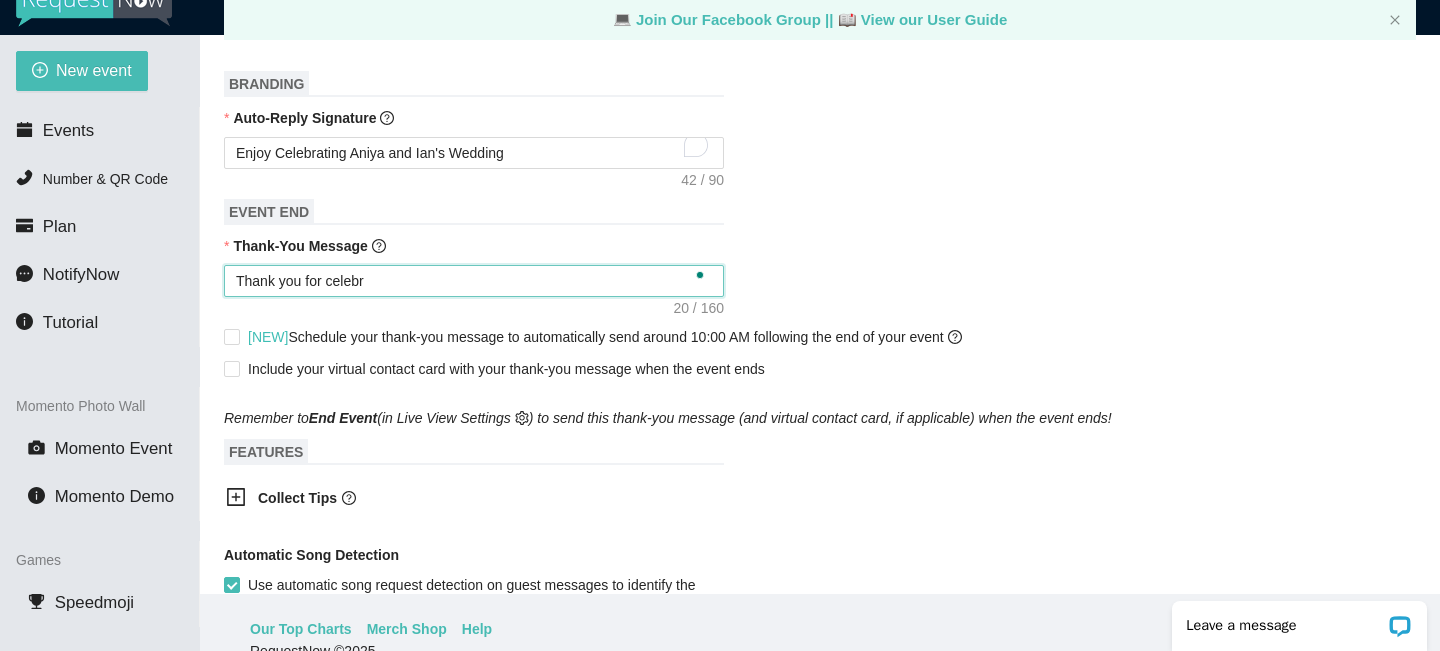type on "Thank you for celebra" 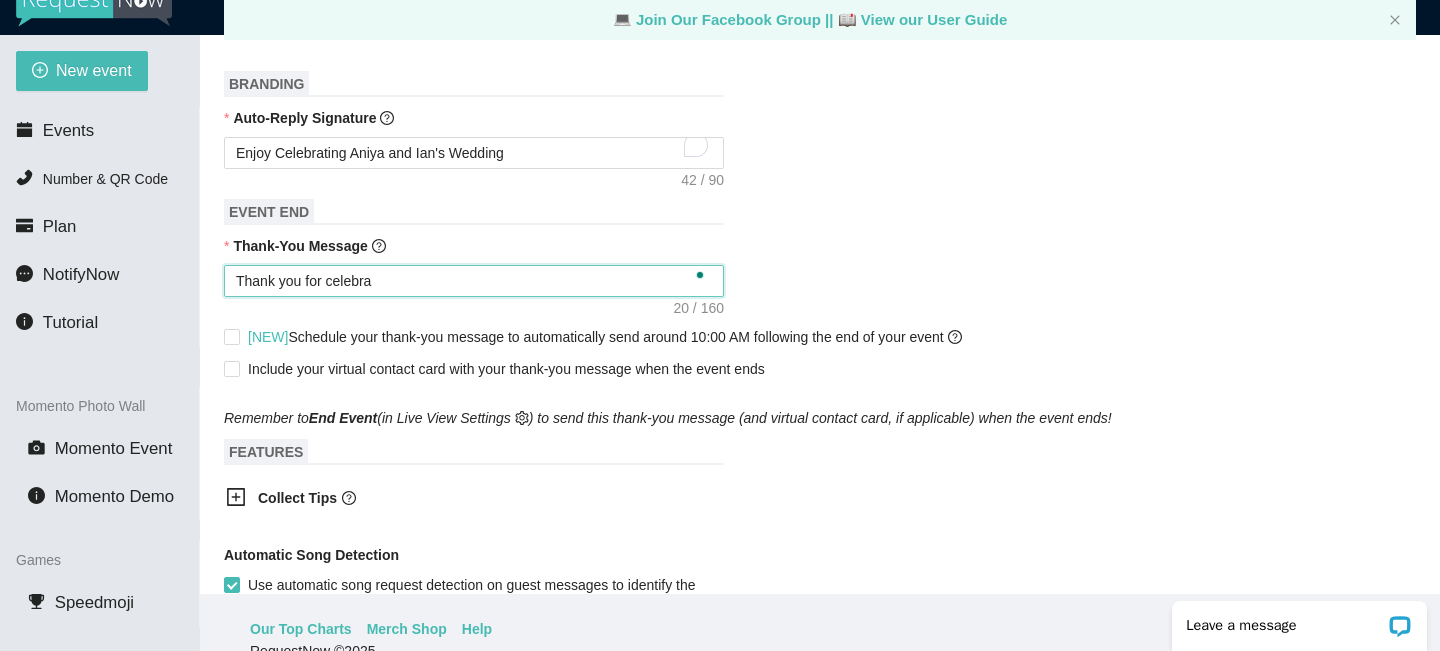 type on "Thank you for celebrat" 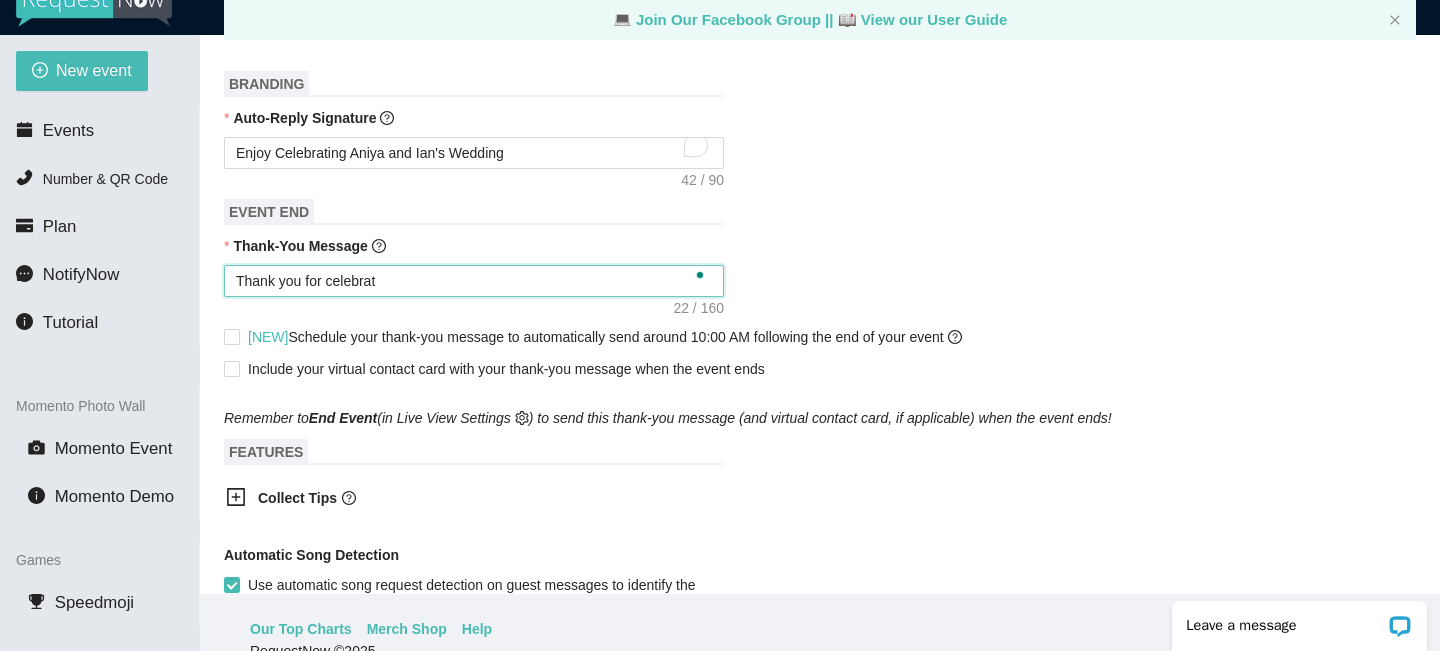 type on "Thank you for celebrati" 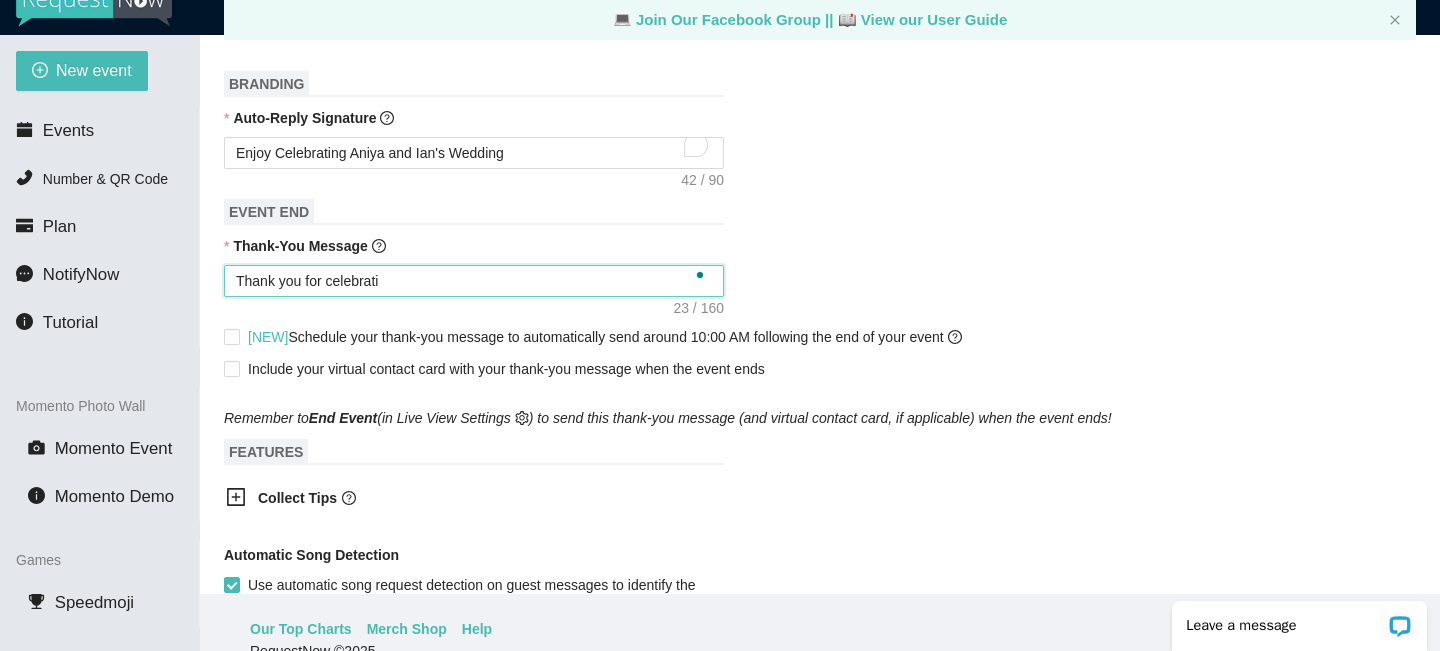 type on "Thank you for celebratin" 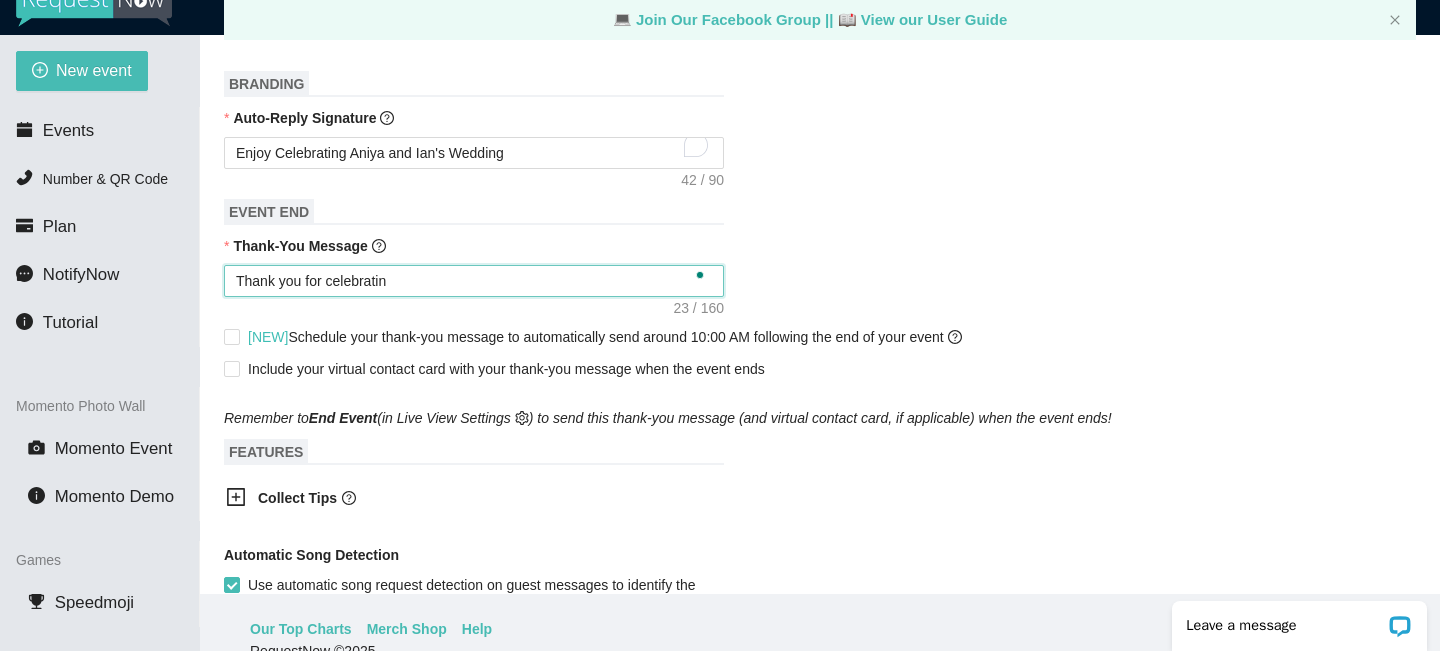type on "Thank you for celebrating" 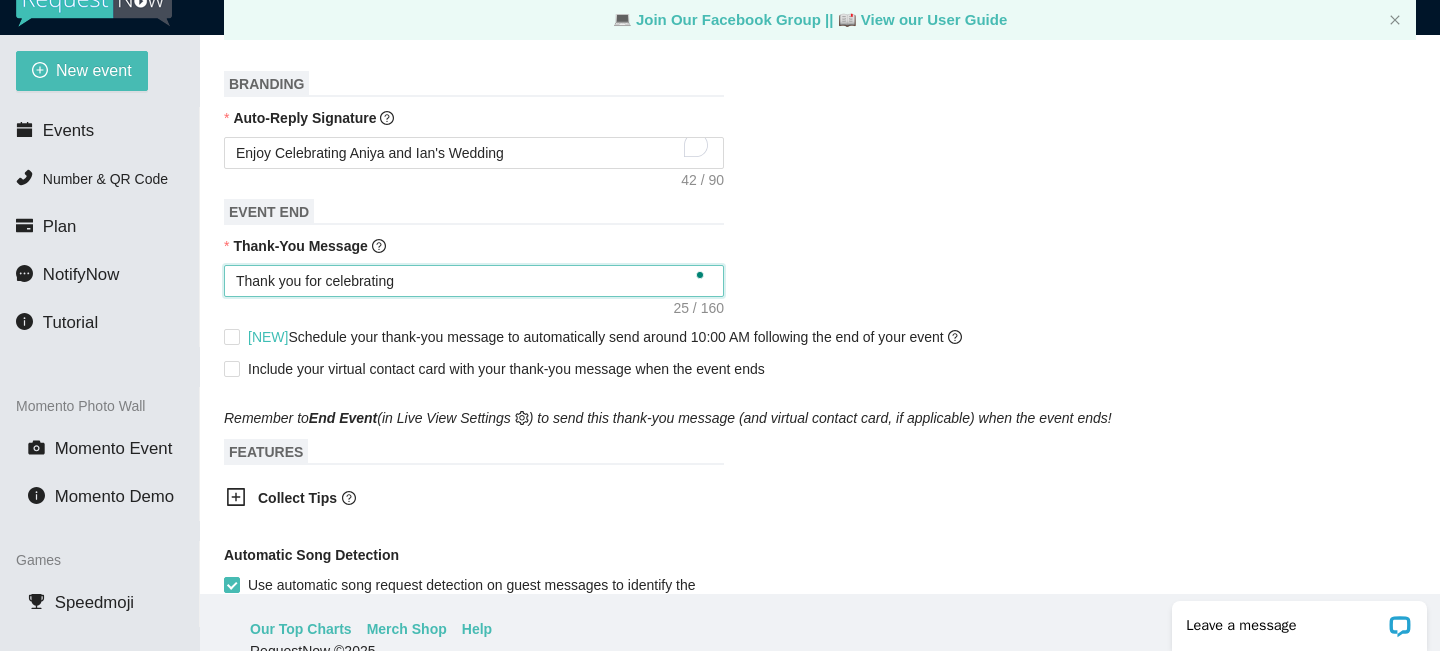 type on "Thank you for celebrating" 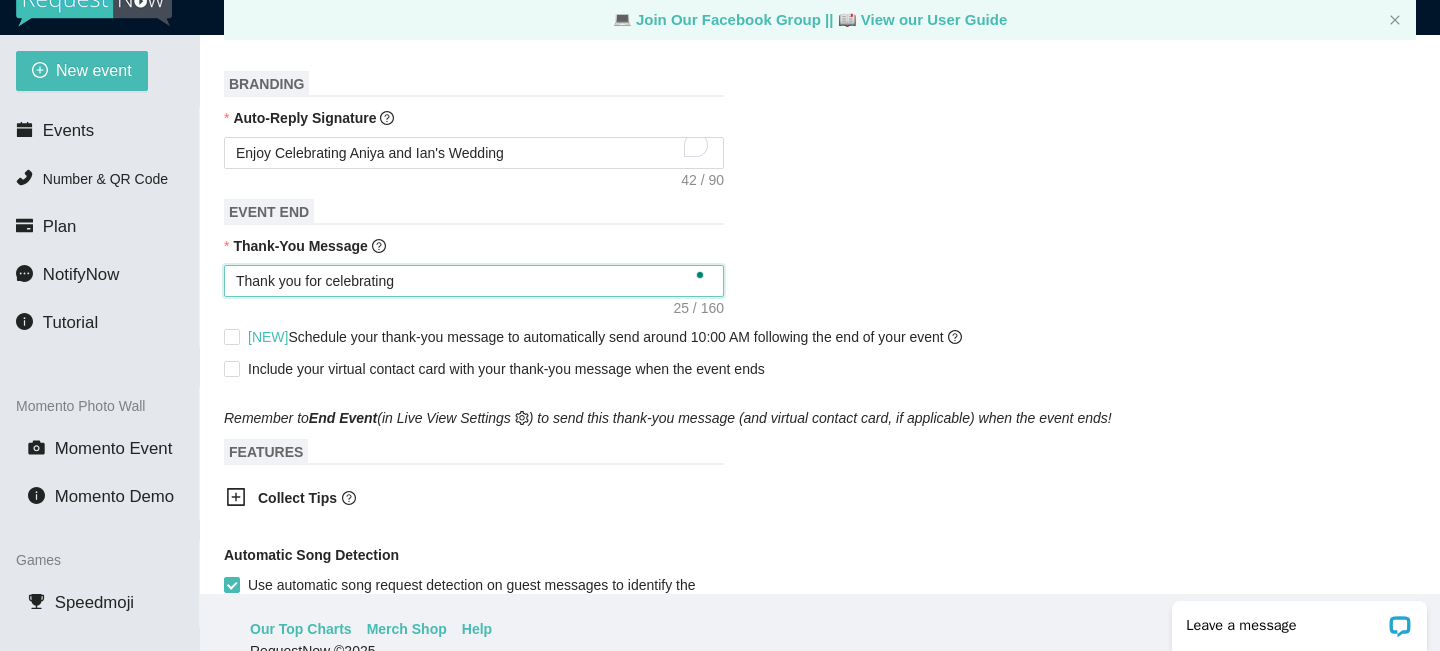 type on "Thank you for celebrating" 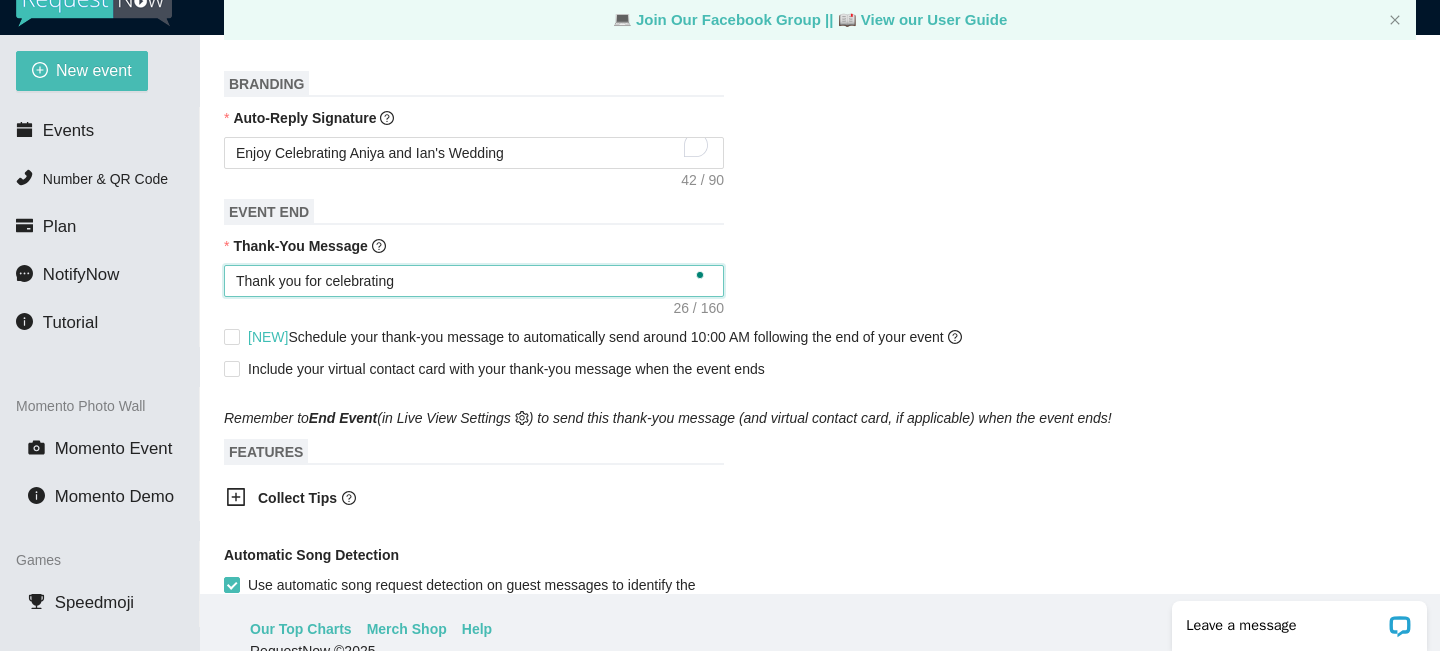 type on "Thank you for celebrating w" 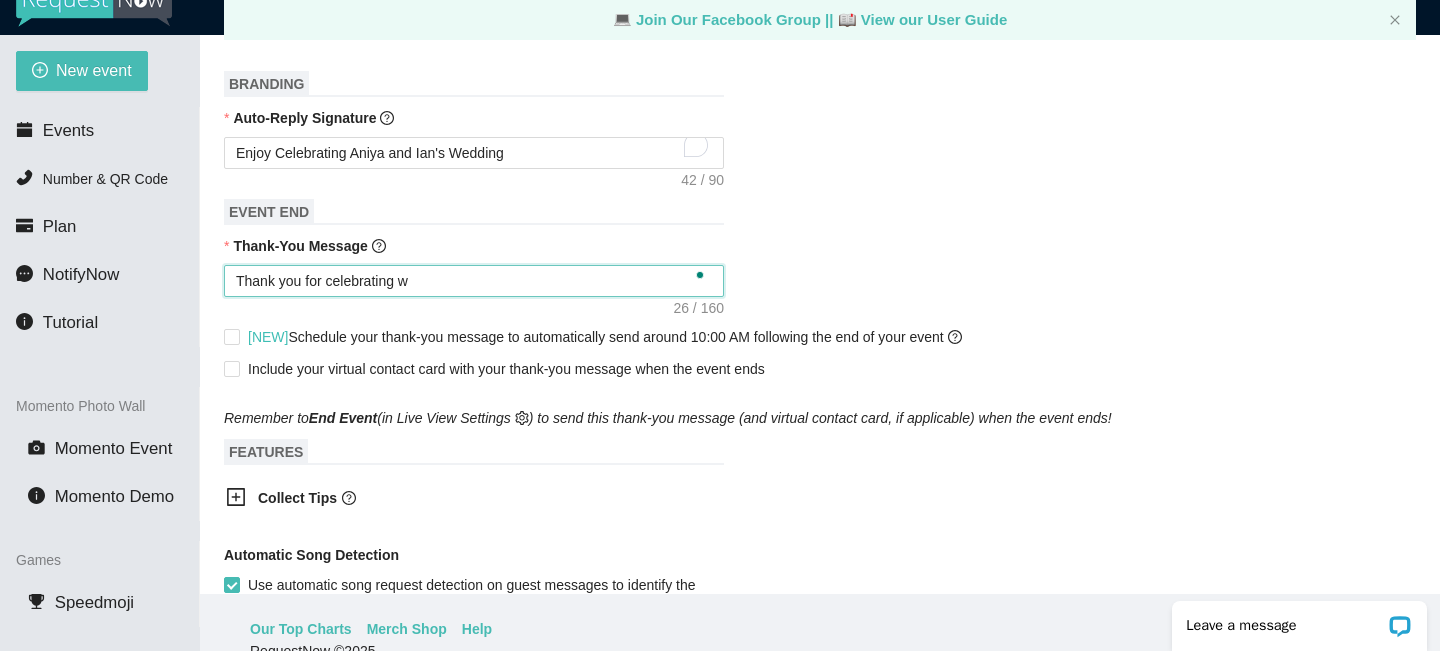 type on "Thank you for celebrating wi" 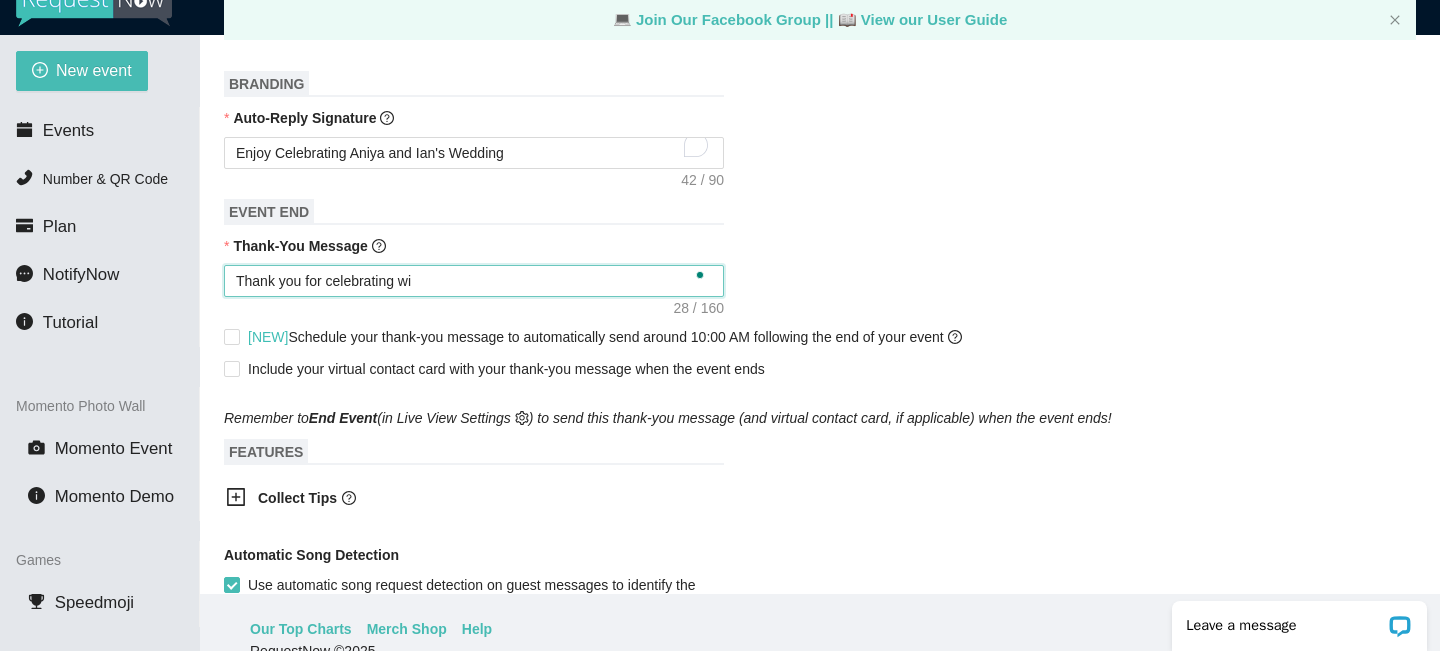 type on "Thank you for celebrating wih" 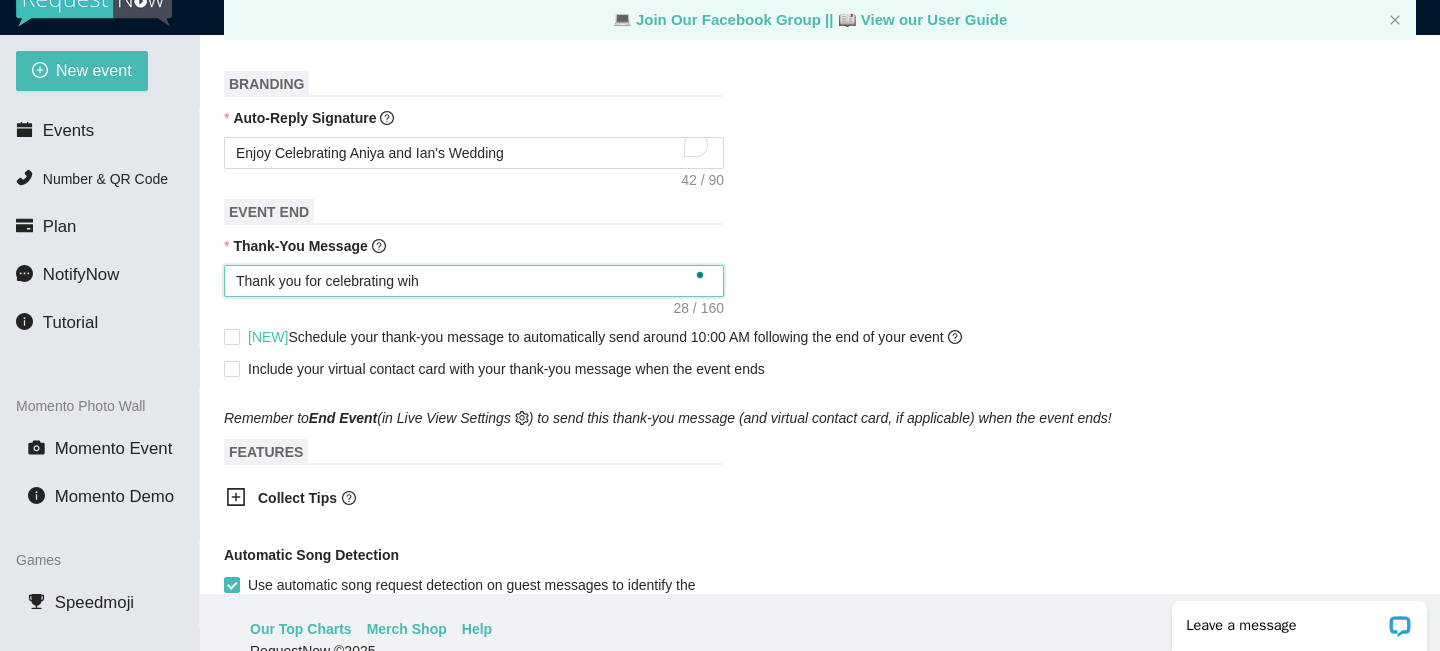 type on "Thank you for celebrating wiht" 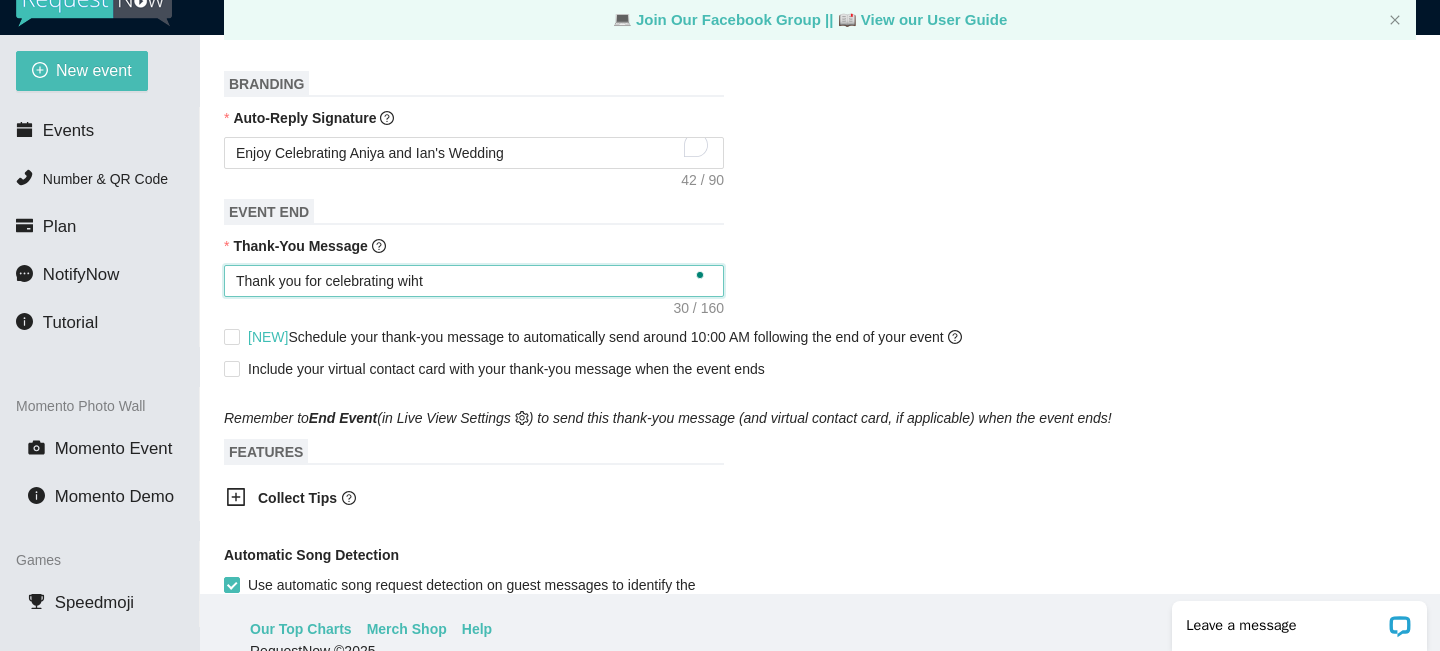 type on "Thank you for celebrating wiht" 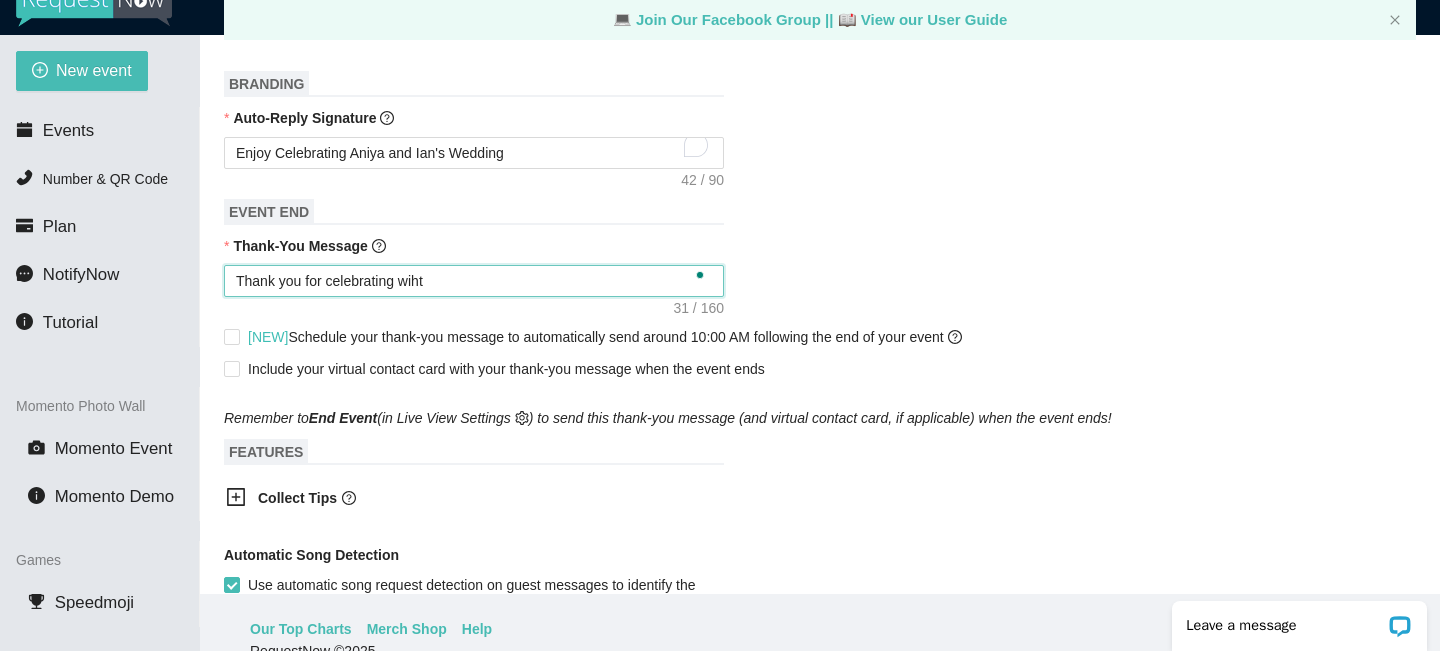 type on "Thank you for celebrating wiht u" 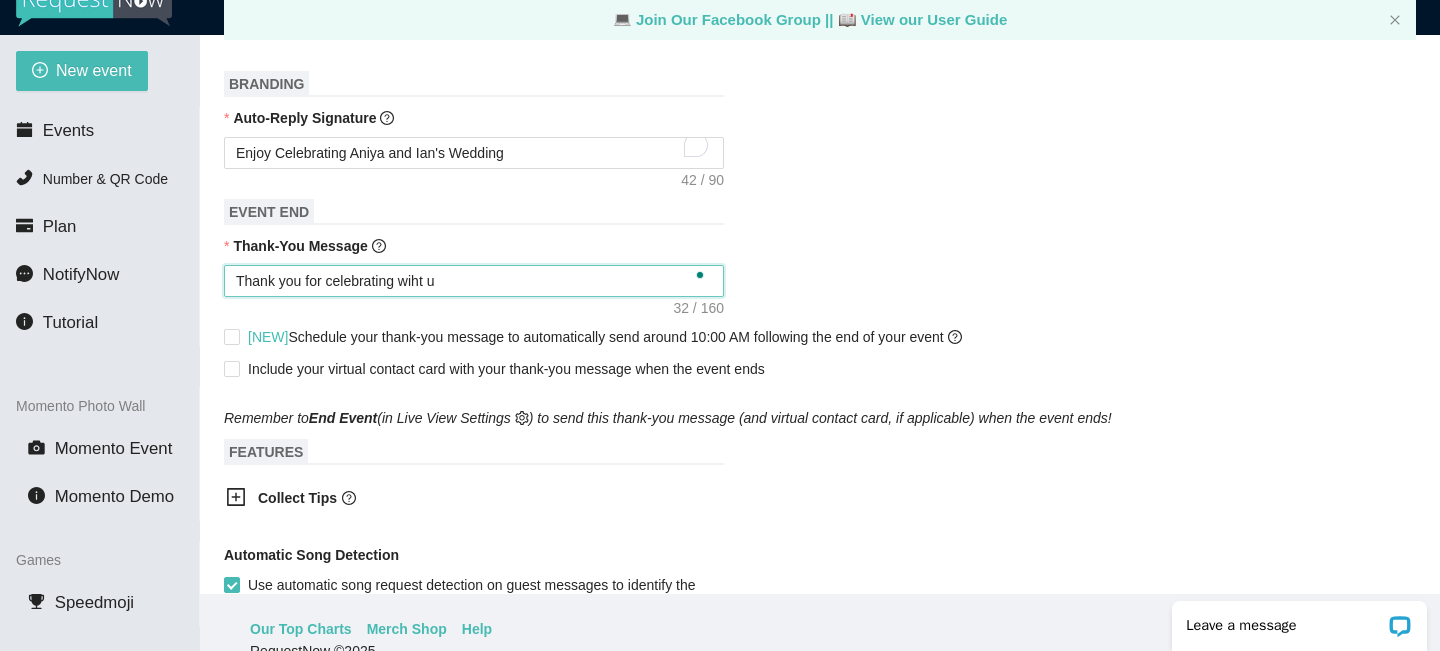 type on "Thank you for celebrating wiht us" 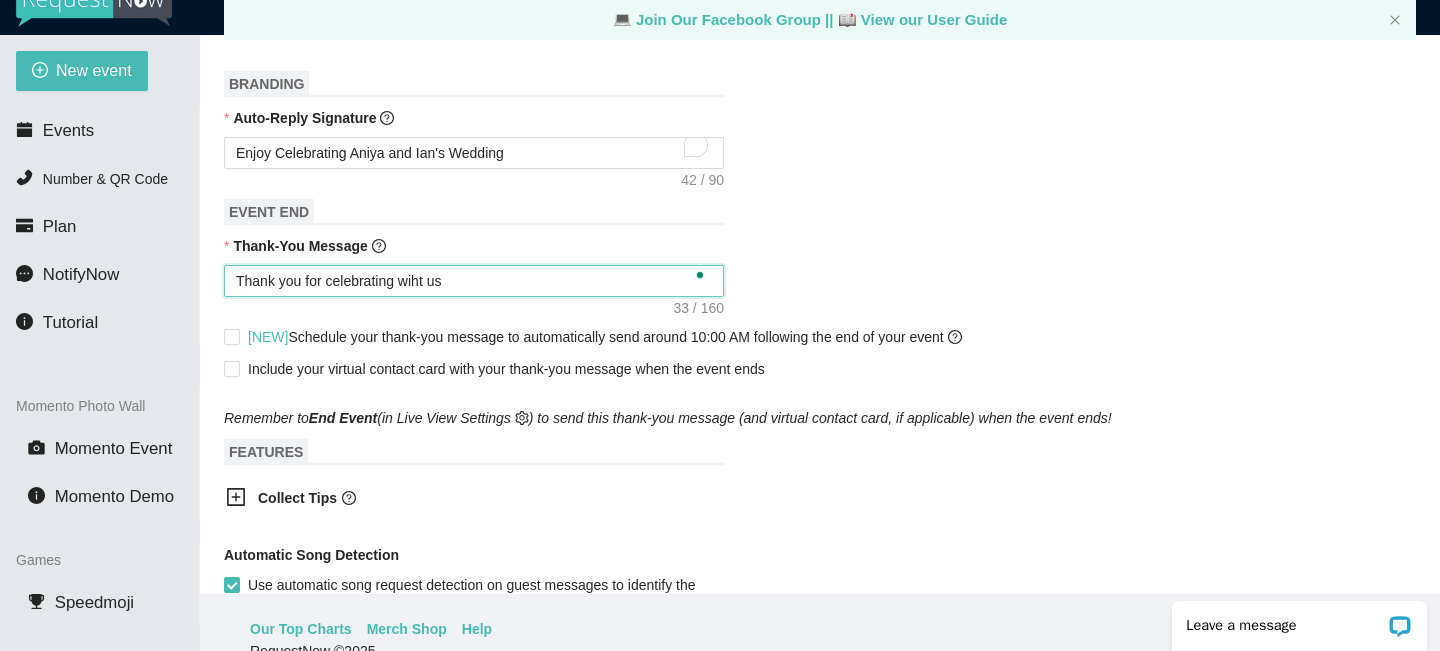 type on "Thank you for celebrating wiht us" 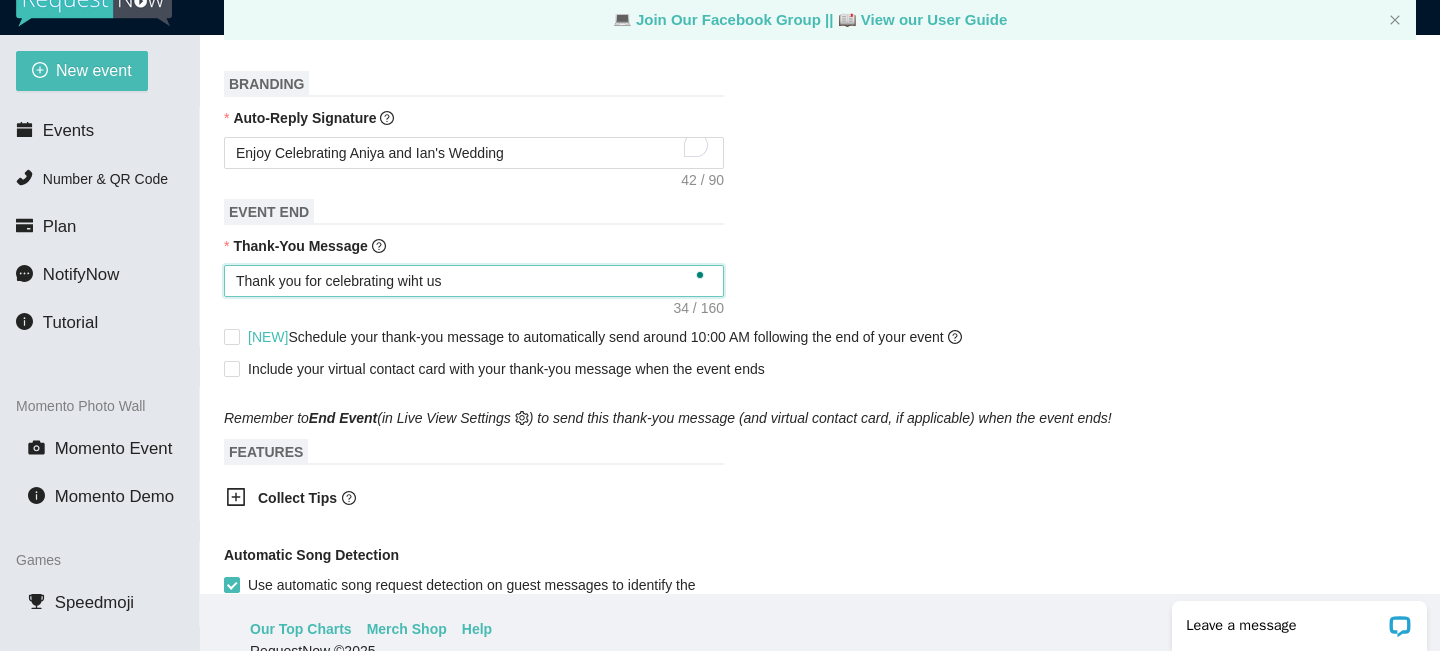 type 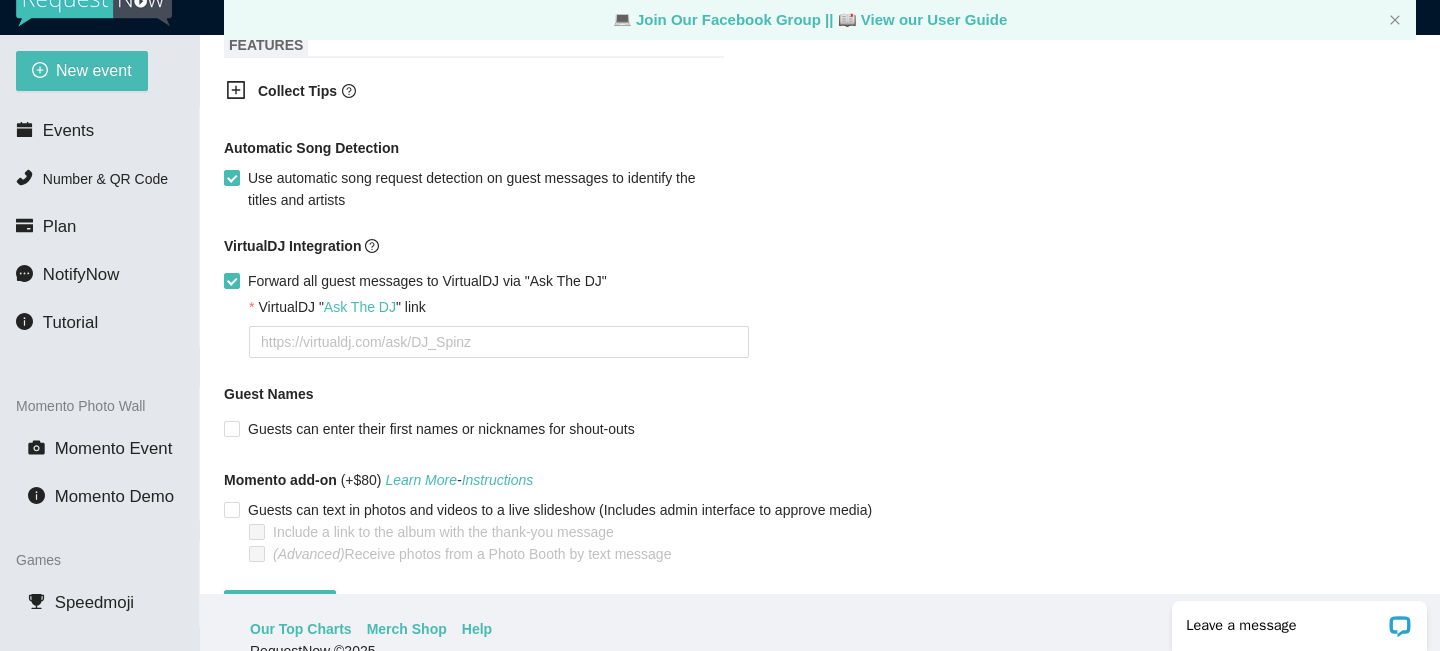 scroll, scrollTop: 1331, scrollLeft: 0, axis: vertical 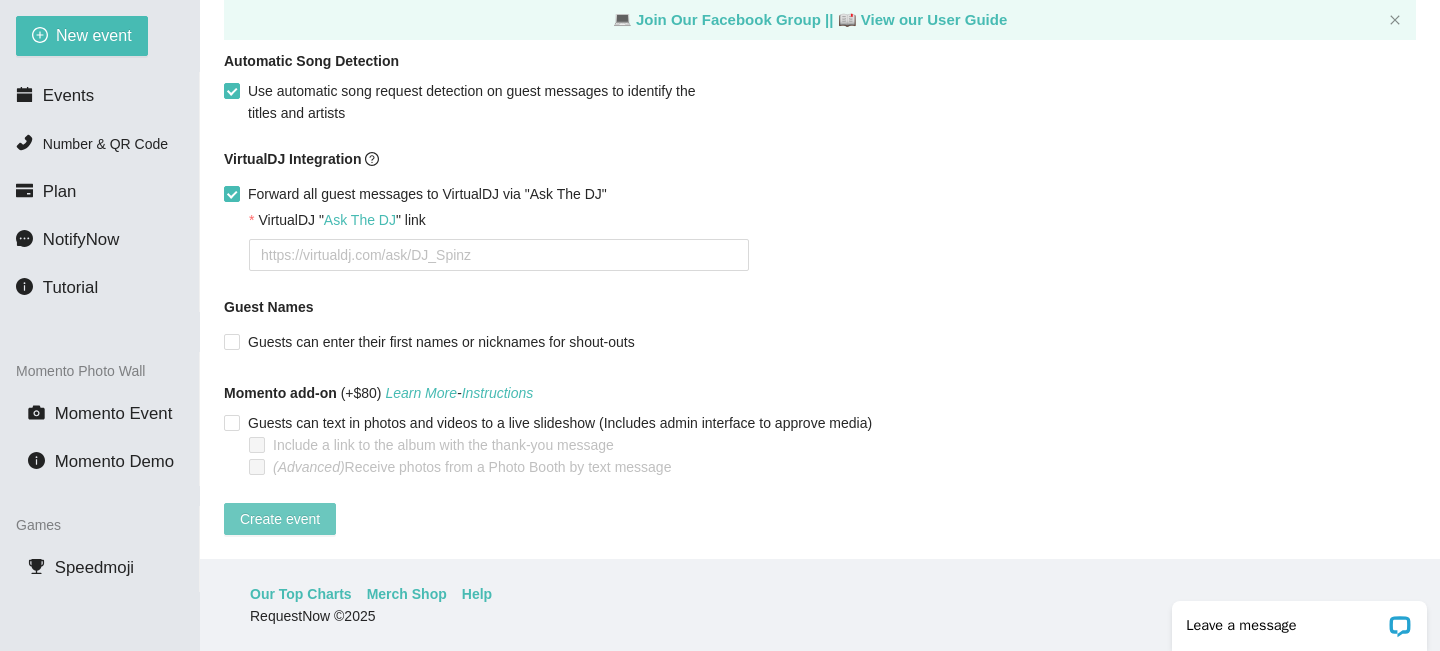 click on "Create event" at bounding box center [280, 519] 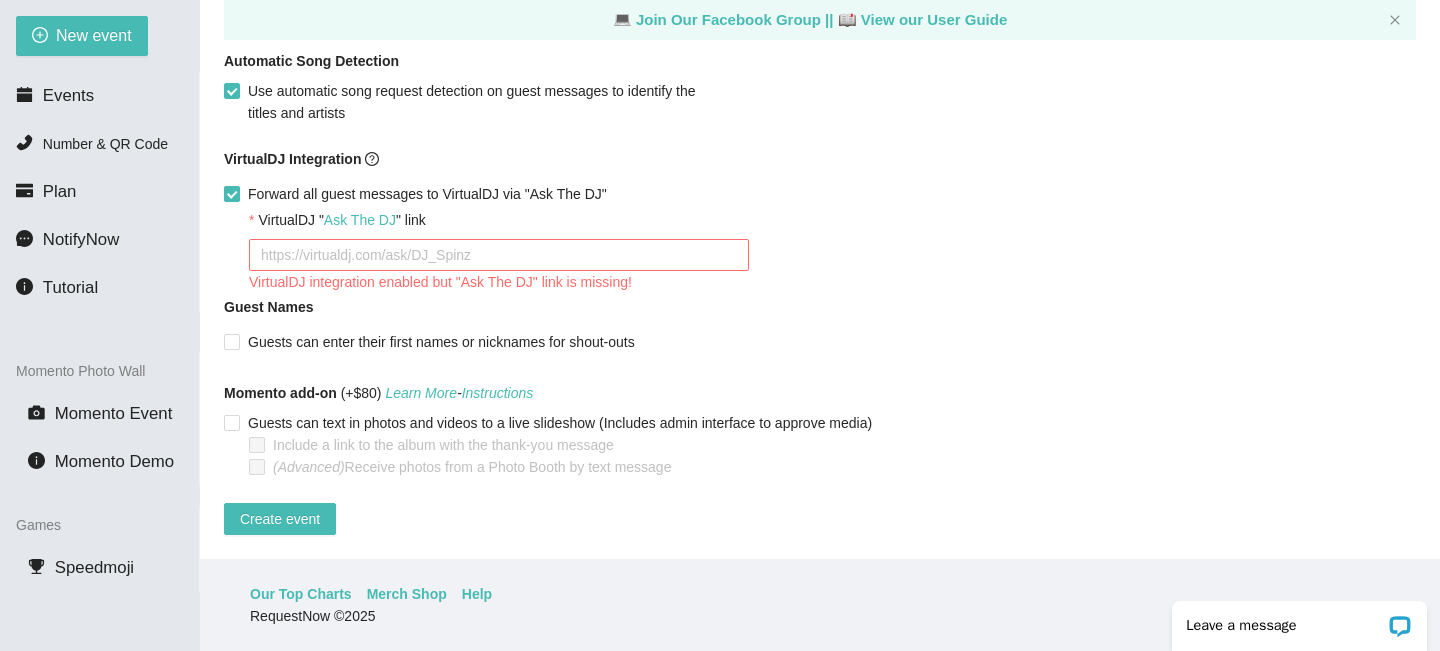 click on "Forward all guest messages to VirtualDJ via "Ask The DJ"" at bounding box center (231, 193) 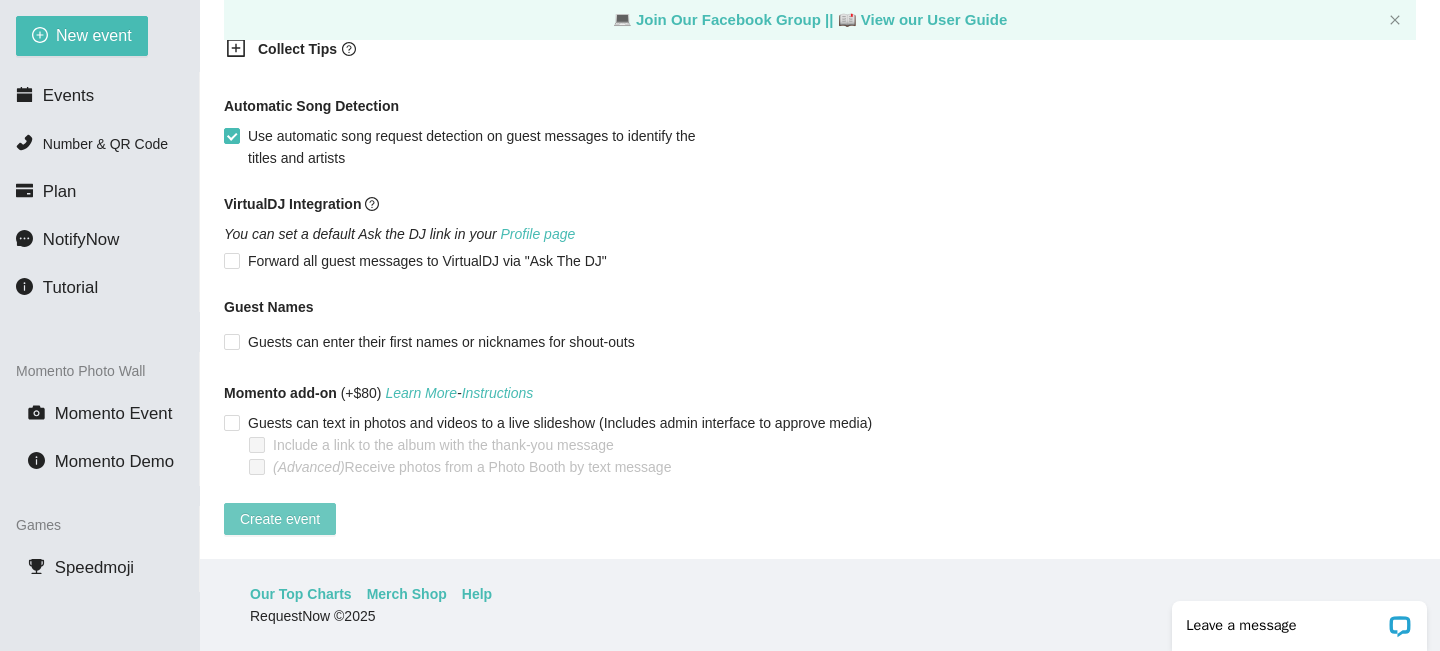 click on "Create event" at bounding box center (280, 519) 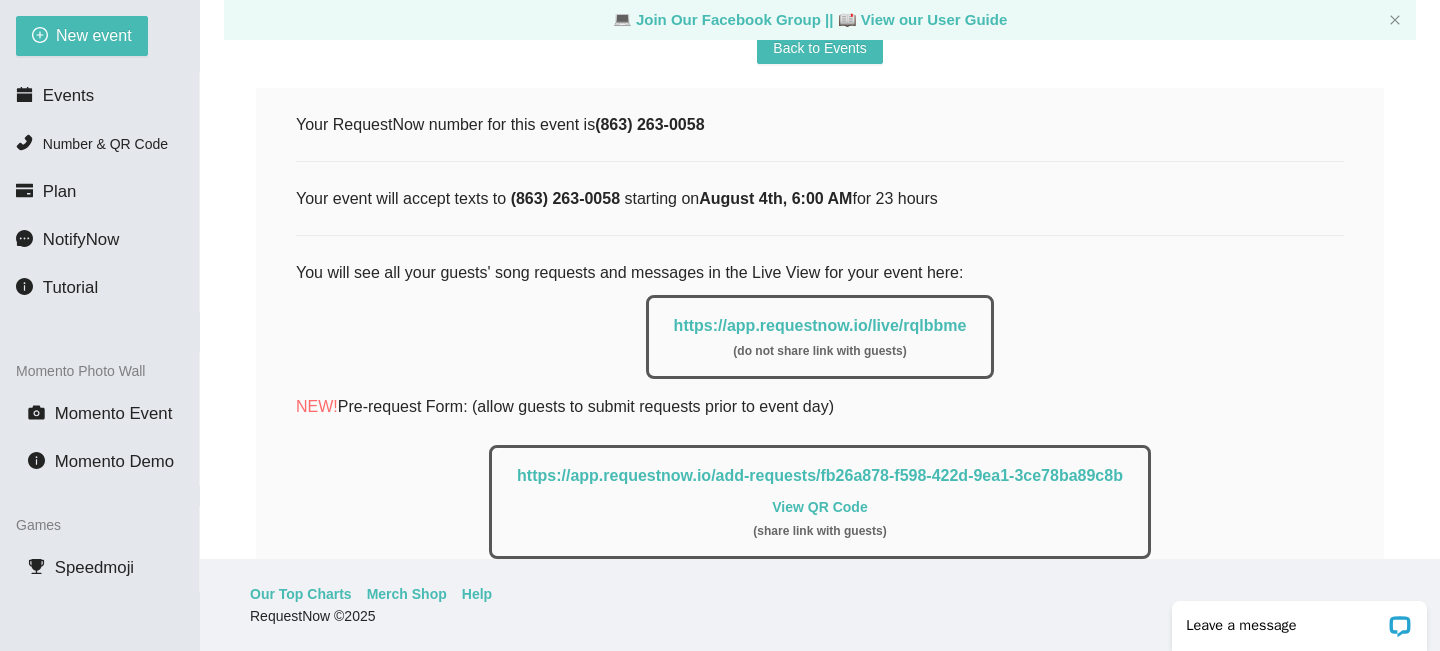 scroll, scrollTop: 0, scrollLeft: 0, axis: both 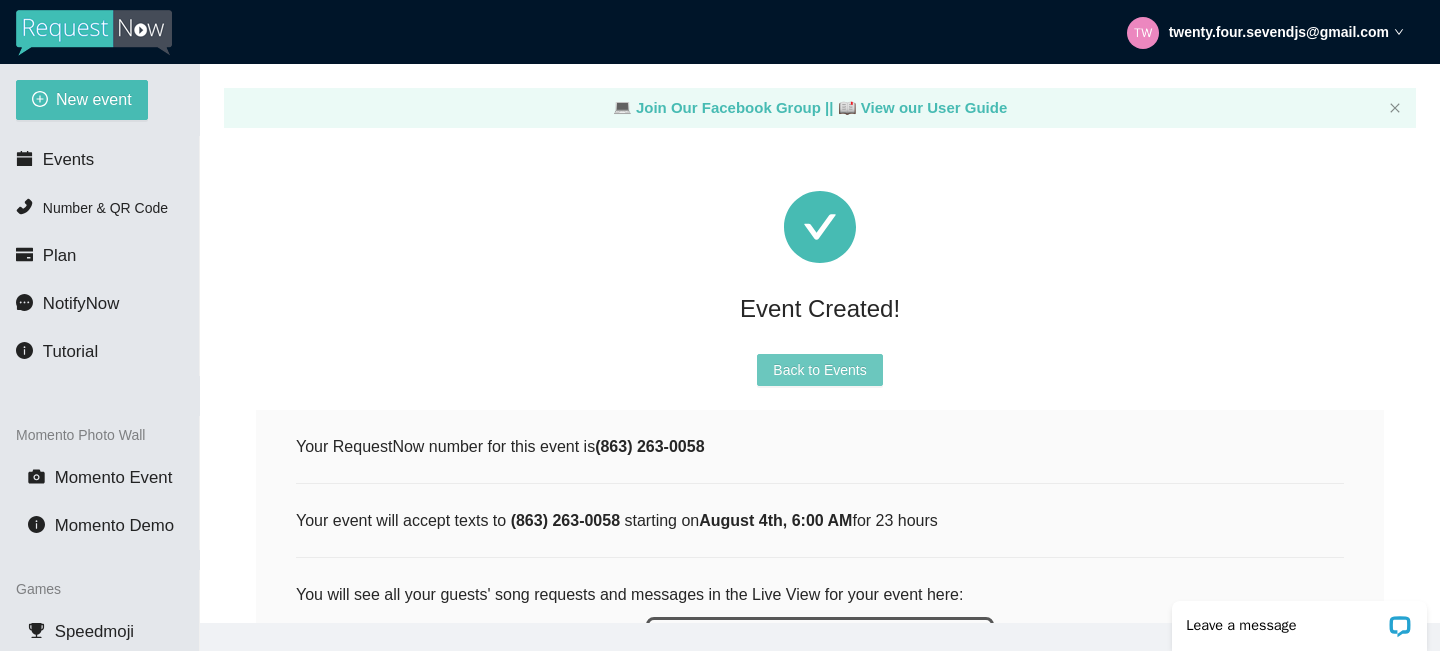 click on "Back to Events" at bounding box center [819, 370] 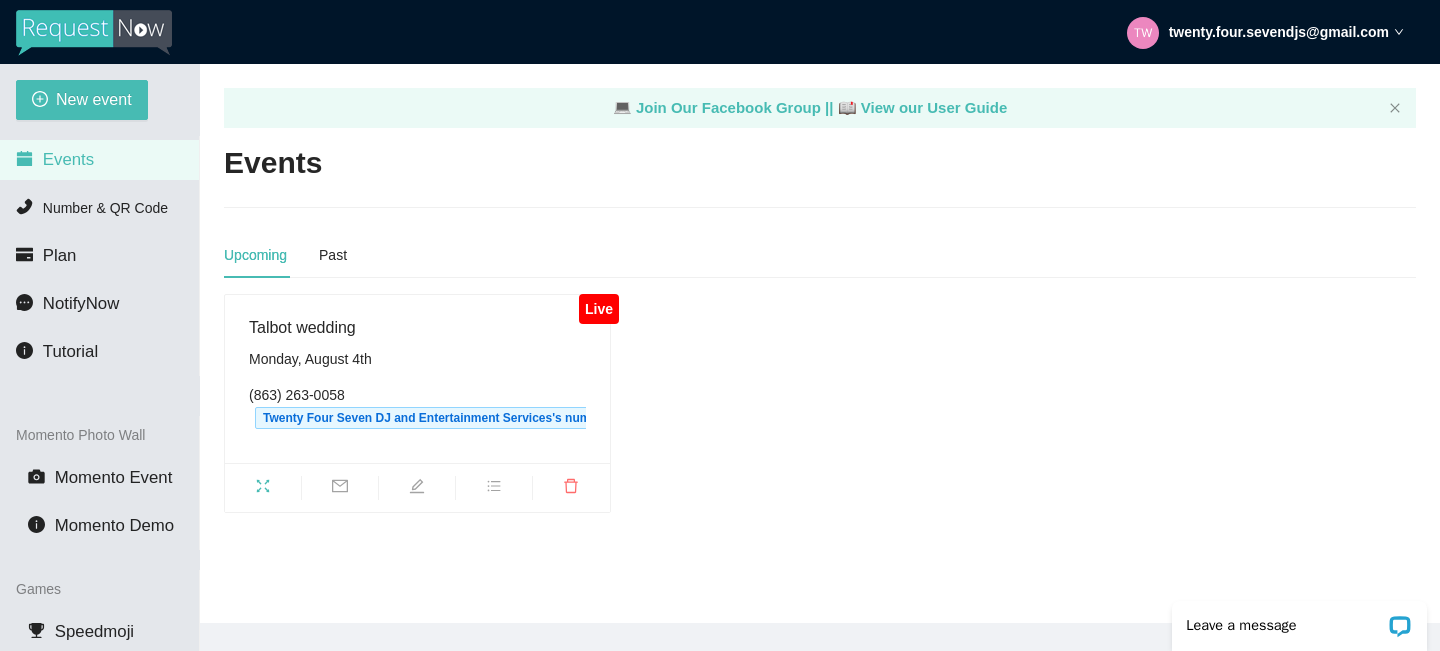 scroll, scrollTop: 0, scrollLeft: 0, axis: both 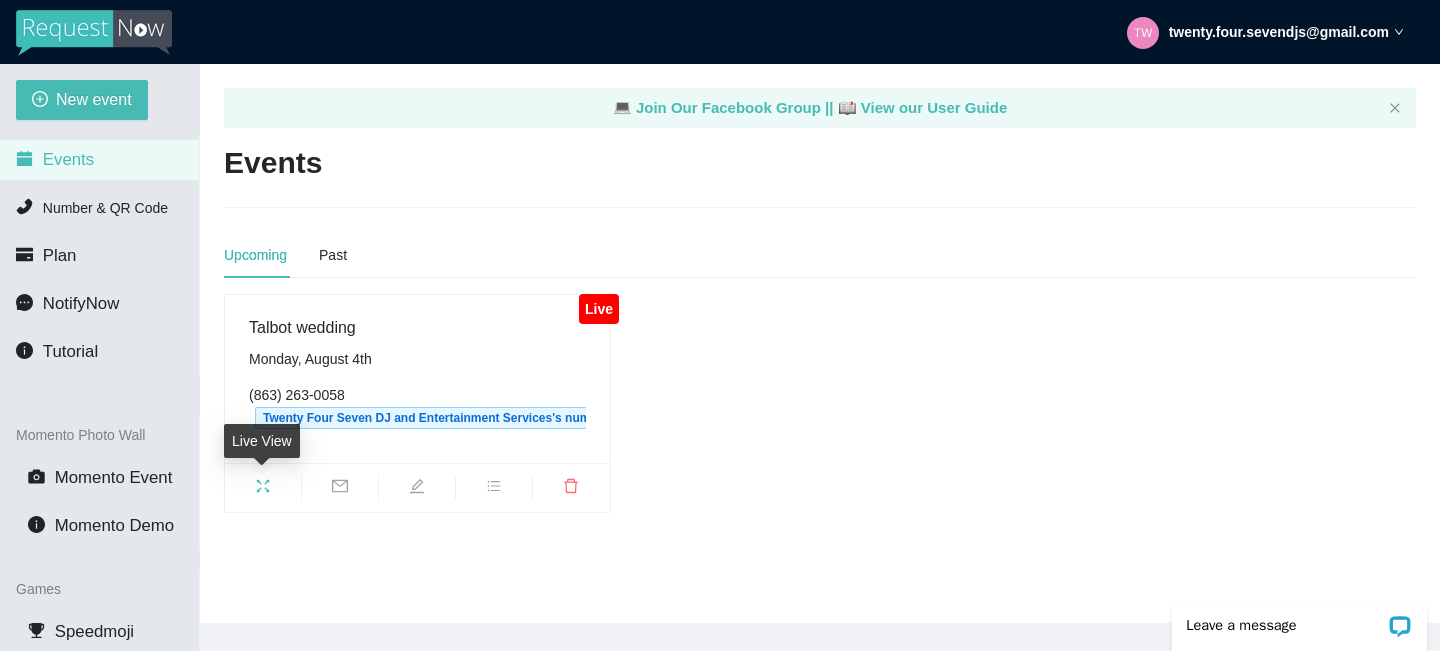 click 